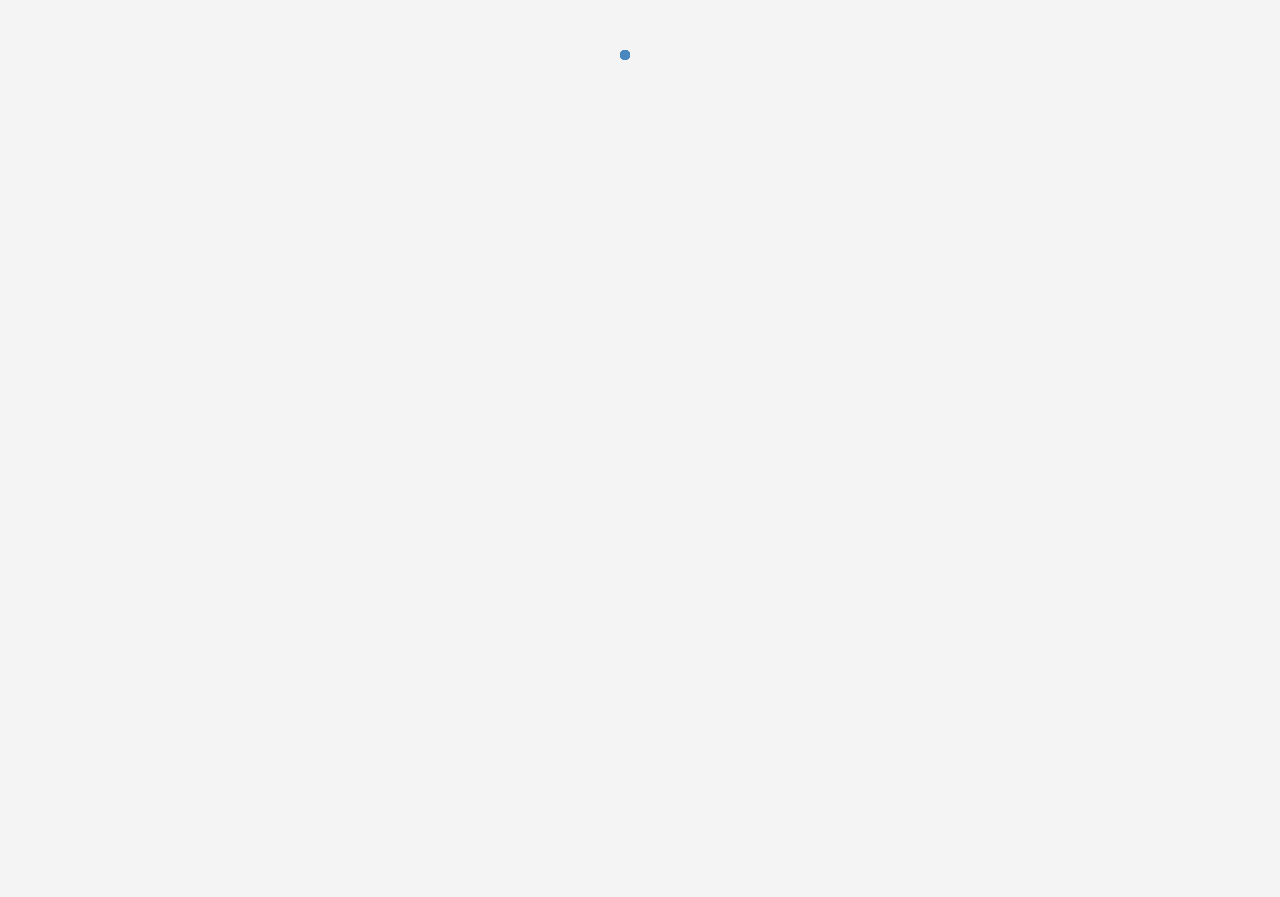 scroll, scrollTop: 0, scrollLeft: 0, axis: both 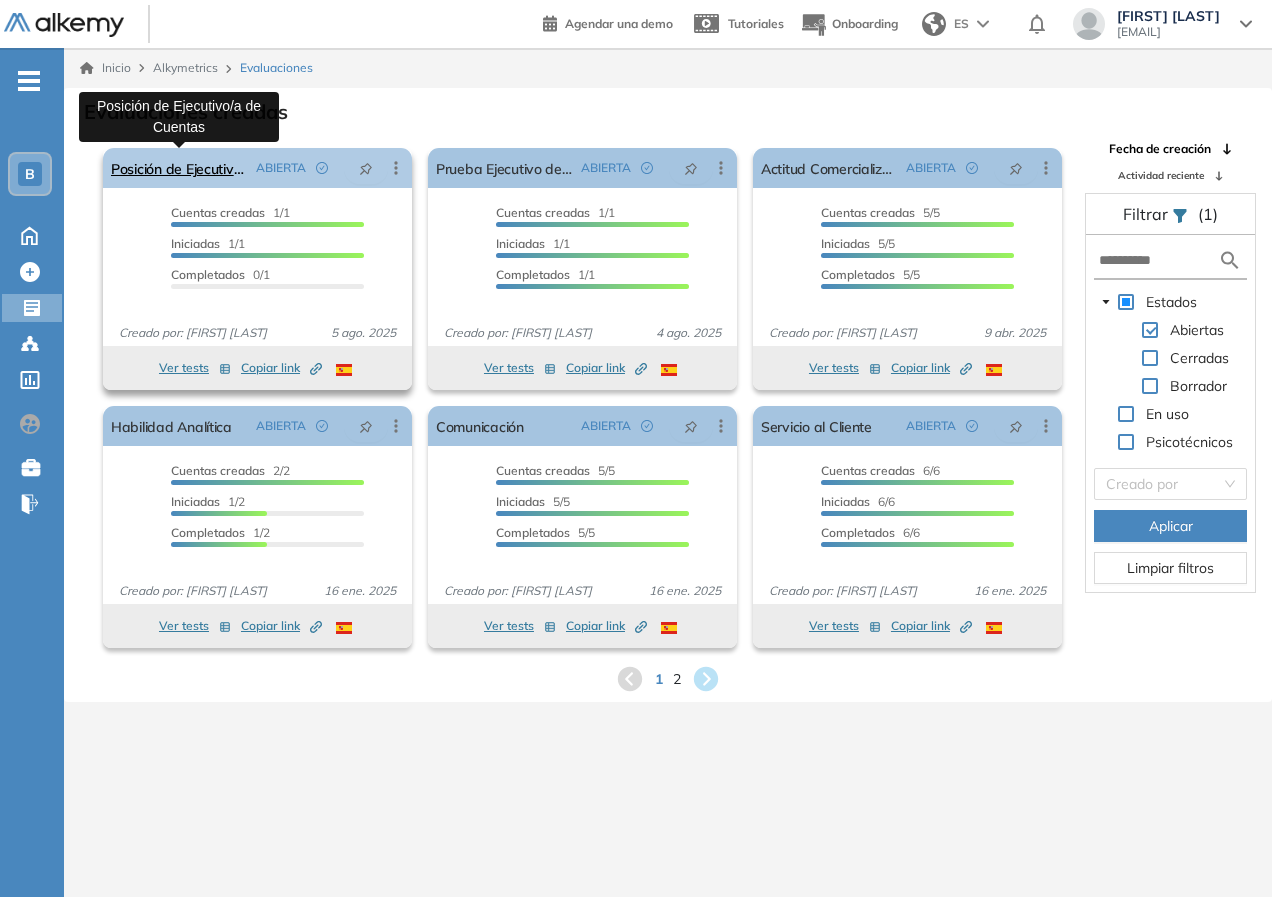 click on "Posición de Ejecutivo/a de Cuentas" at bounding box center (179, 168) 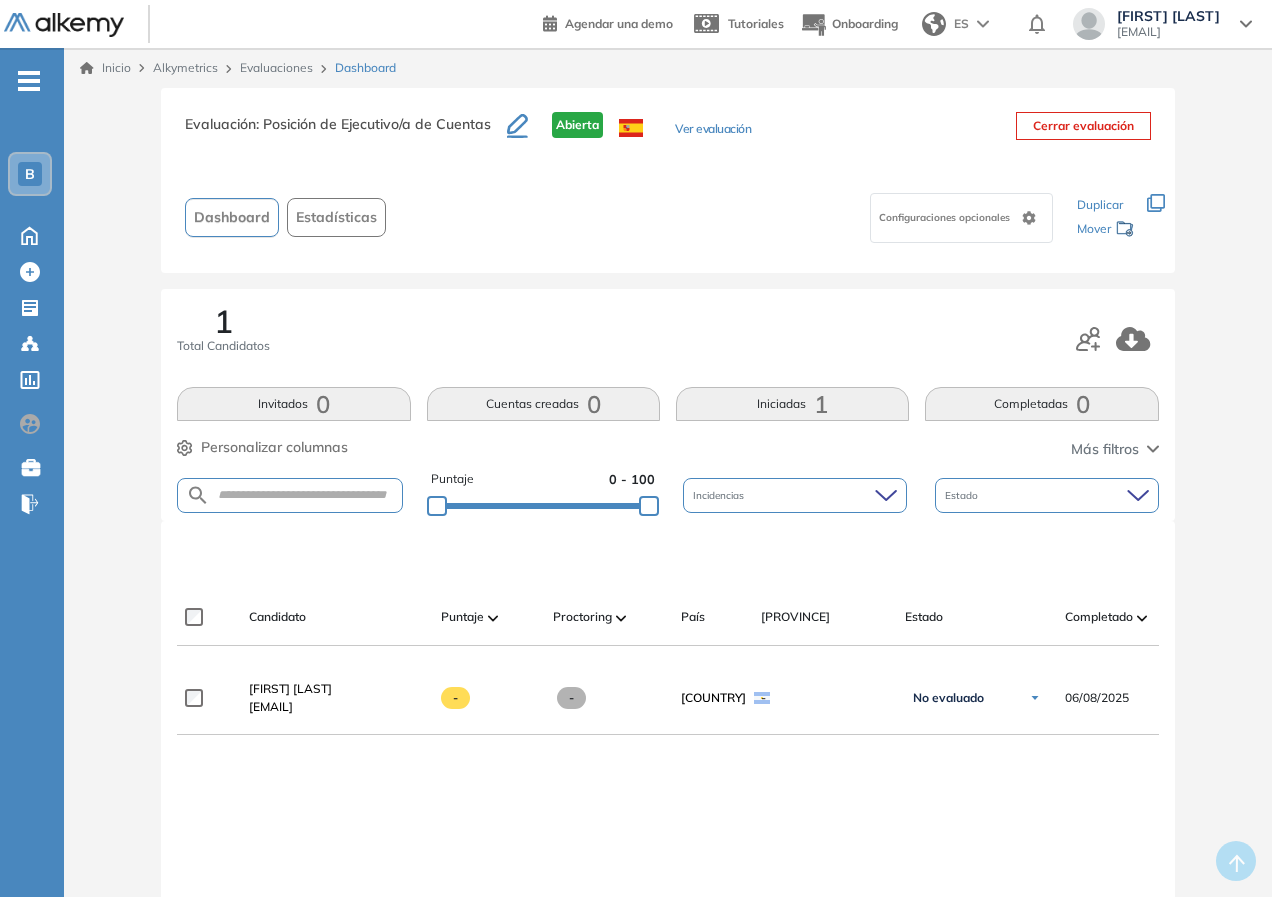 scroll, scrollTop: 246, scrollLeft: 0, axis: vertical 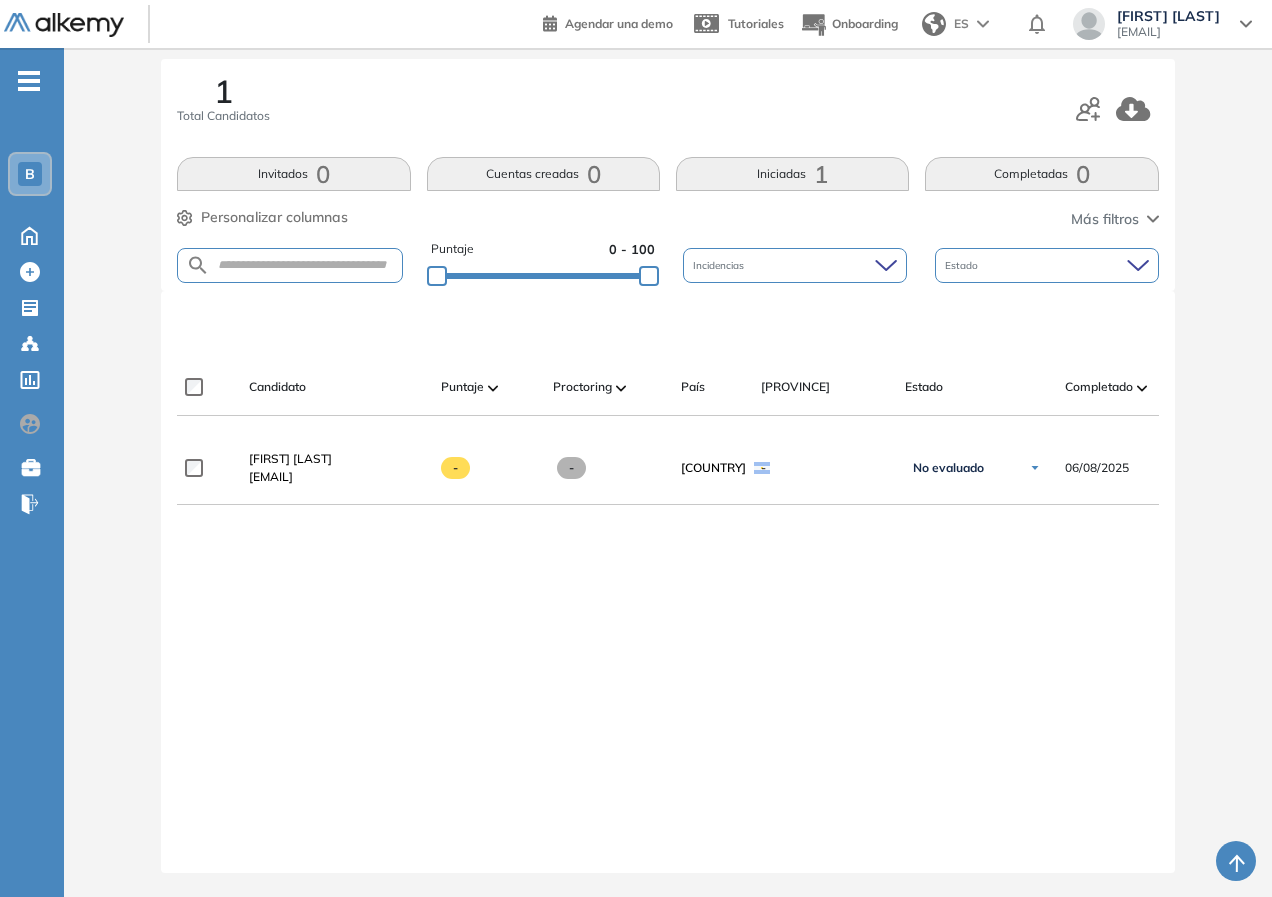 drag, startPoint x: 402, startPoint y: 695, endPoint x: 330, endPoint y: 582, distance: 133.9888 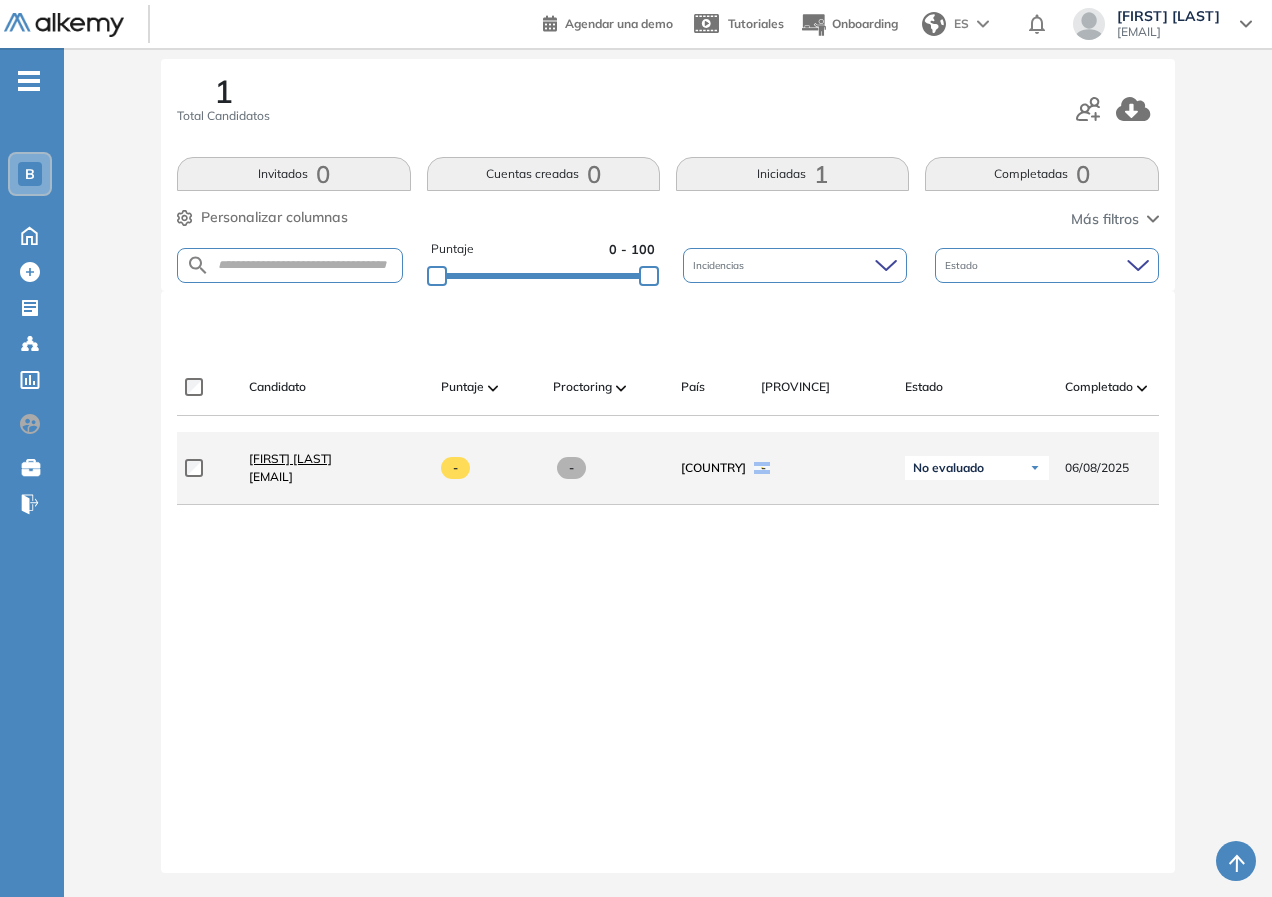 click on "[FIRST] [LAST]" at bounding box center [290, 458] 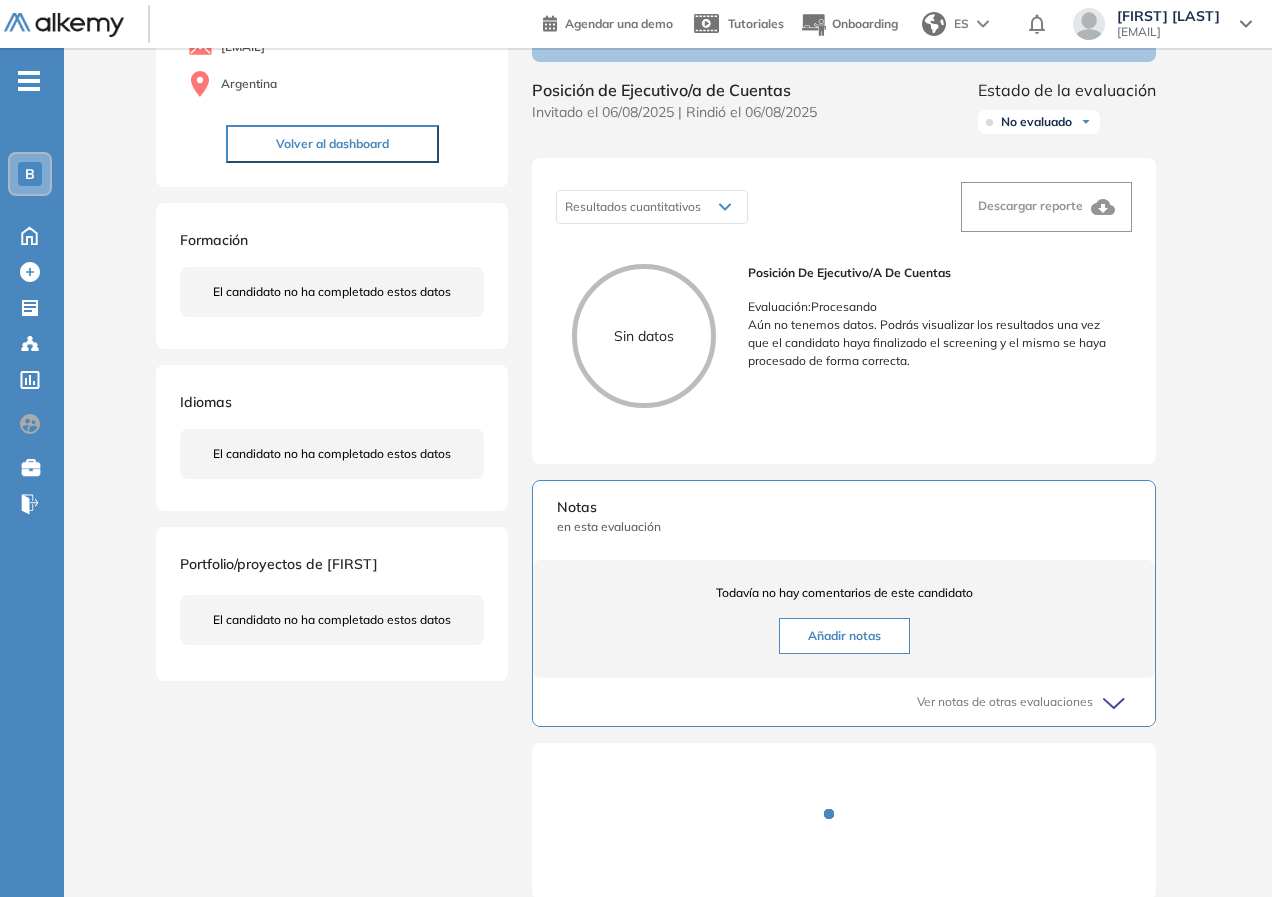 scroll, scrollTop: 0, scrollLeft: 0, axis: both 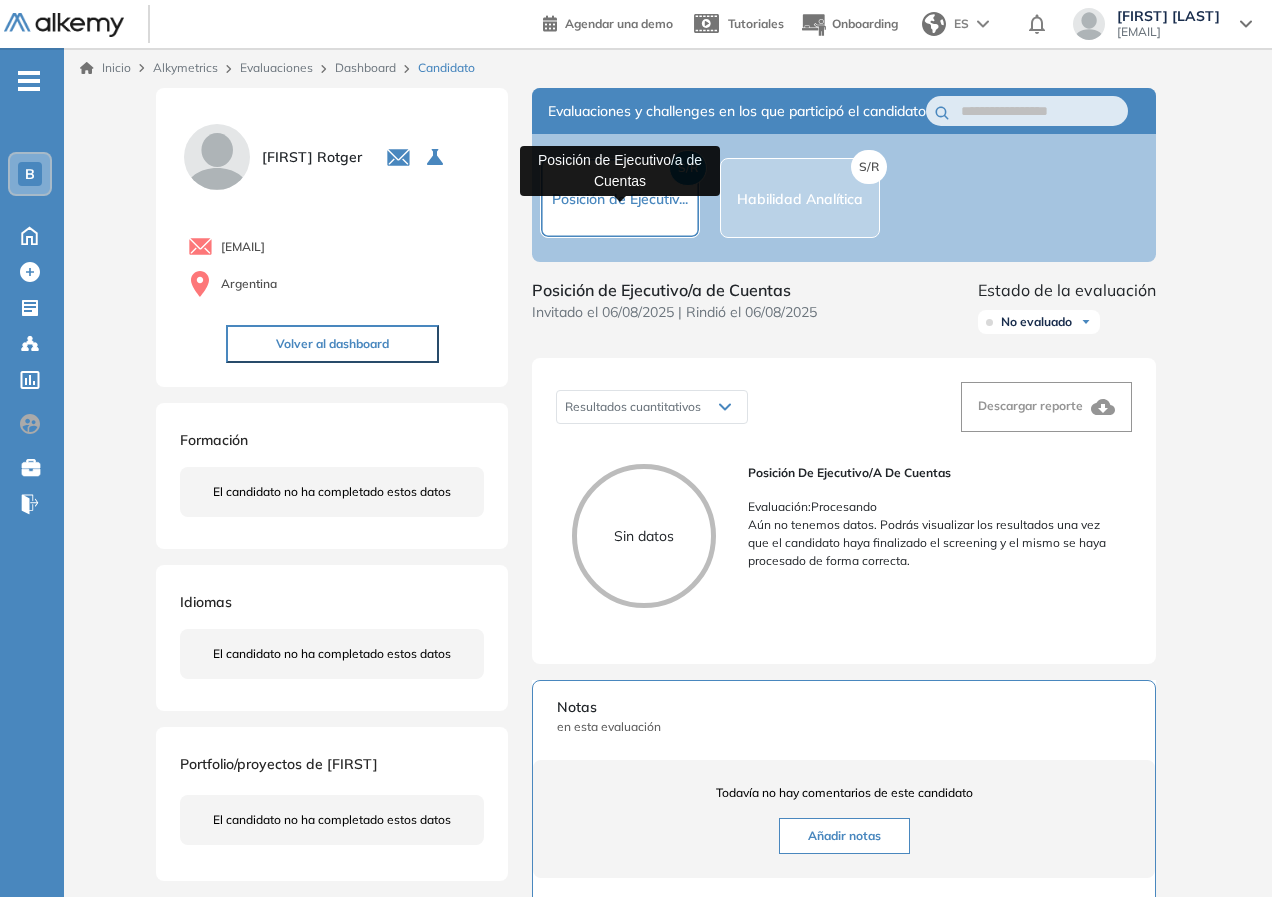 click on "Posición de Ejecutiv..." at bounding box center (620, 199) 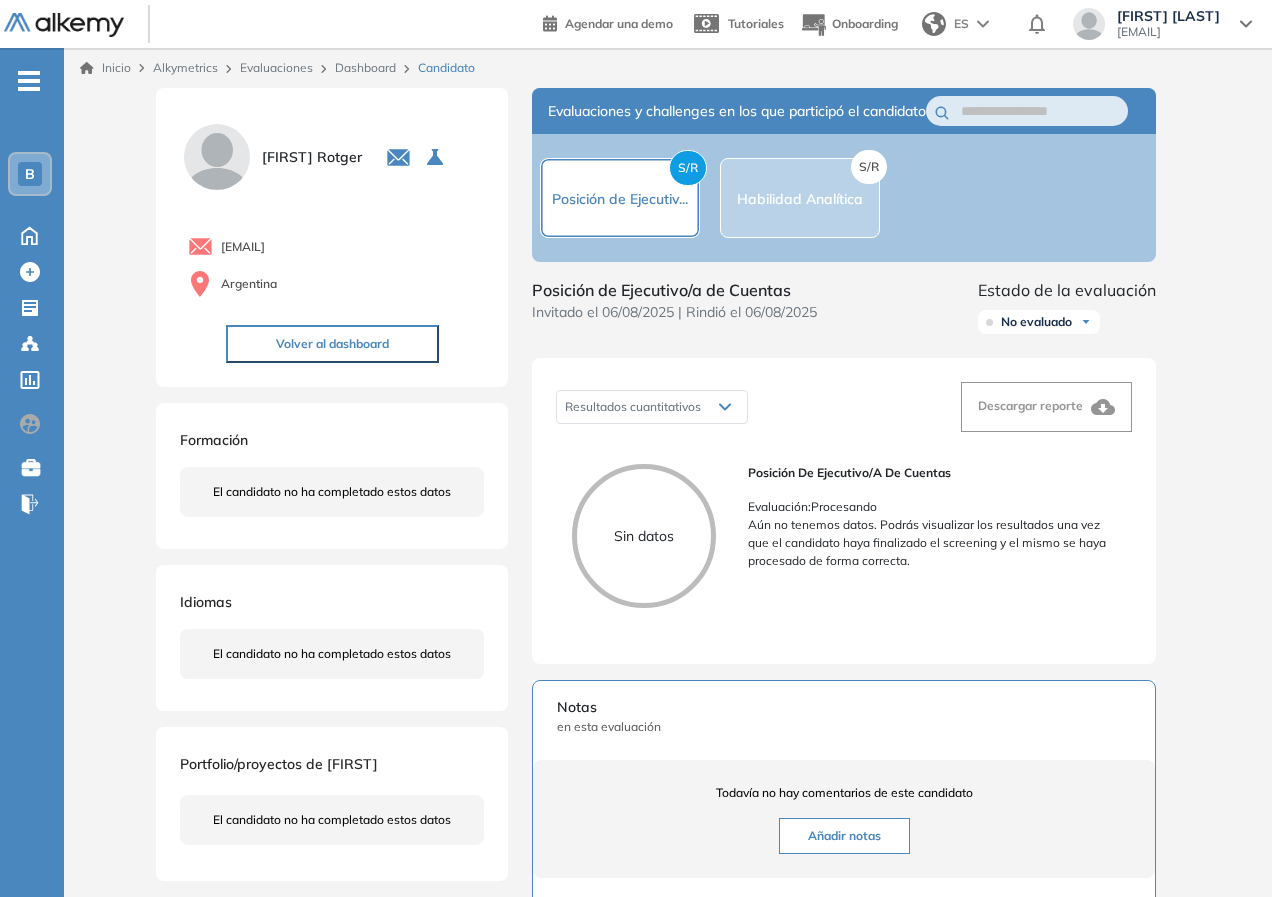 click on "Aún no tenemos datos. Podrás visualizar los resultados una vez que el candidato haya finalizado el screening y el mismo se haya procesado de forma correcta." at bounding box center [932, 543] 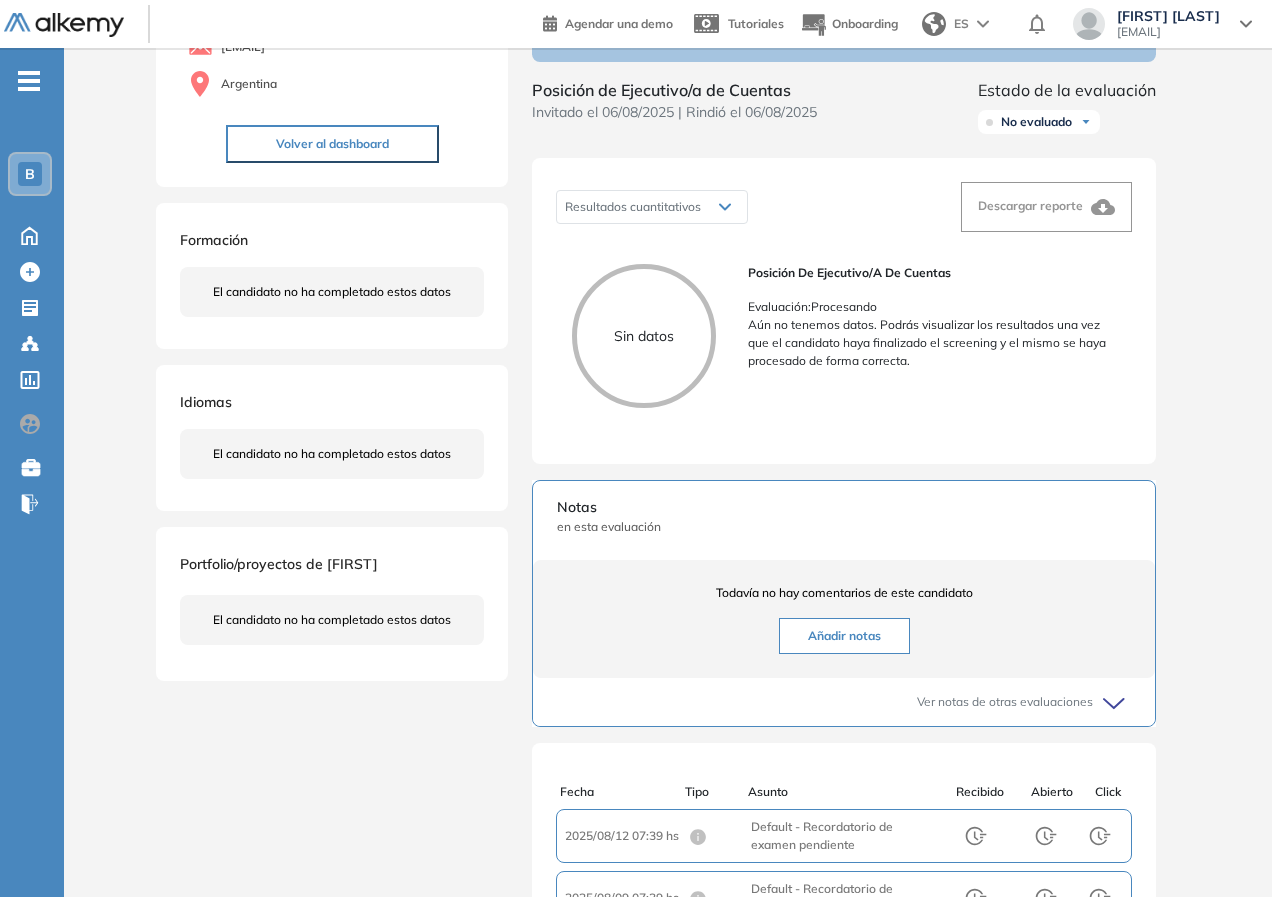 scroll, scrollTop: 413, scrollLeft: 0, axis: vertical 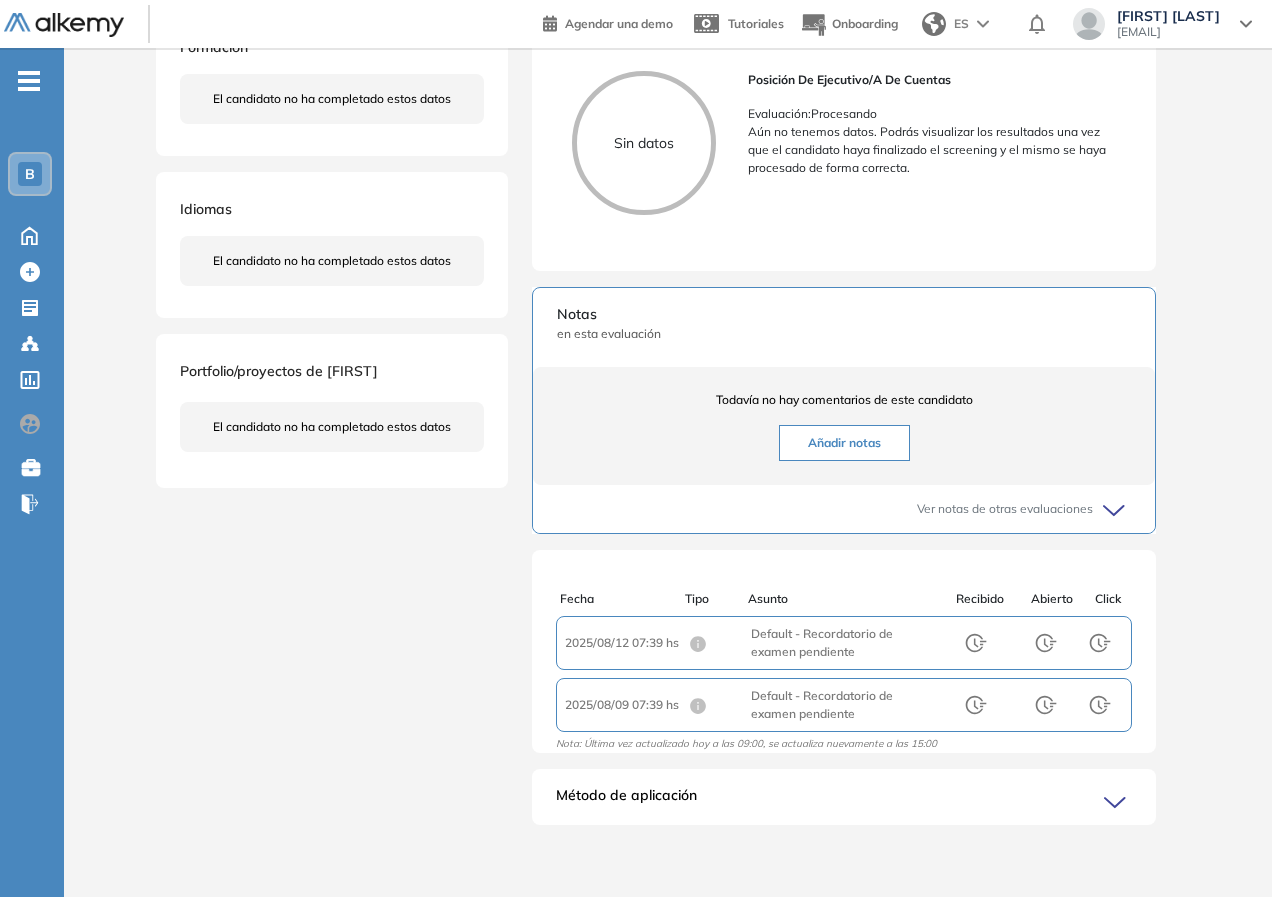 click on "Fecha : 2025/08/12 07:39 hs" at bounding box center [627, 643] 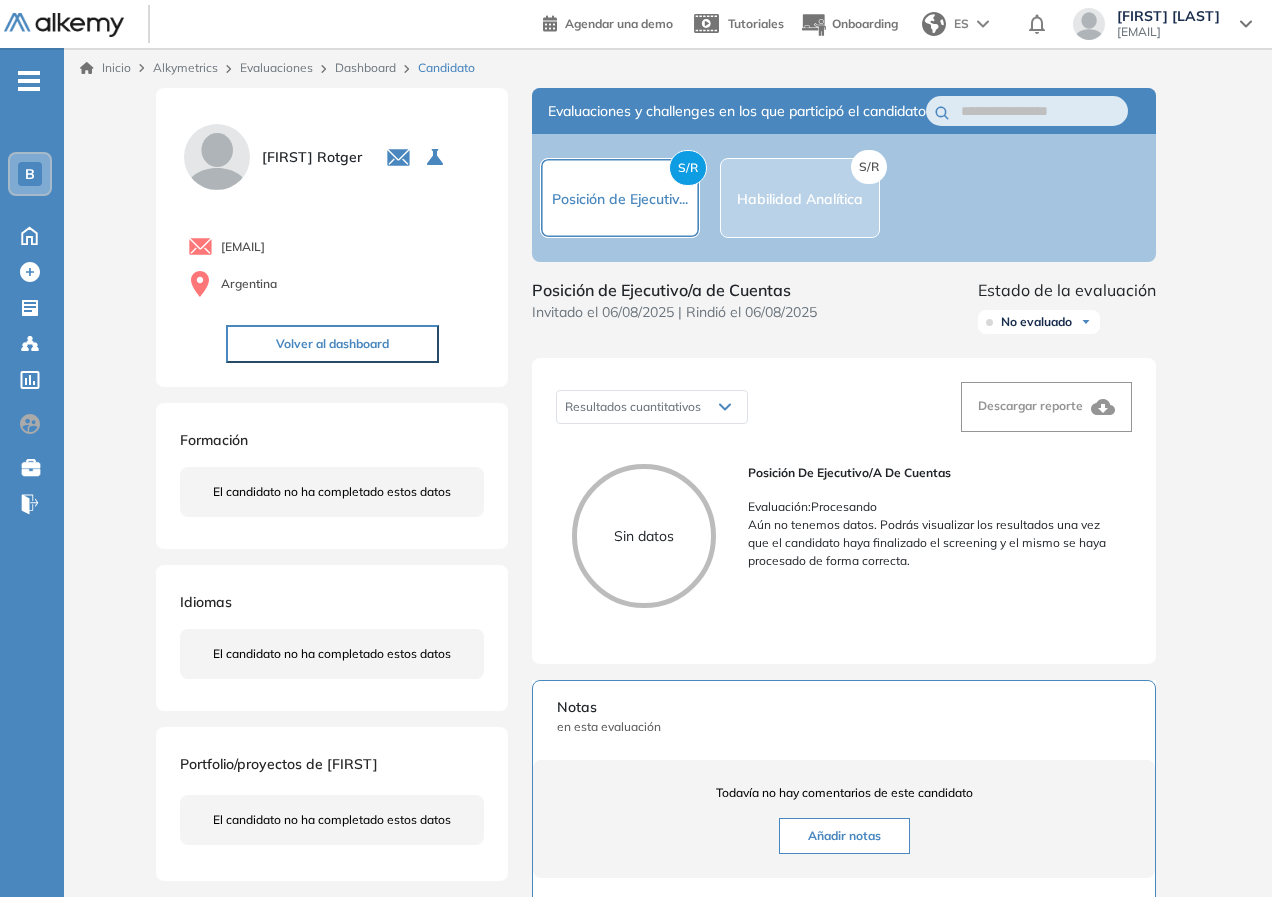 click on "Volver al dashboard" at bounding box center (332, 344) 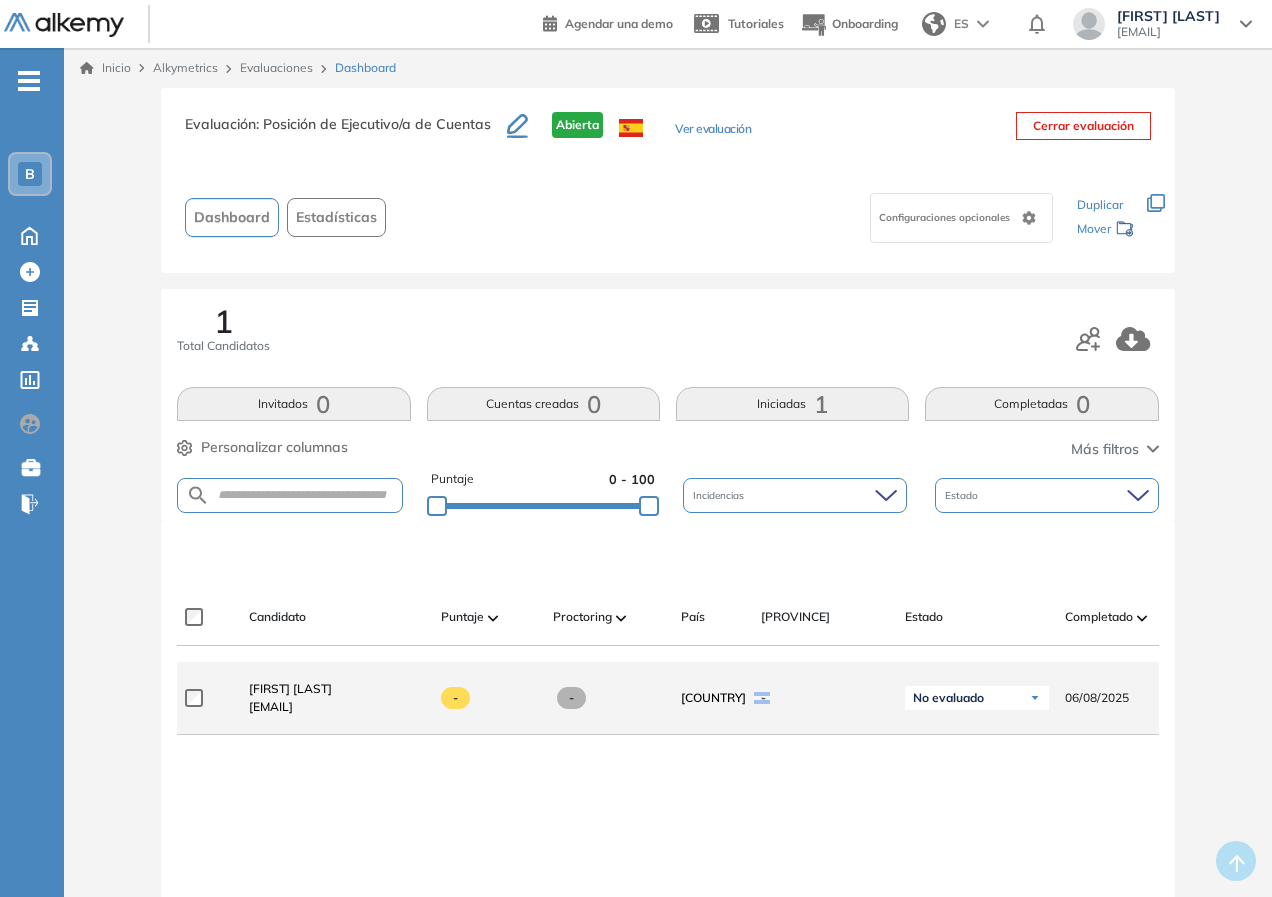 click at bounding box center (455, 698) 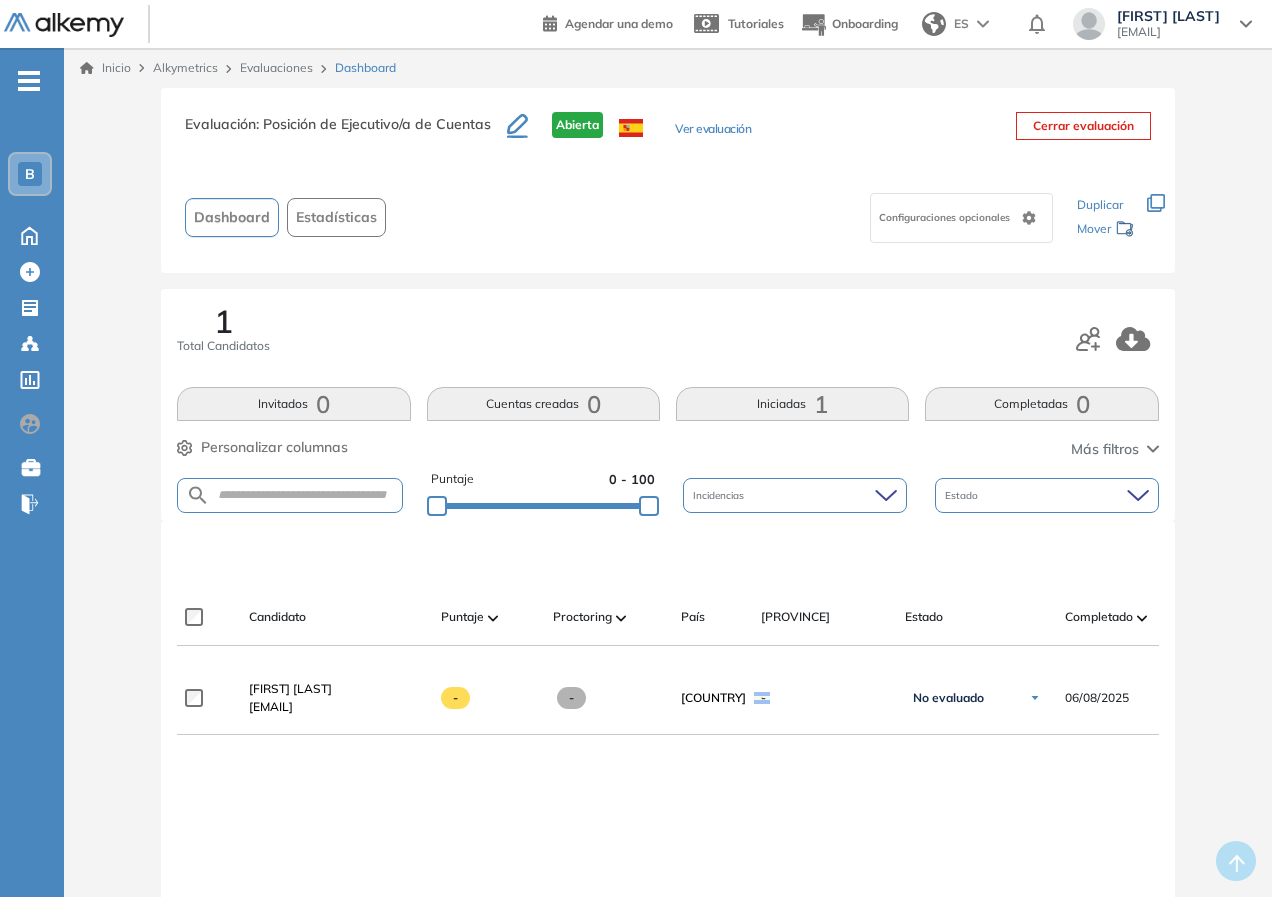 drag, startPoint x: 935, startPoint y: 714, endPoint x: 964, endPoint y: 759, distance: 53.535034 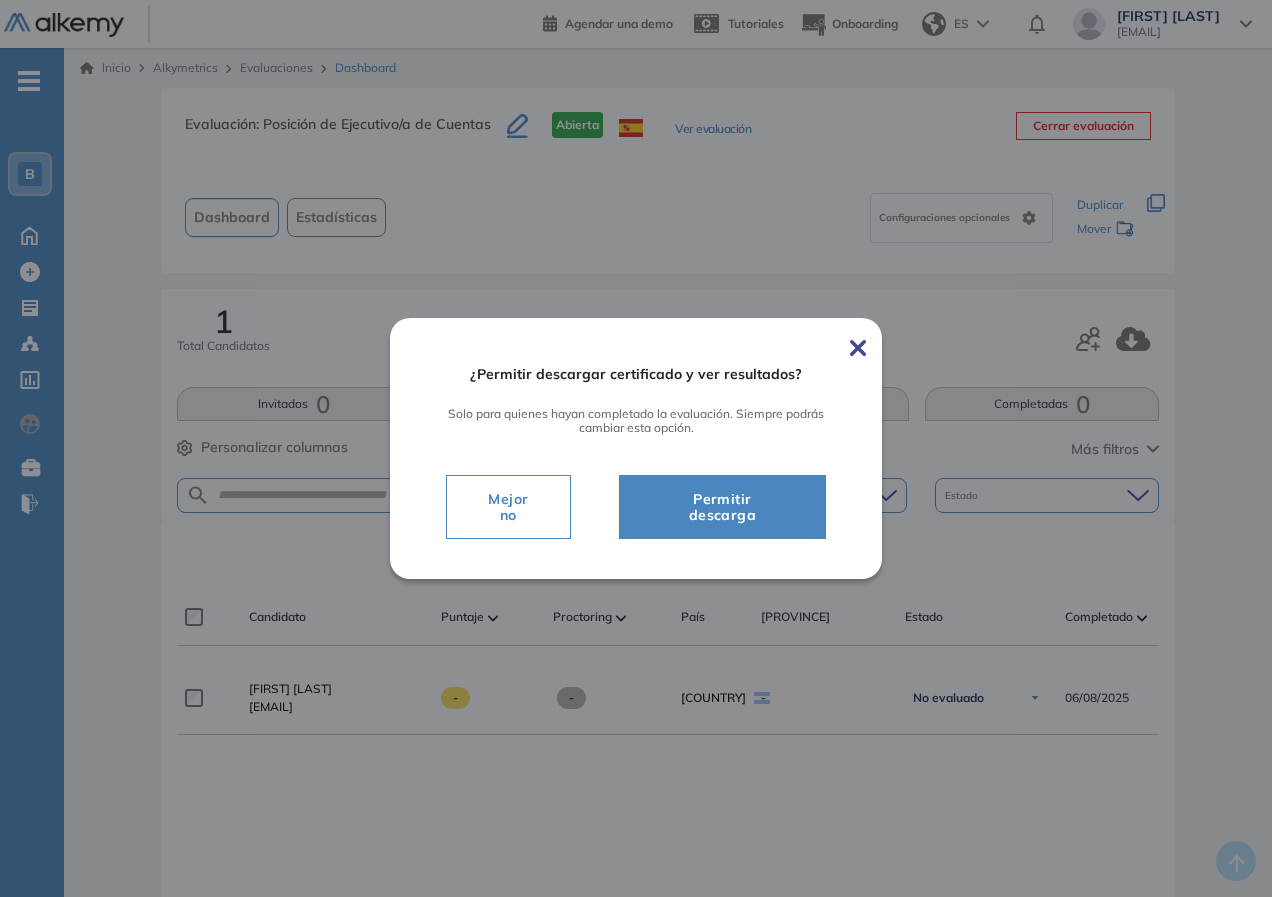 click on "Permitir descarga" at bounding box center (722, 507) 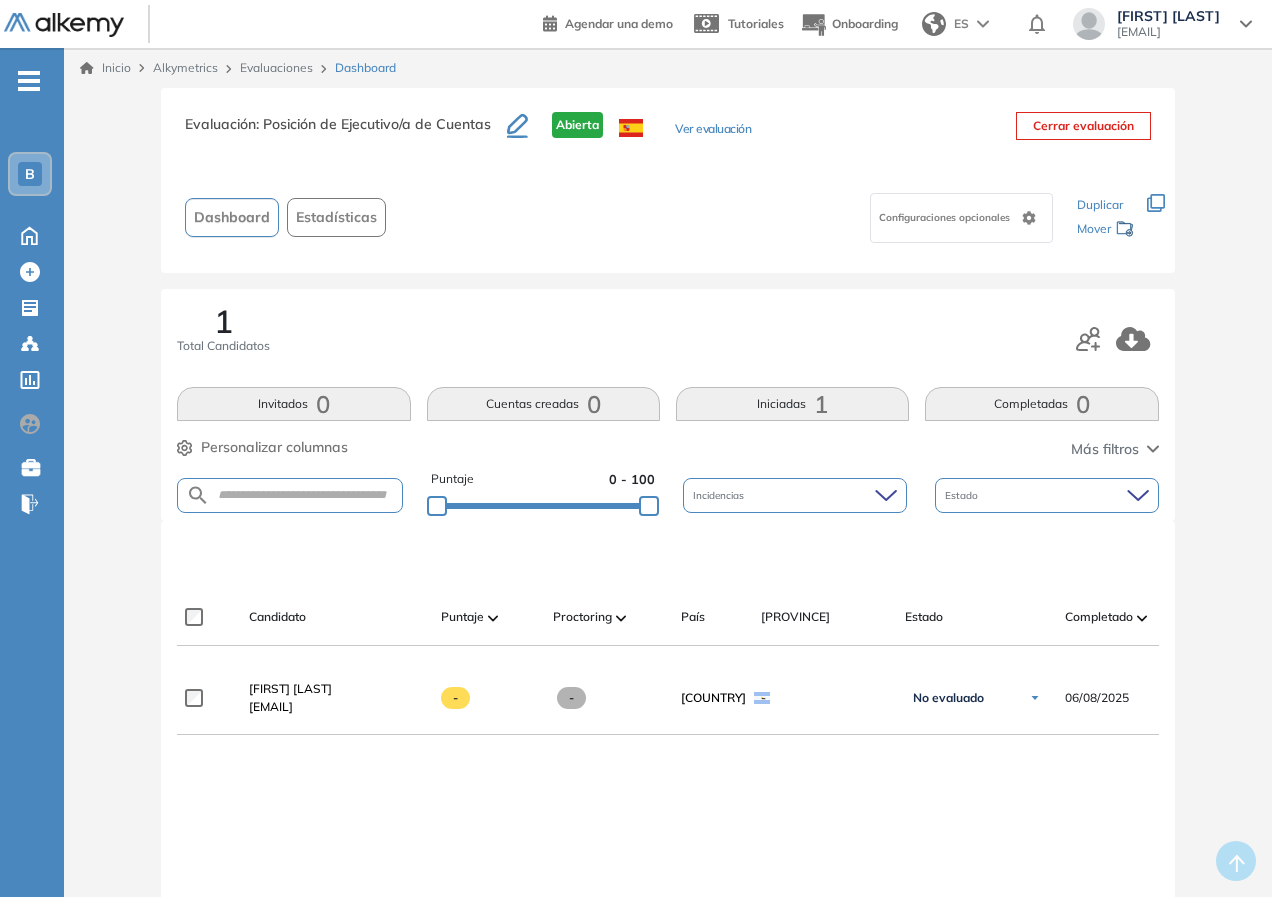 click on "Configuraciones opcionales" at bounding box center (946, 217) 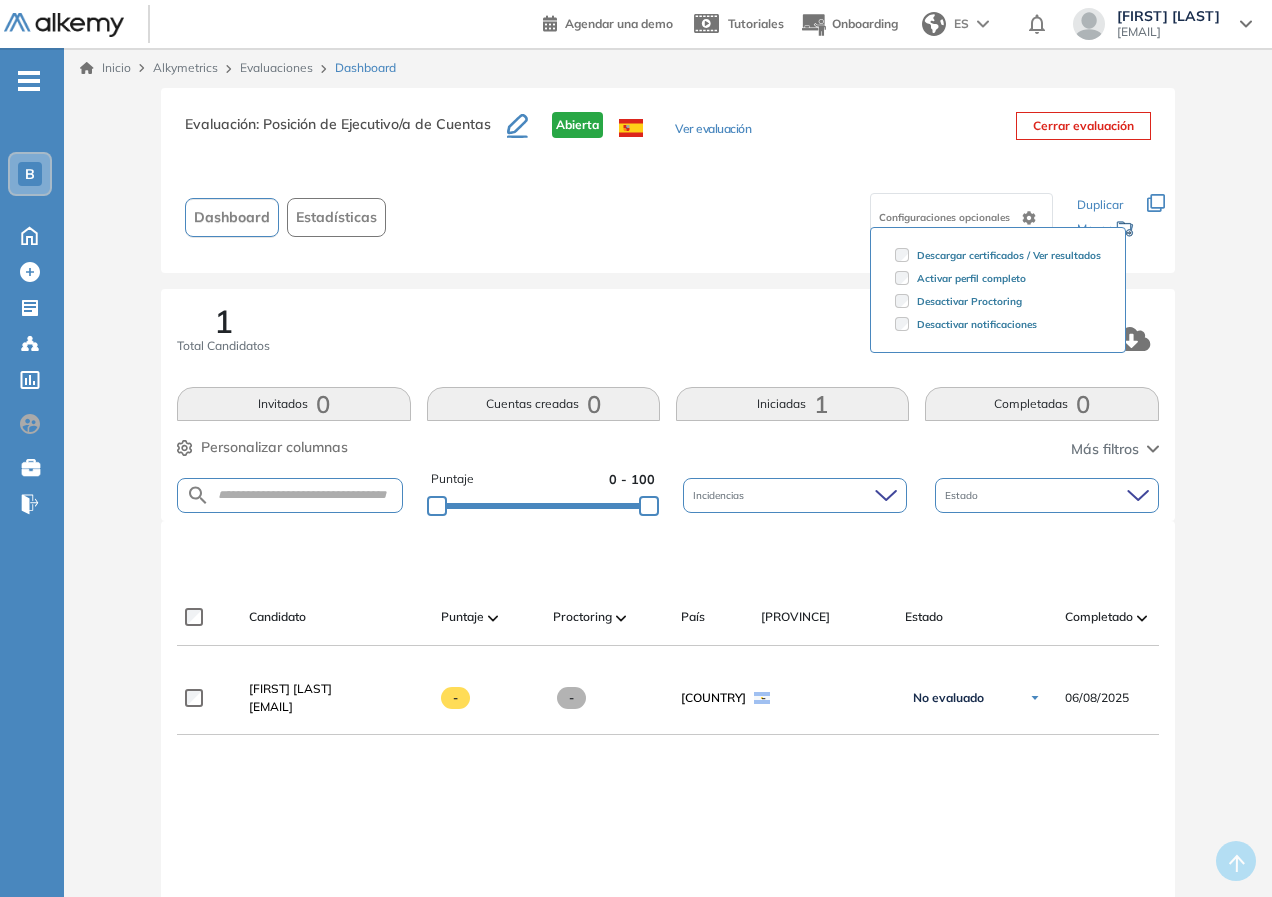 click on "Descargar certificados / Ver resultados" at bounding box center (998, 255) 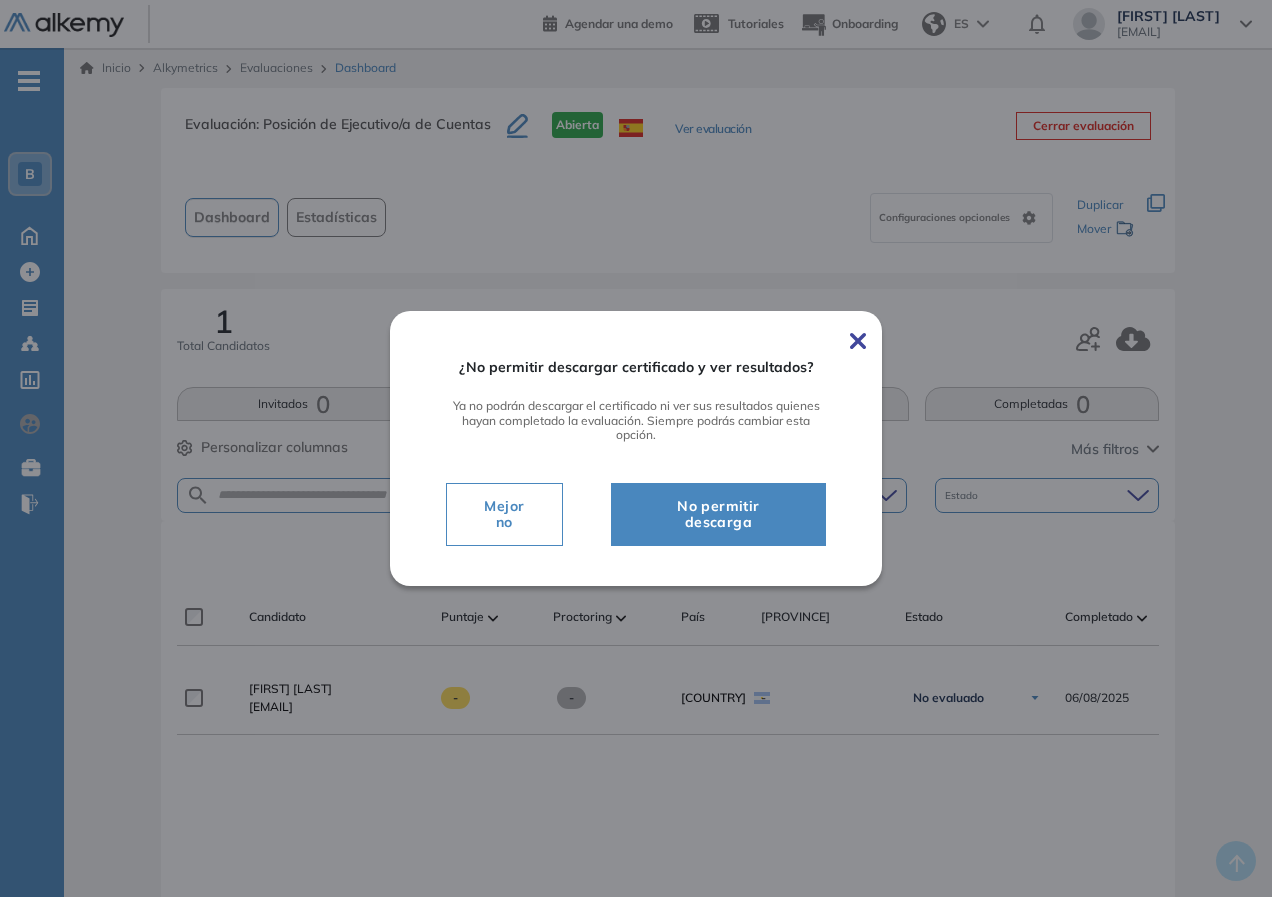 drag, startPoint x: 685, startPoint y: 515, endPoint x: 739, endPoint y: 491, distance: 59.093147 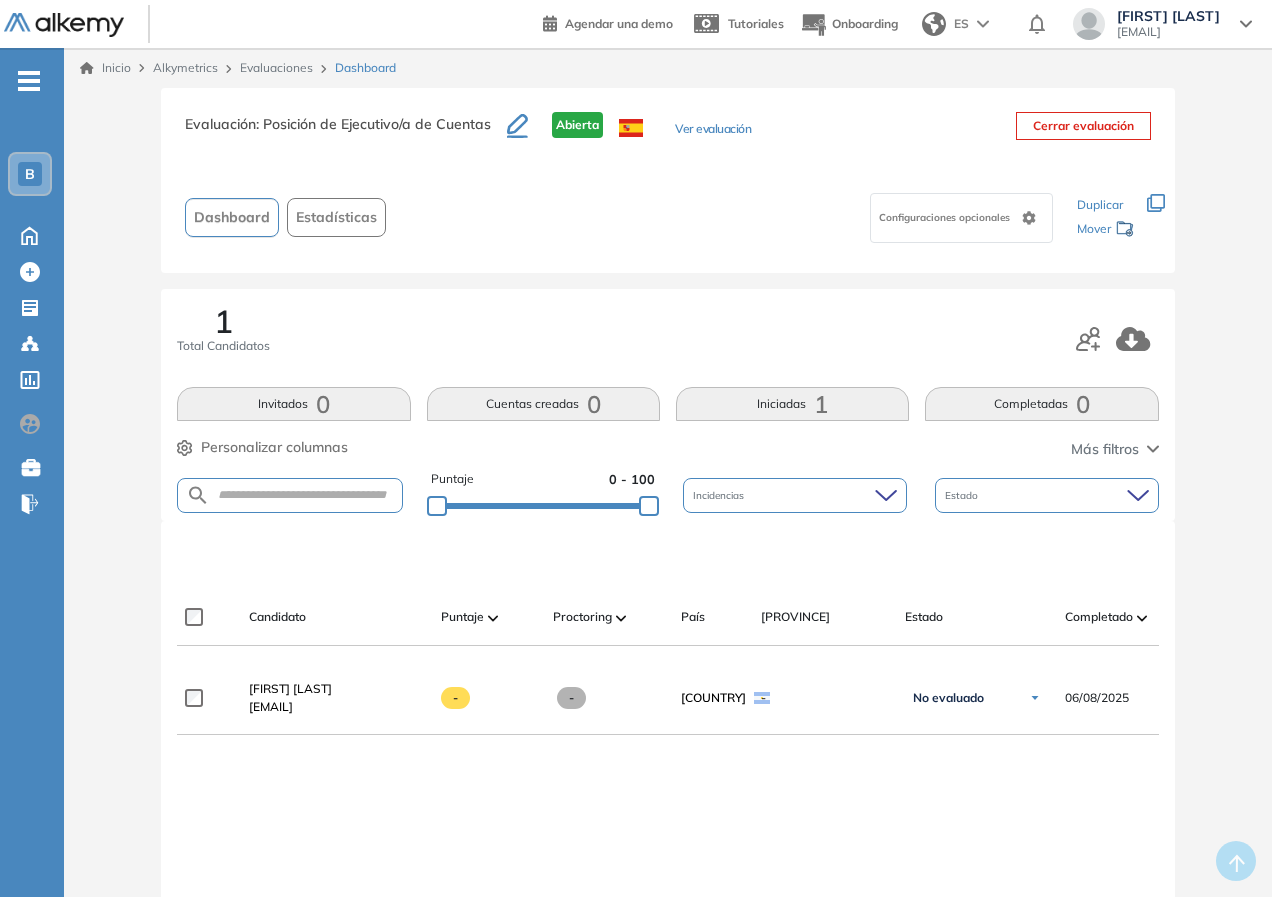 click on "1 Total Candidatos" at bounding box center [667, 338] 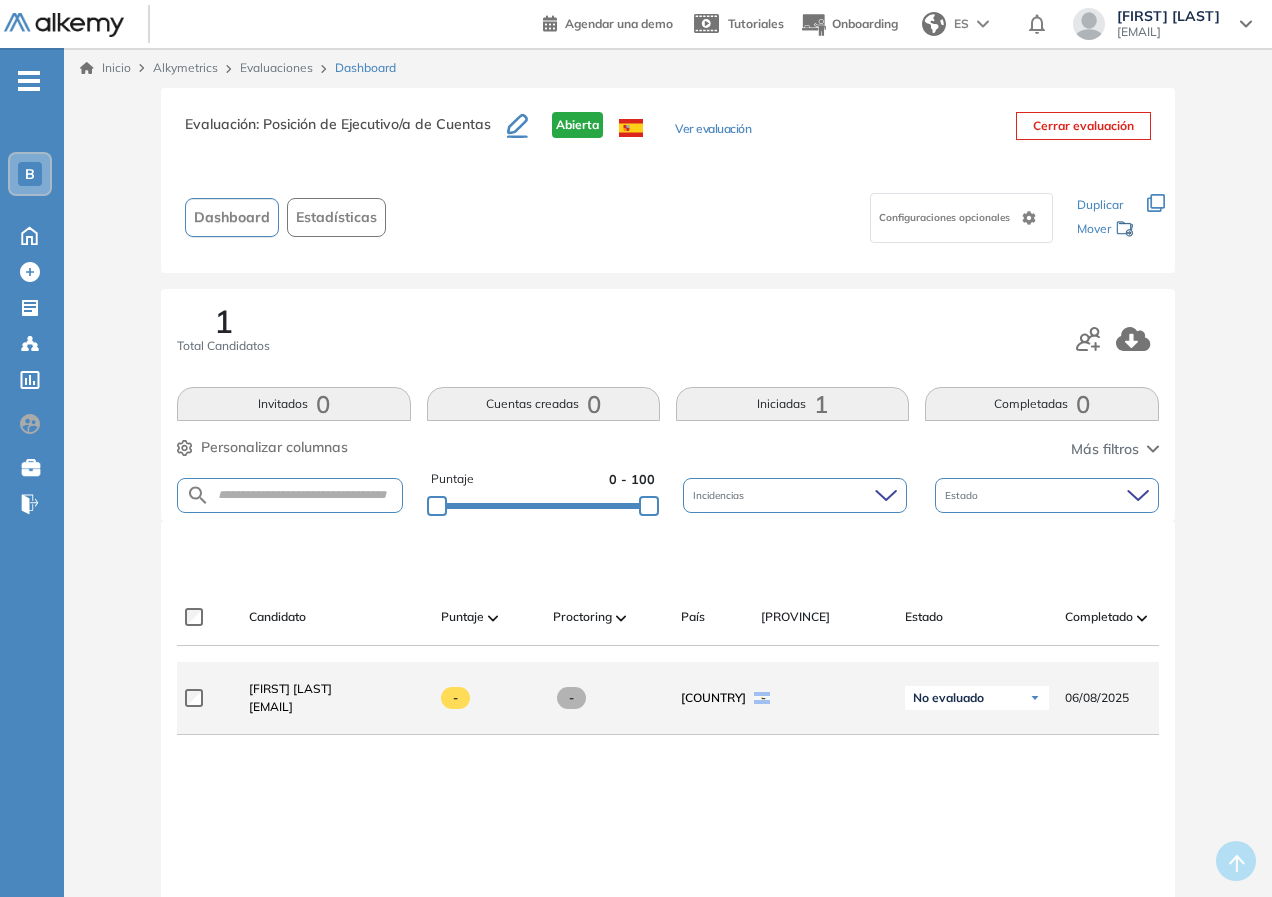 click on "-" at bounding box center (571, 698) 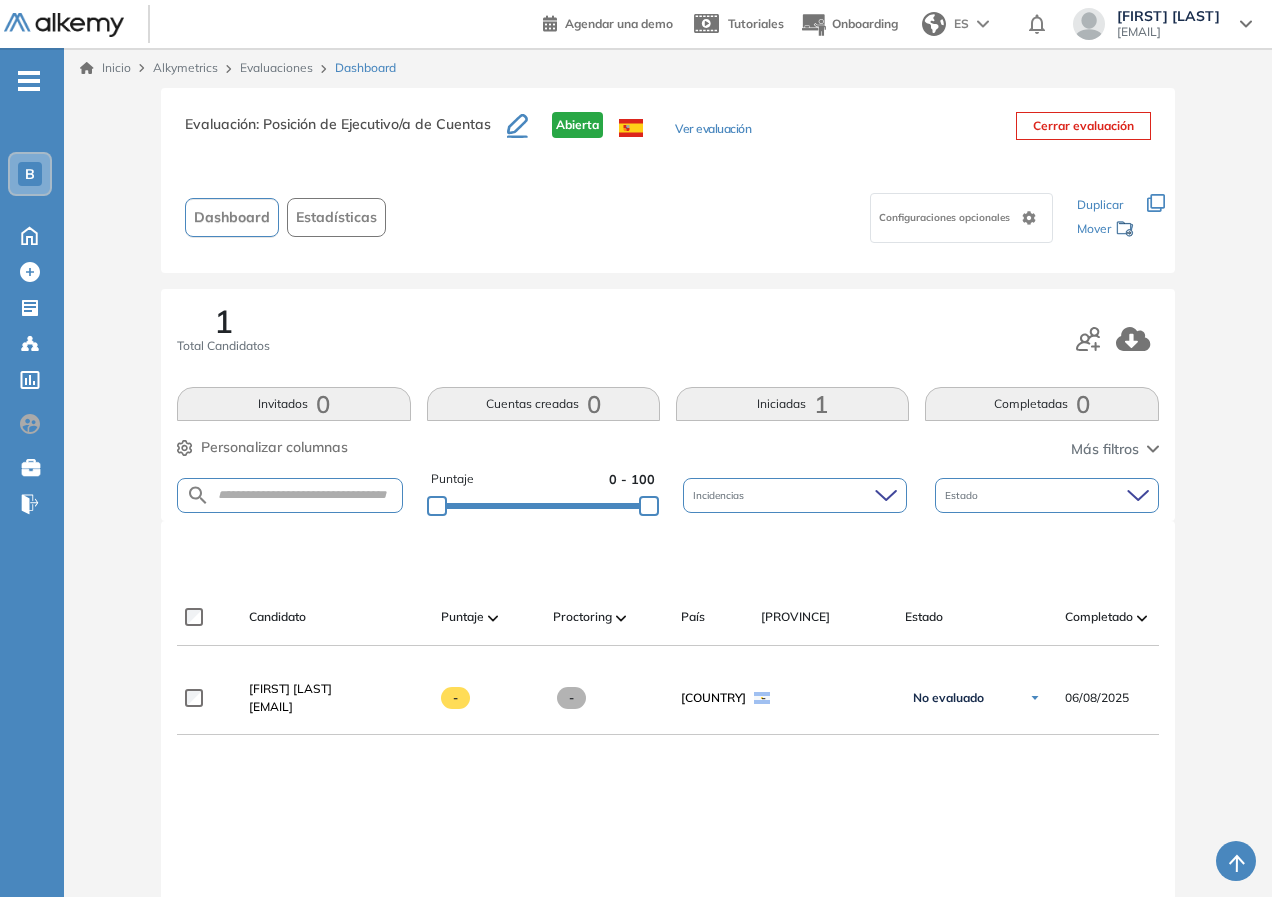 scroll, scrollTop: 246, scrollLeft: 0, axis: vertical 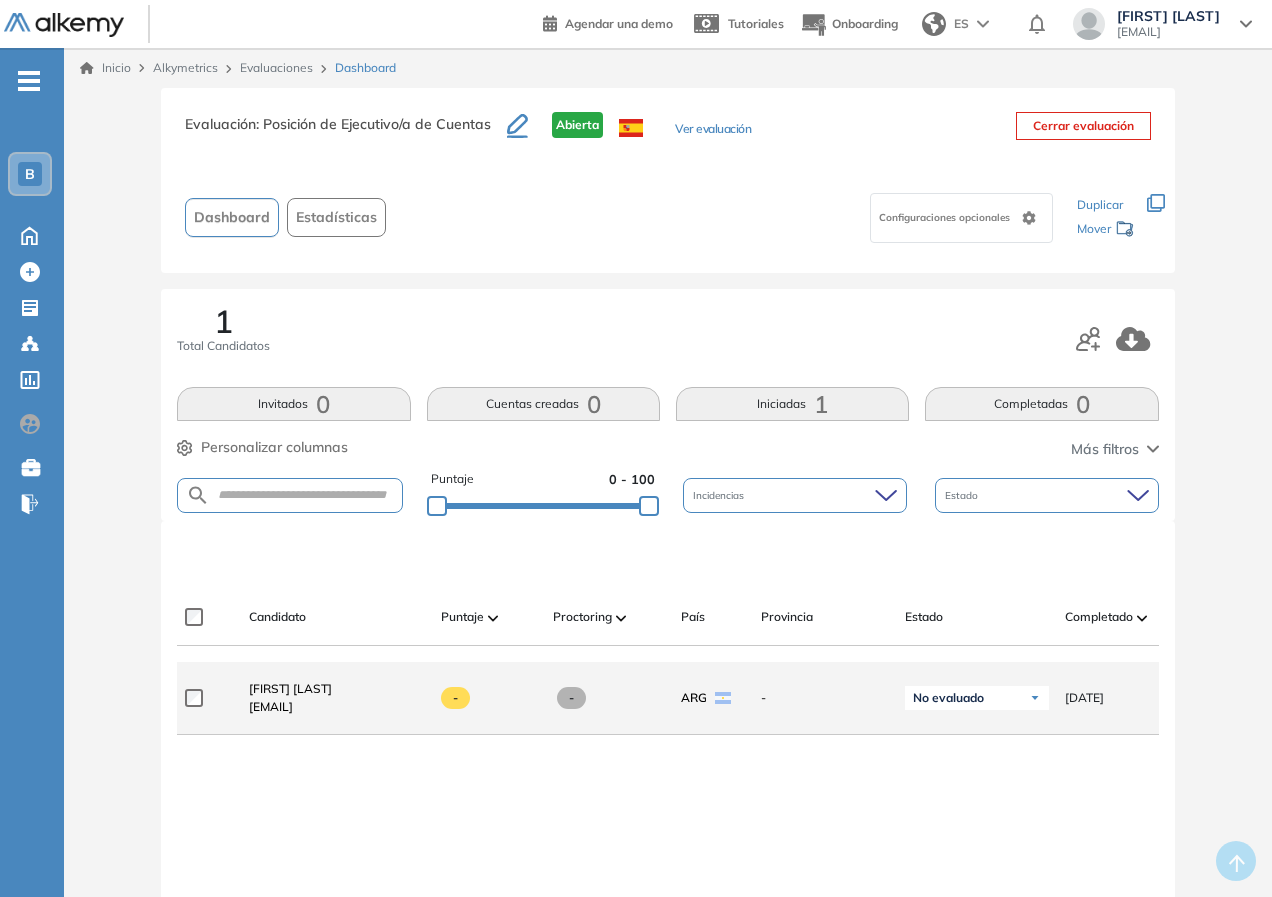 drag, startPoint x: 746, startPoint y: 703, endPoint x: 647, endPoint y: 703, distance: 99 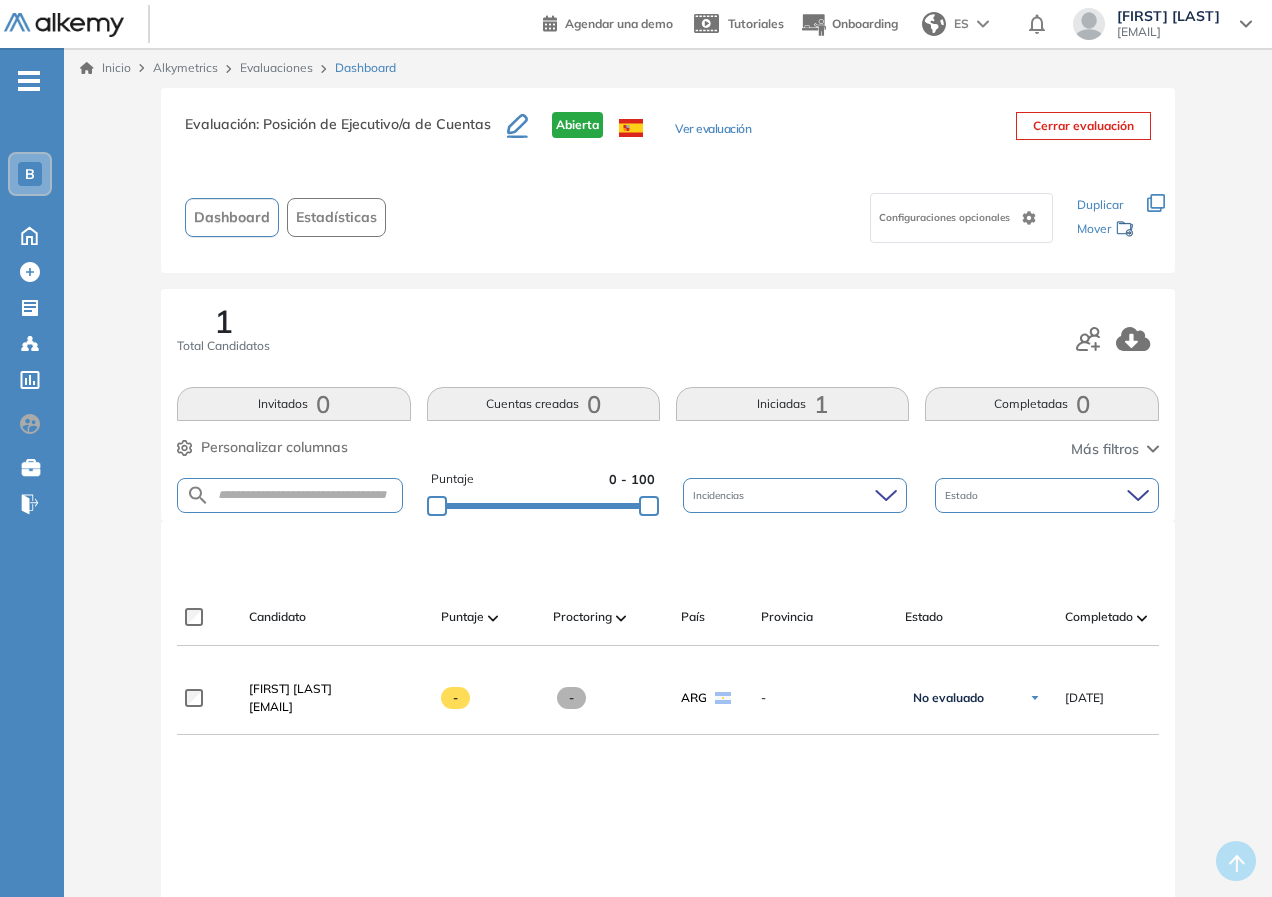click on "Inicio Alkymetrics Evaluaciones Dashboard" at bounding box center [668, 68] 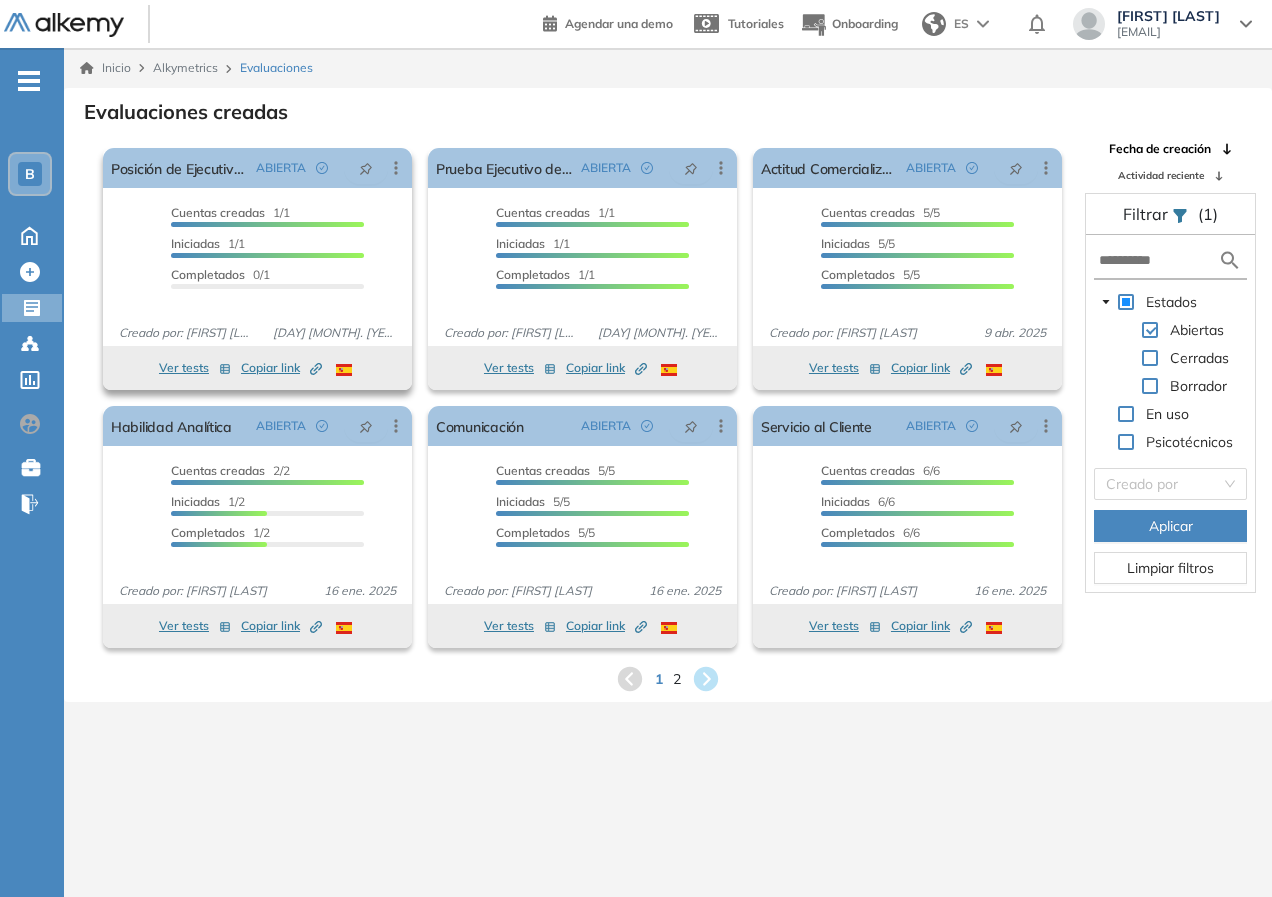 click on "Creado por: [FIRST] [LAST]" at bounding box center (188, 333) 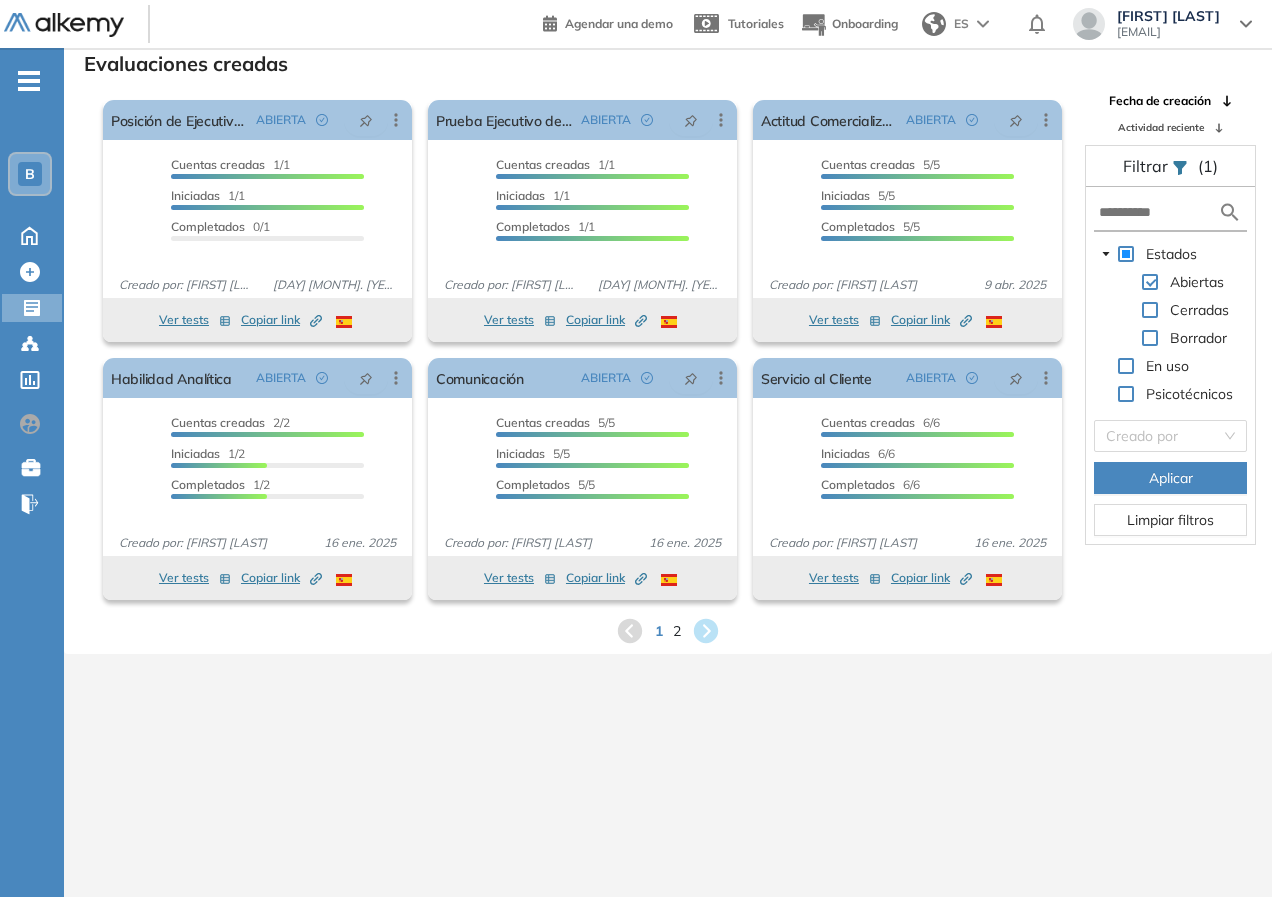 scroll, scrollTop: 0, scrollLeft: 0, axis: both 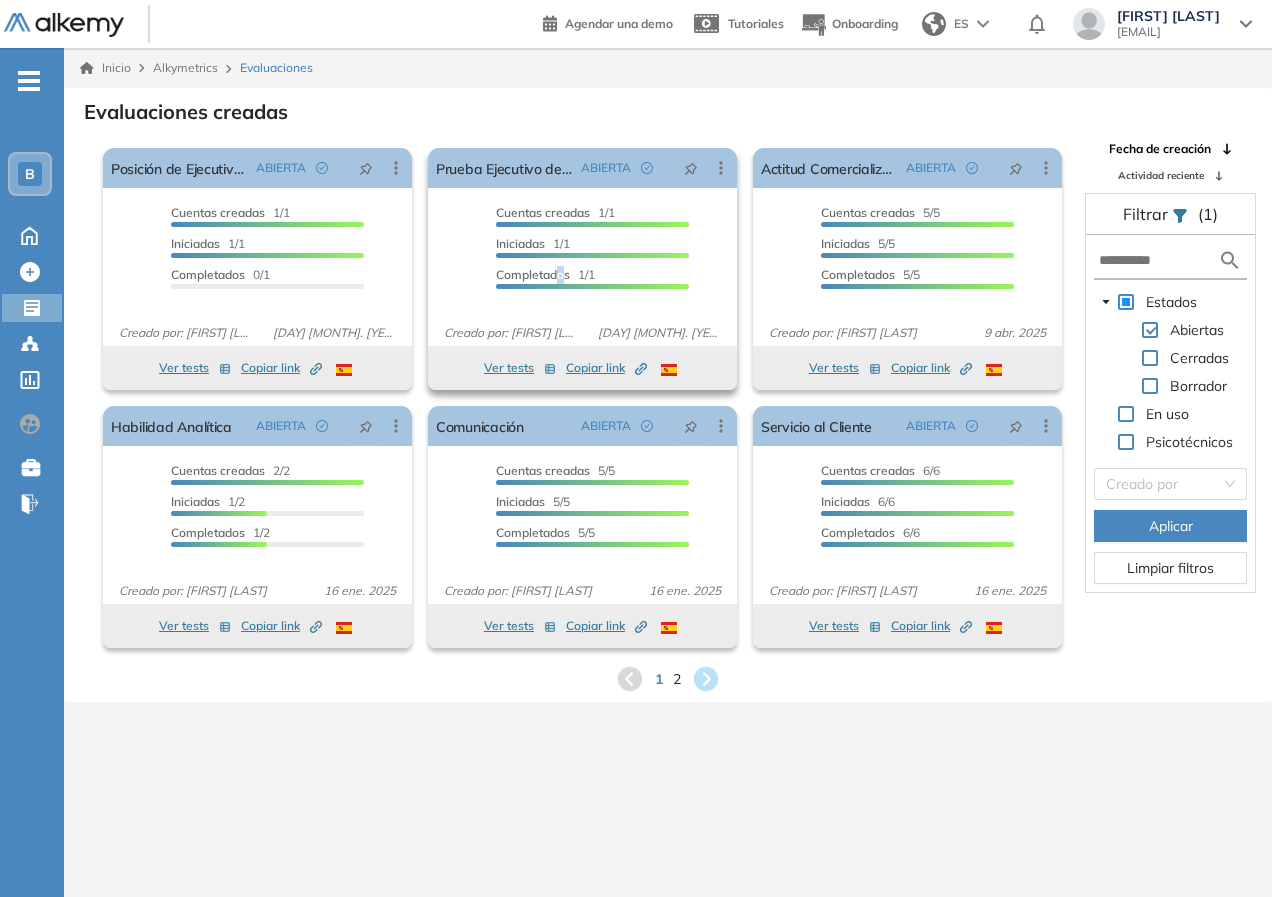 click on "Completados" at bounding box center [533, 274] 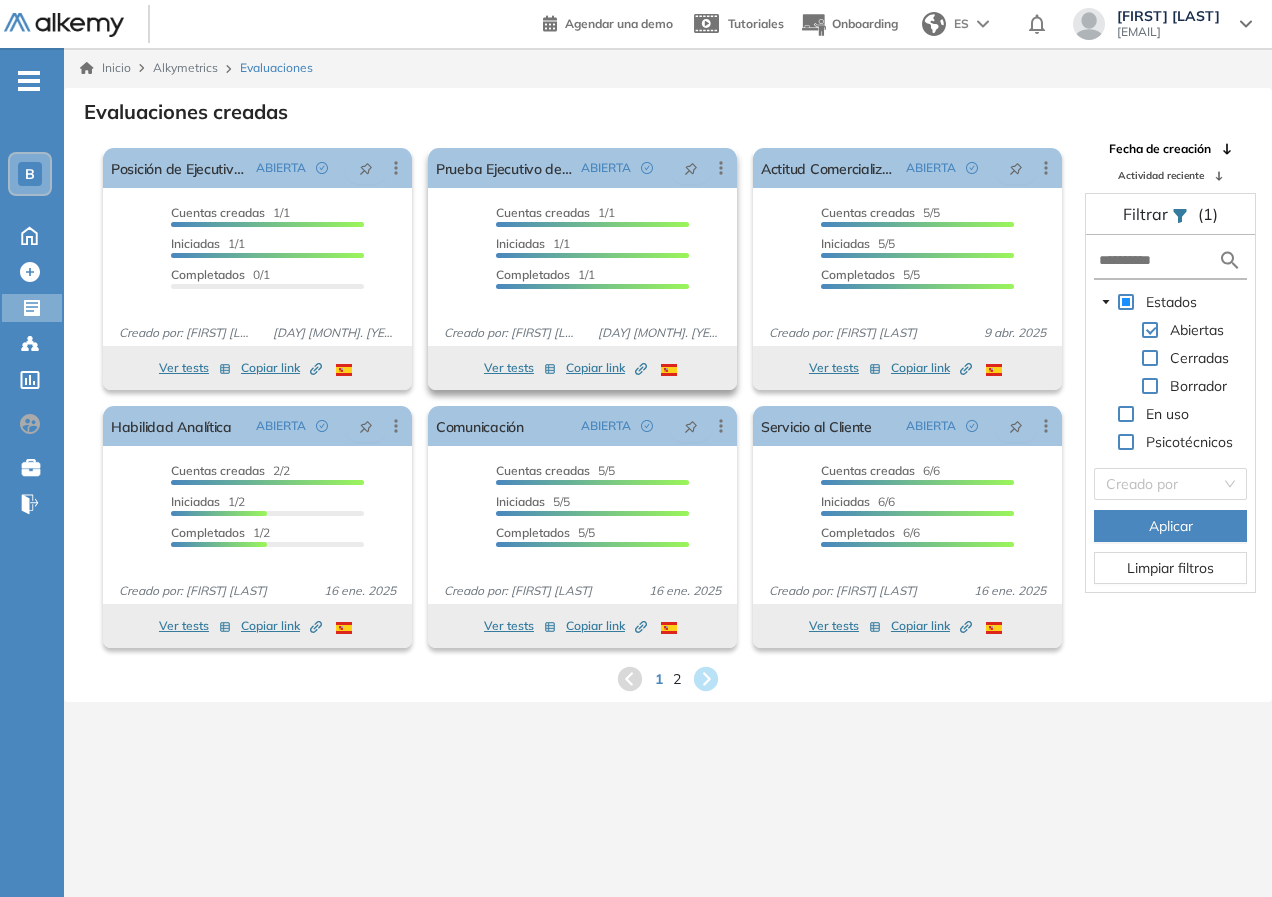 click on "Cuentas creadas" at bounding box center (543, 212) 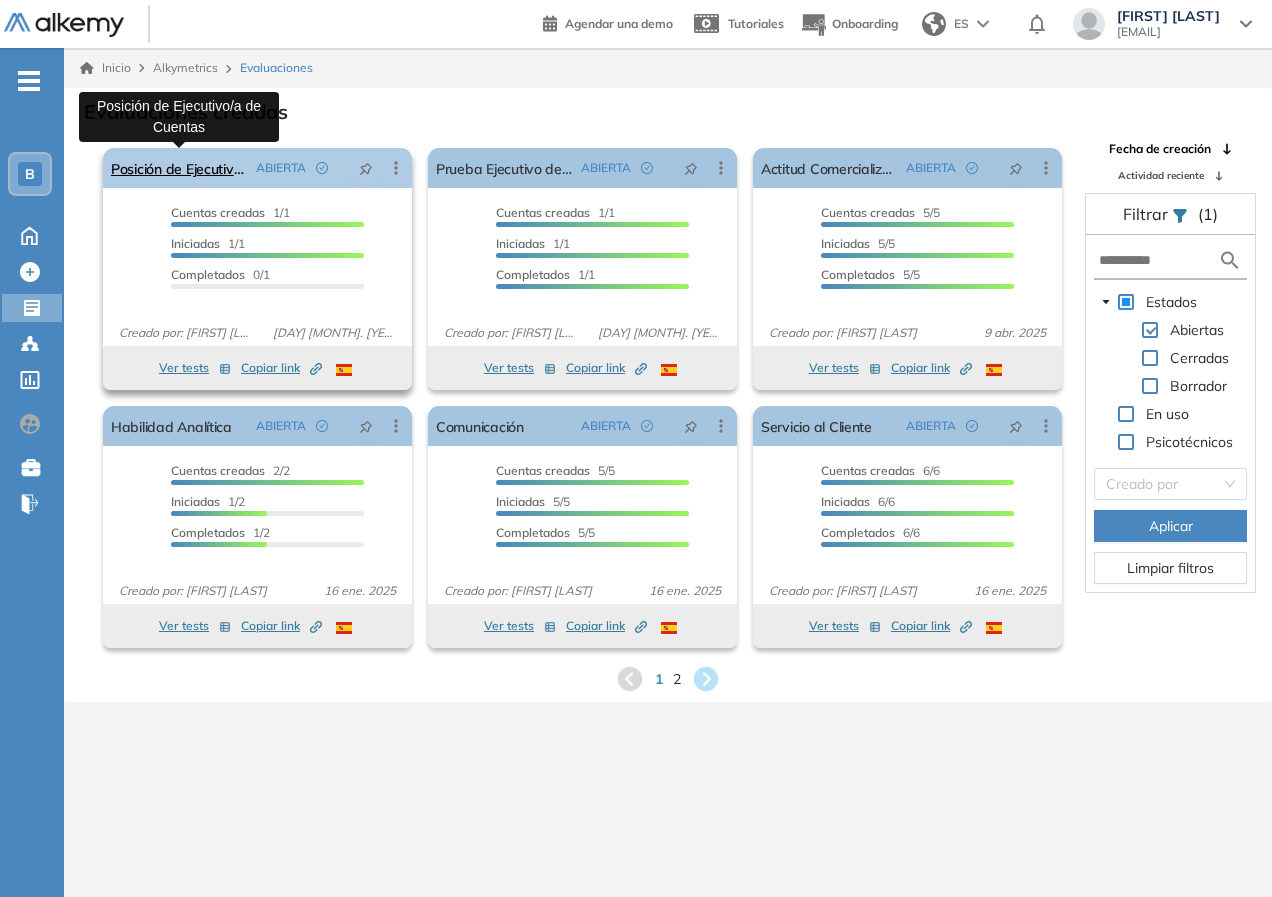 click on "Posición de Ejecutivo/a de Cuentas" at bounding box center [179, 168] 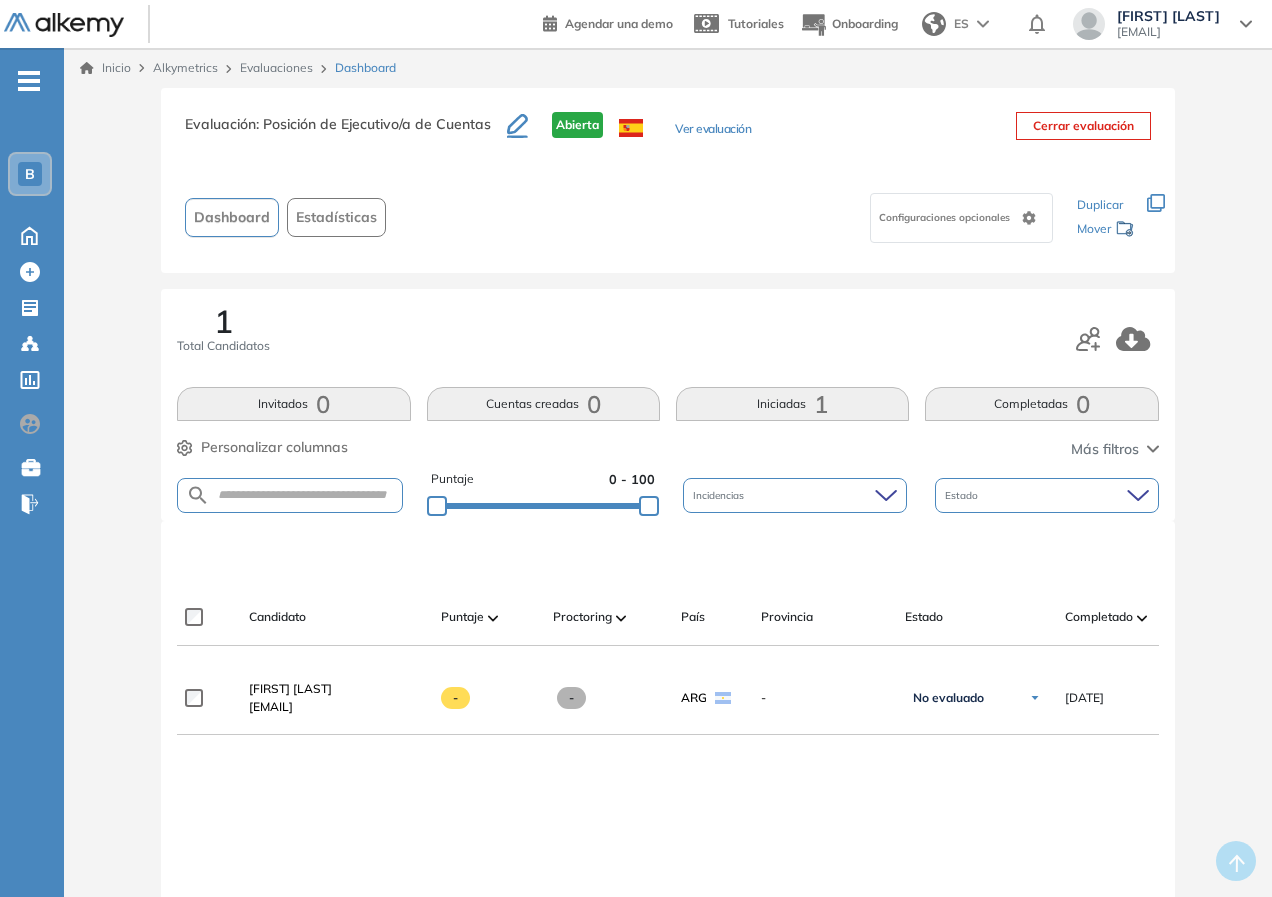 click on ": Posición de Ejecutivo/a de Cuentas" at bounding box center (373, 124) 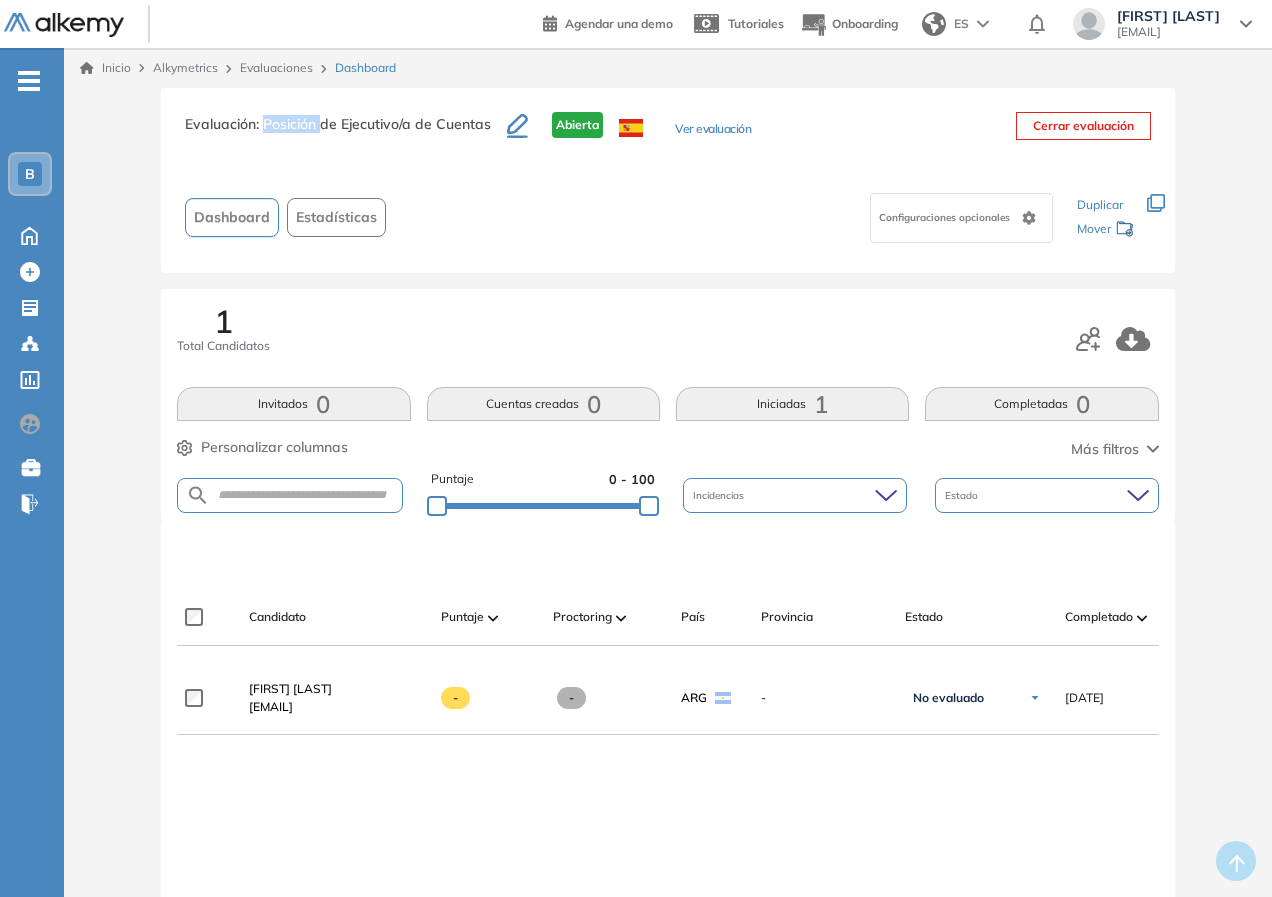 click on ": Posición de Ejecutivo/a de Cuentas" at bounding box center (373, 124) 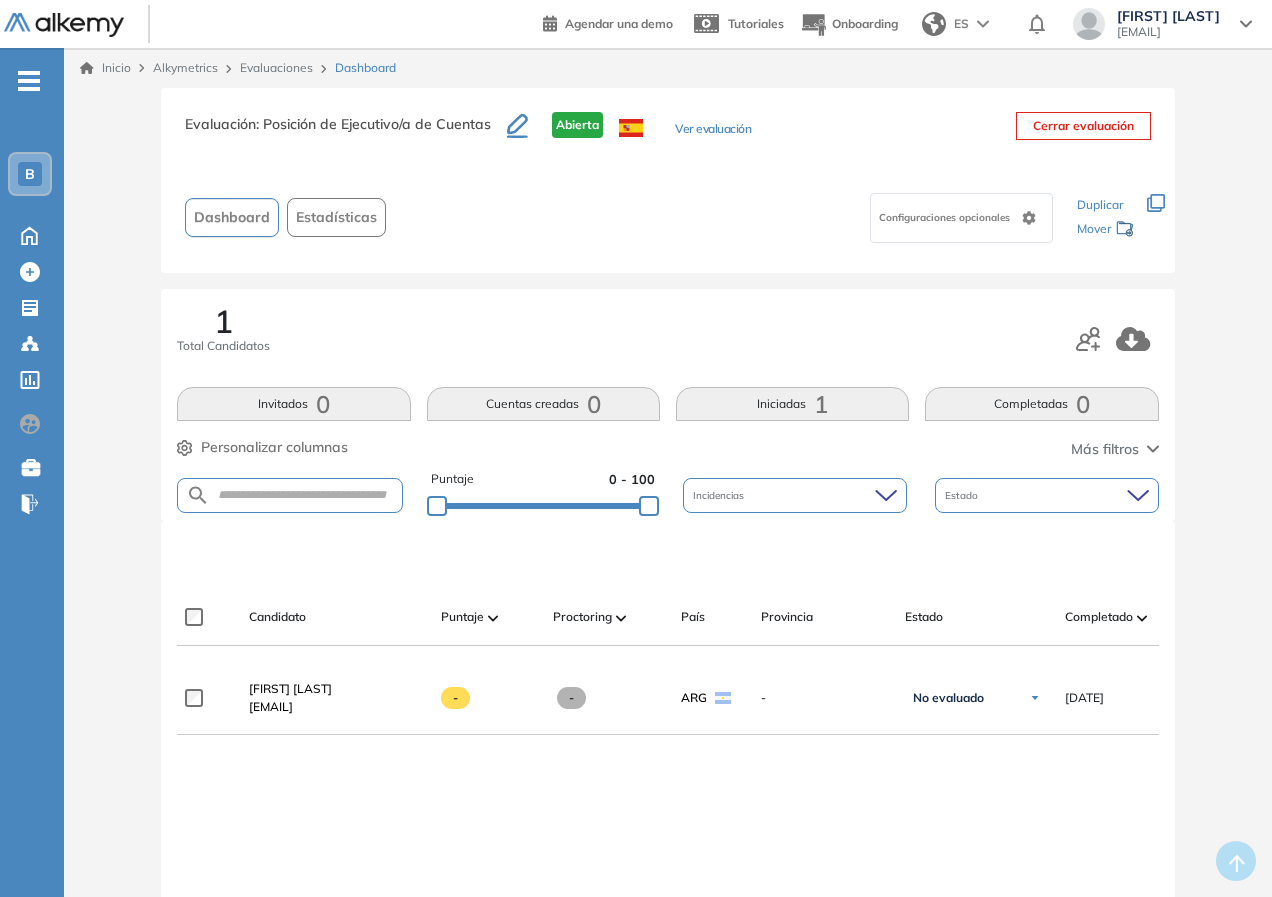 click on ": Posición de Ejecutivo/a de Cuentas" at bounding box center (373, 124) 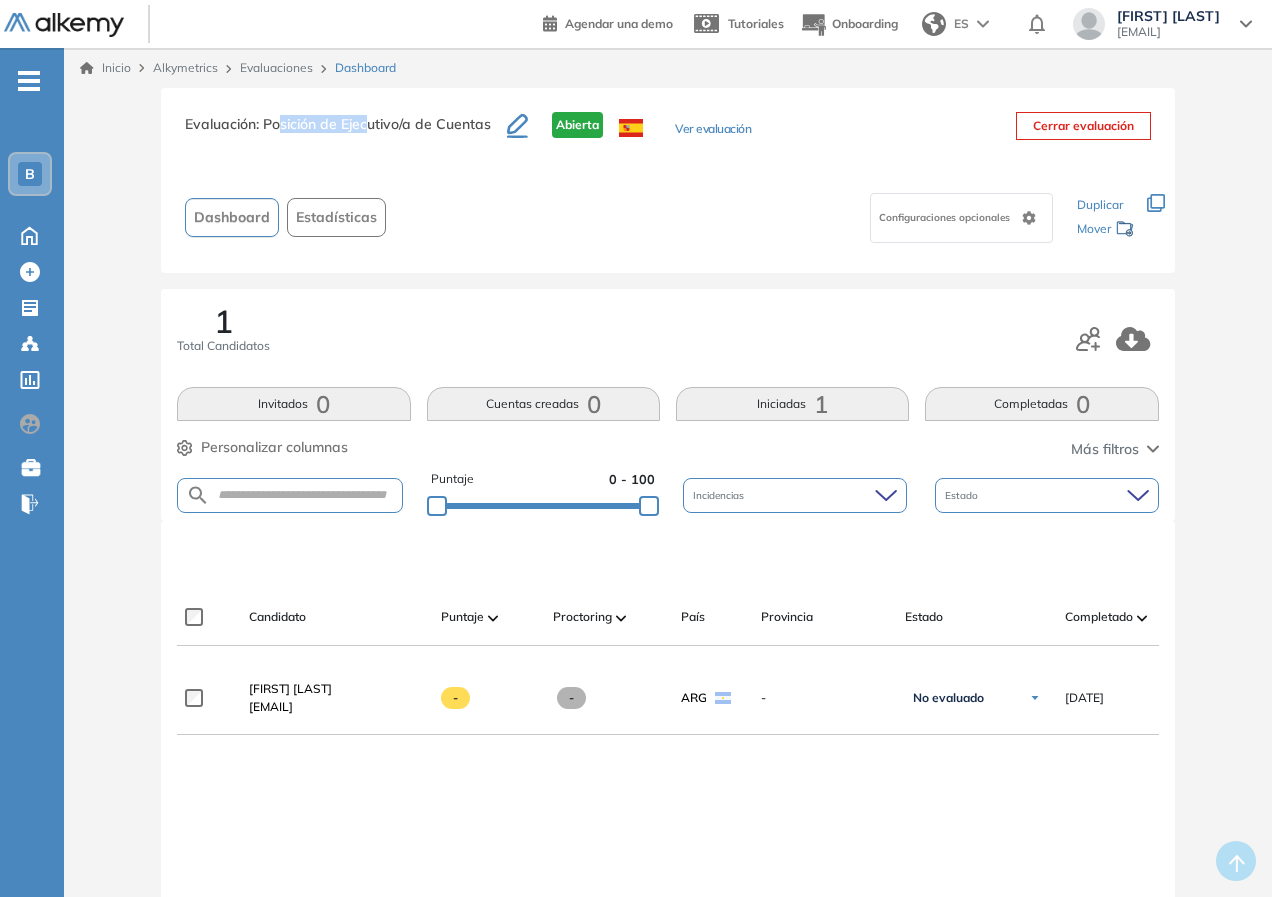 drag, startPoint x: 279, startPoint y: 120, endPoint x: 367, endPoint y: 131, distance: 88.68484 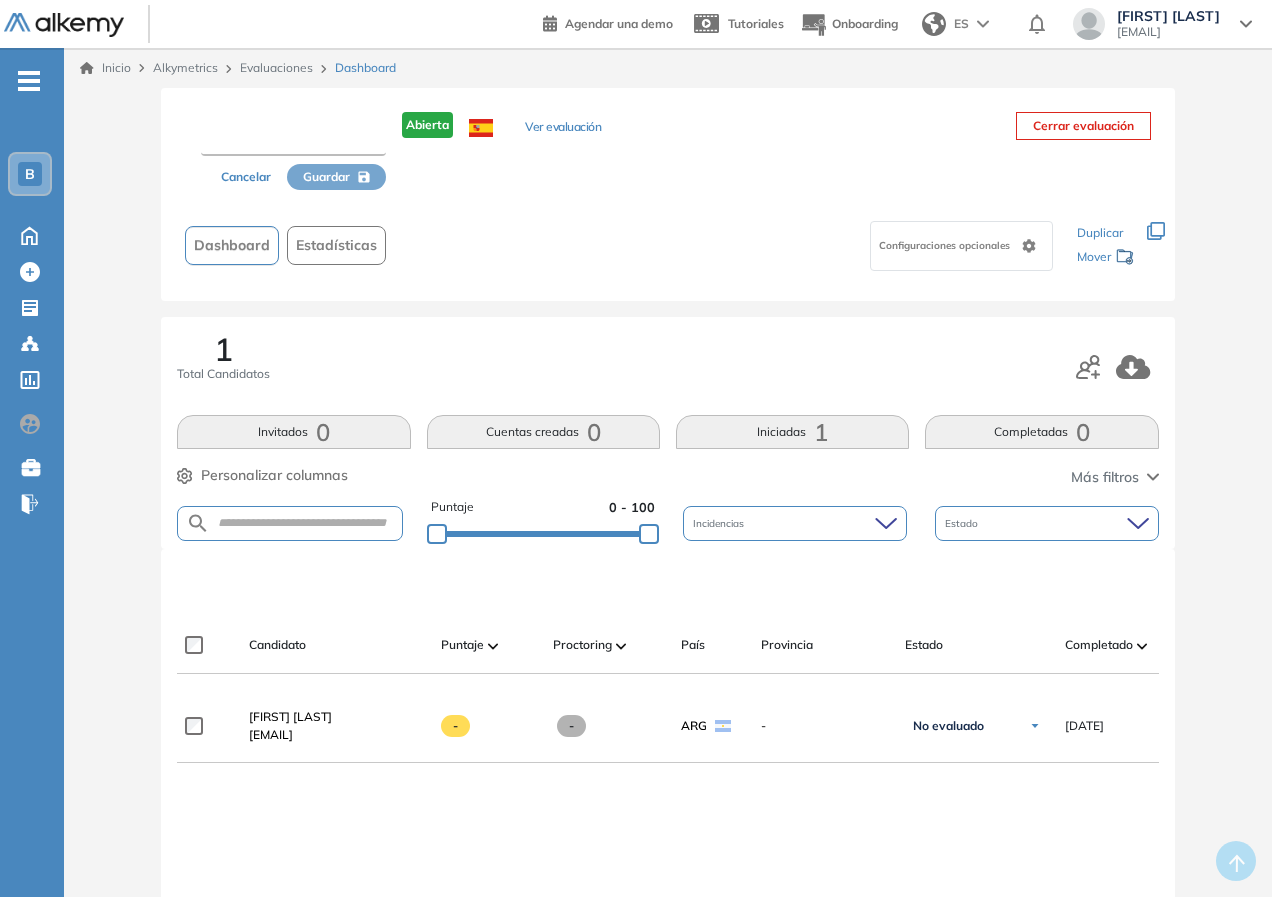 click at bounding box center (293, 138) 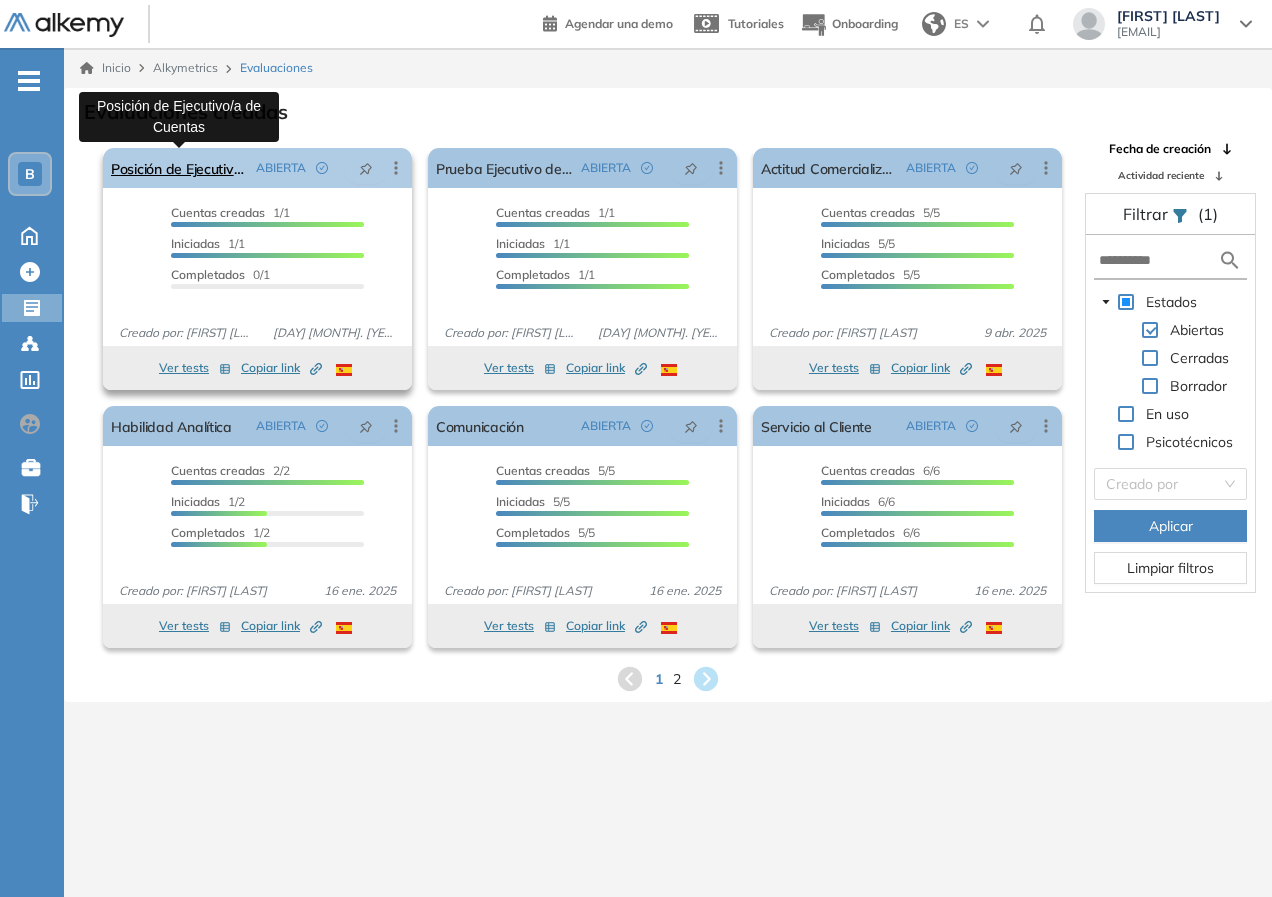 click on "Posición de Ejecutivo/a de Cuentas" at bounding box center [179, 168] 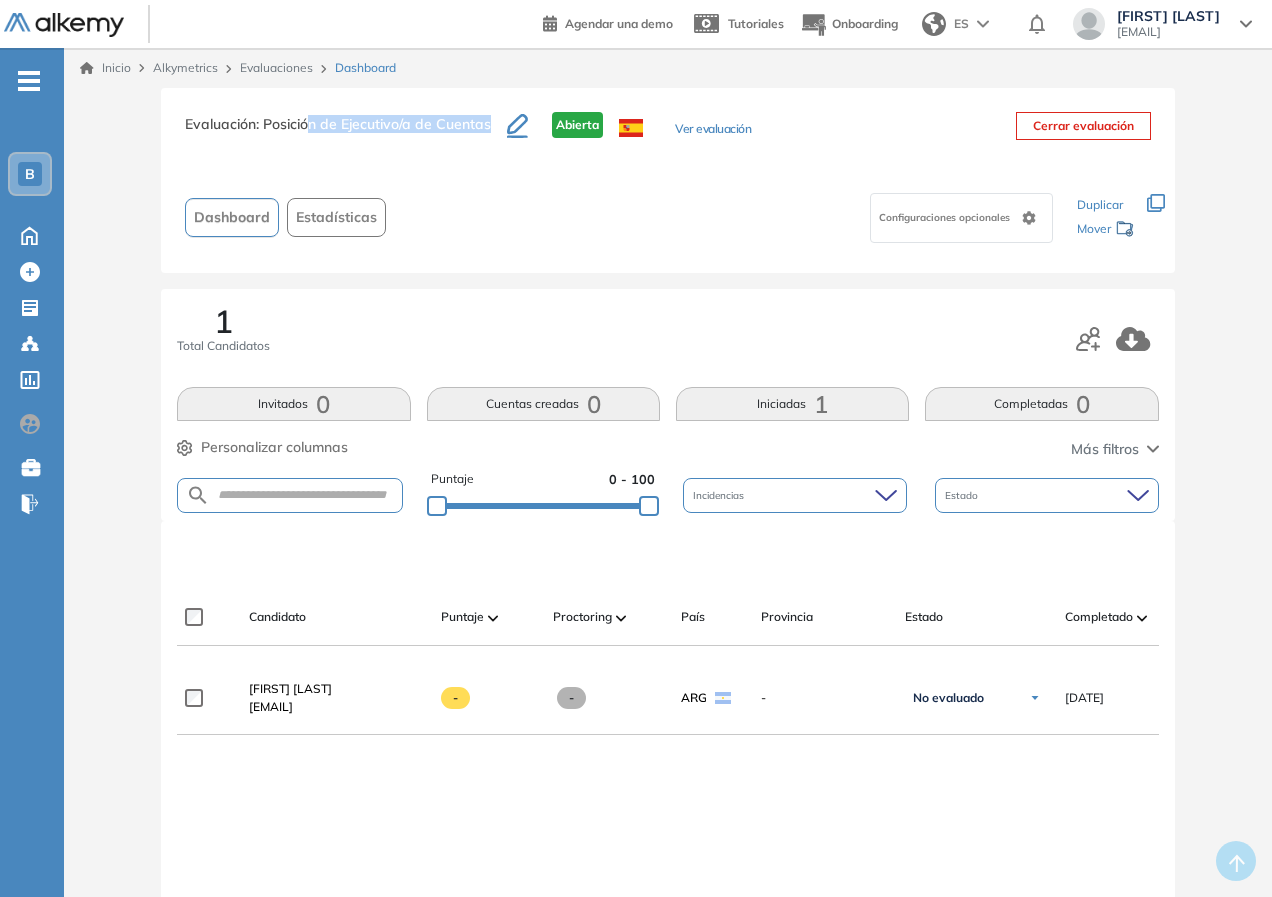 drag, startPoint x: 309, startPoint y: 125, endPoint x: 523, endPoint y: 154, distance: 215.95601 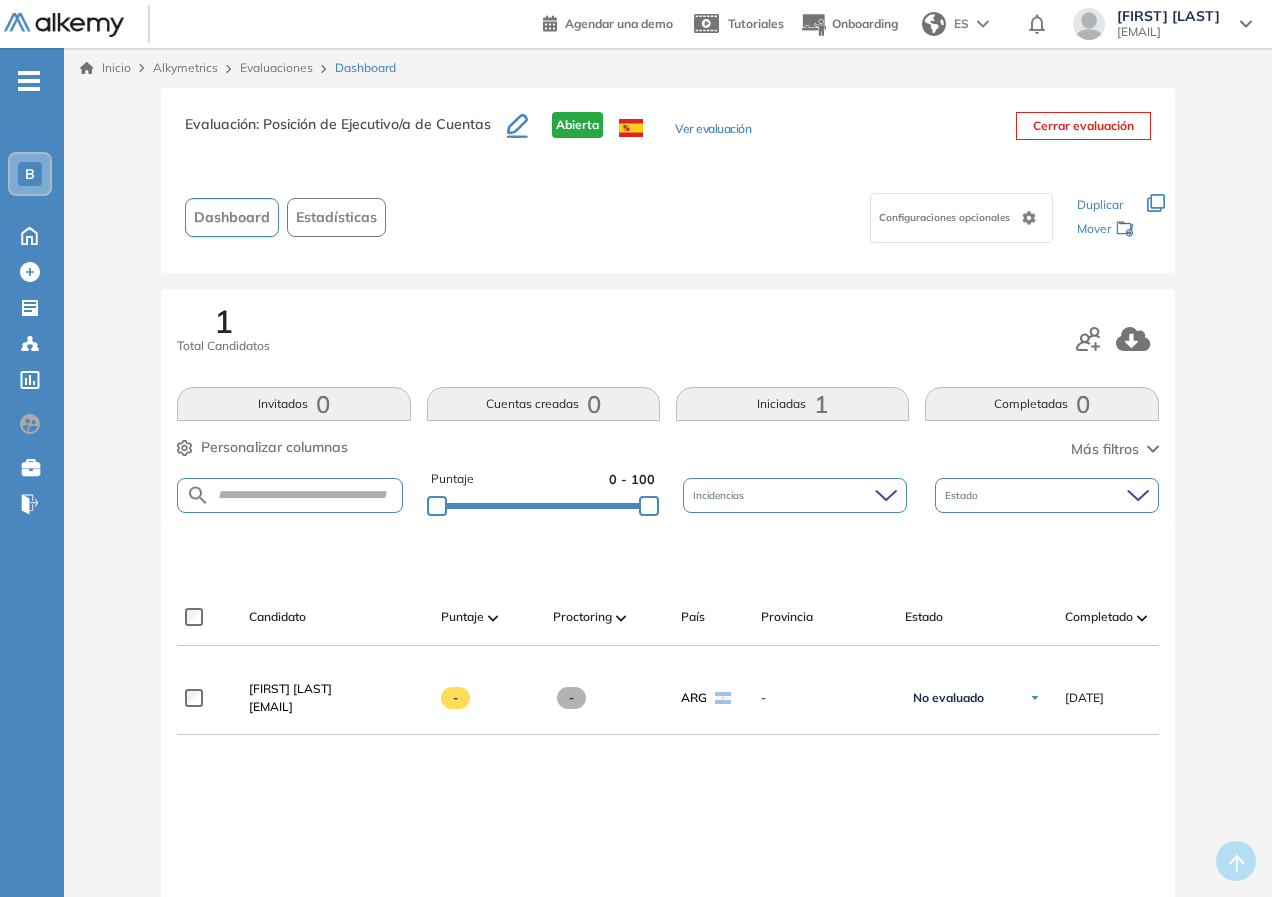 drag, startPoint x: 625, startPoint y: 246, endPoint x: 584, endPoint y: 258, distance: 42.72002 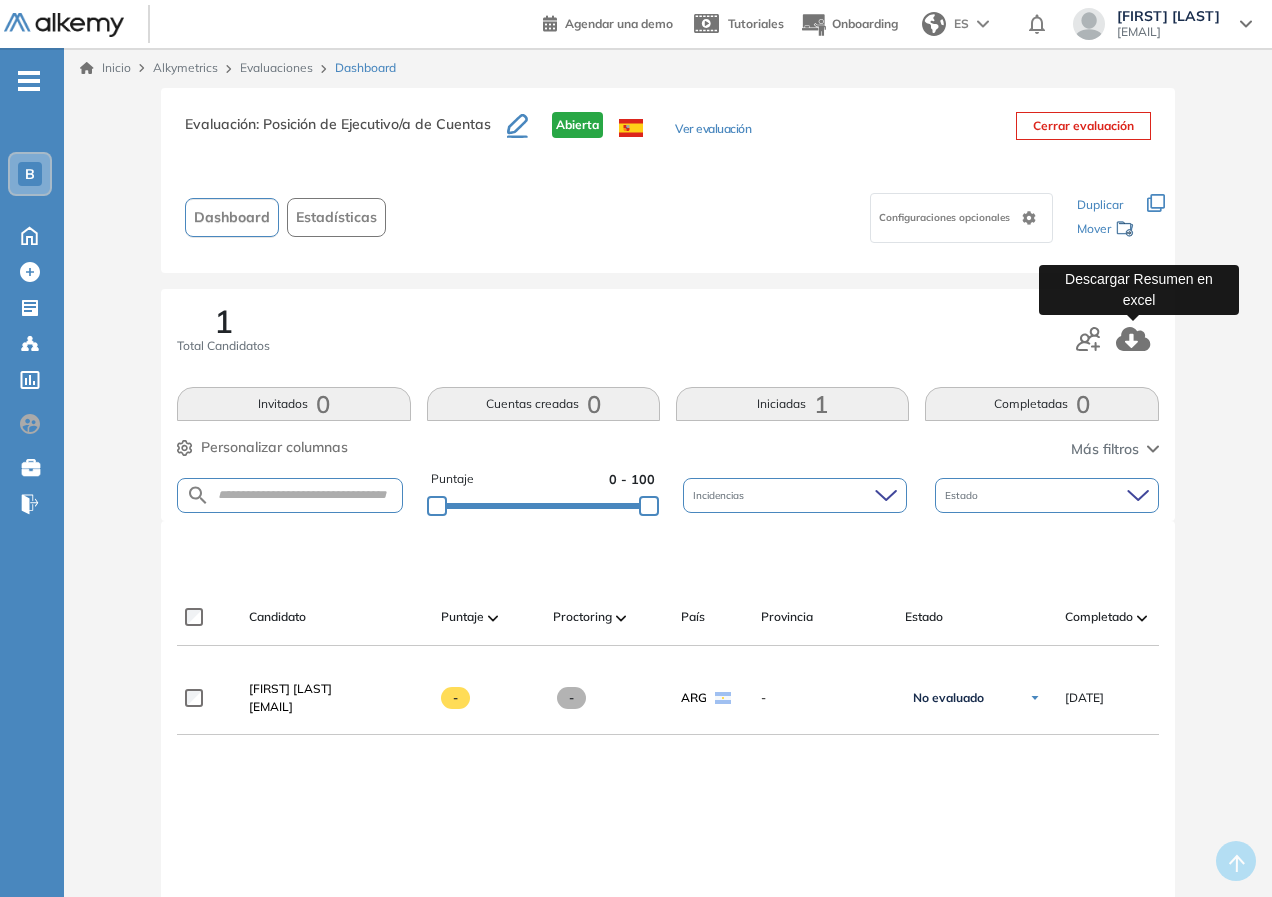 click 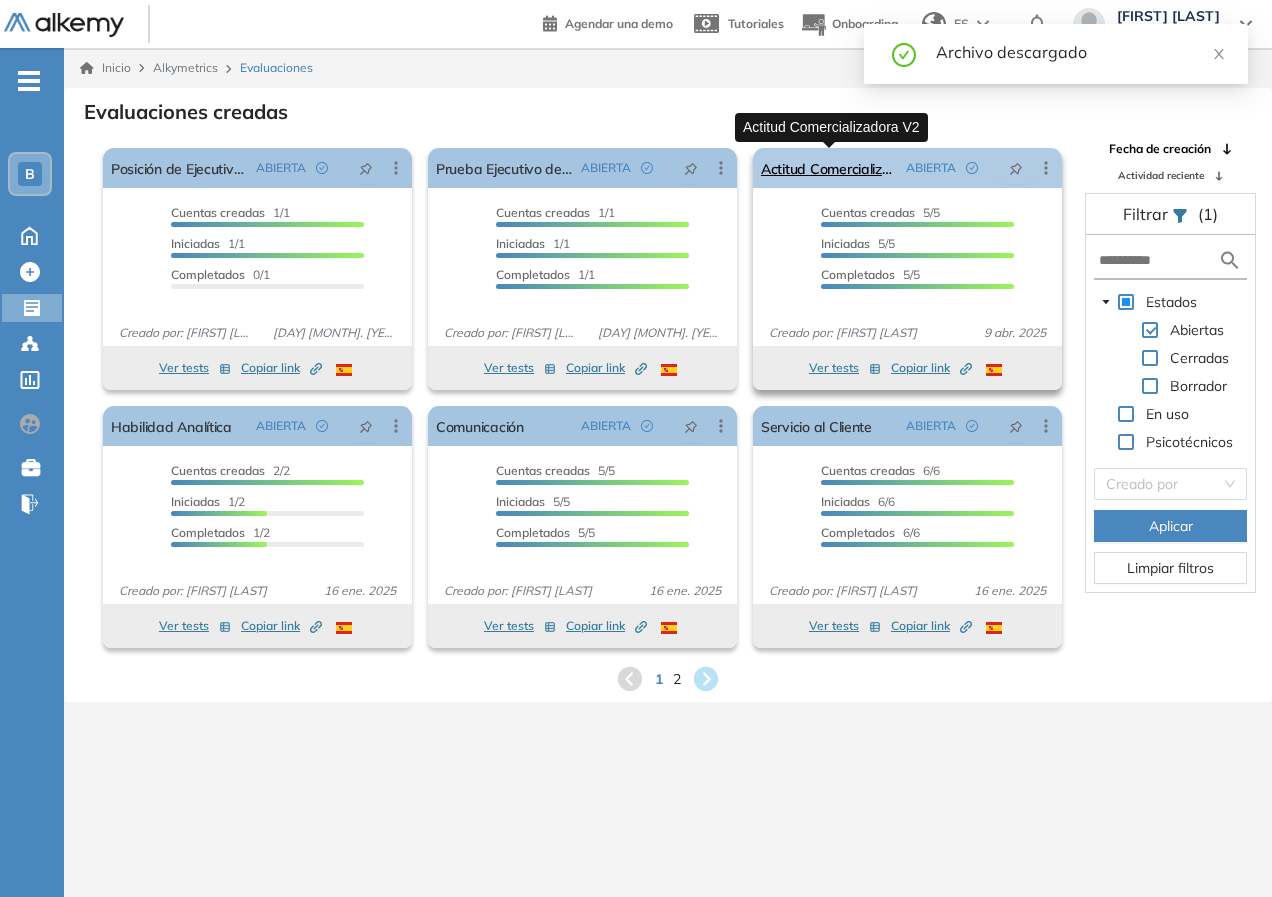 click on "Actitud Comercializadora V2" at bounding box center (829, 168) 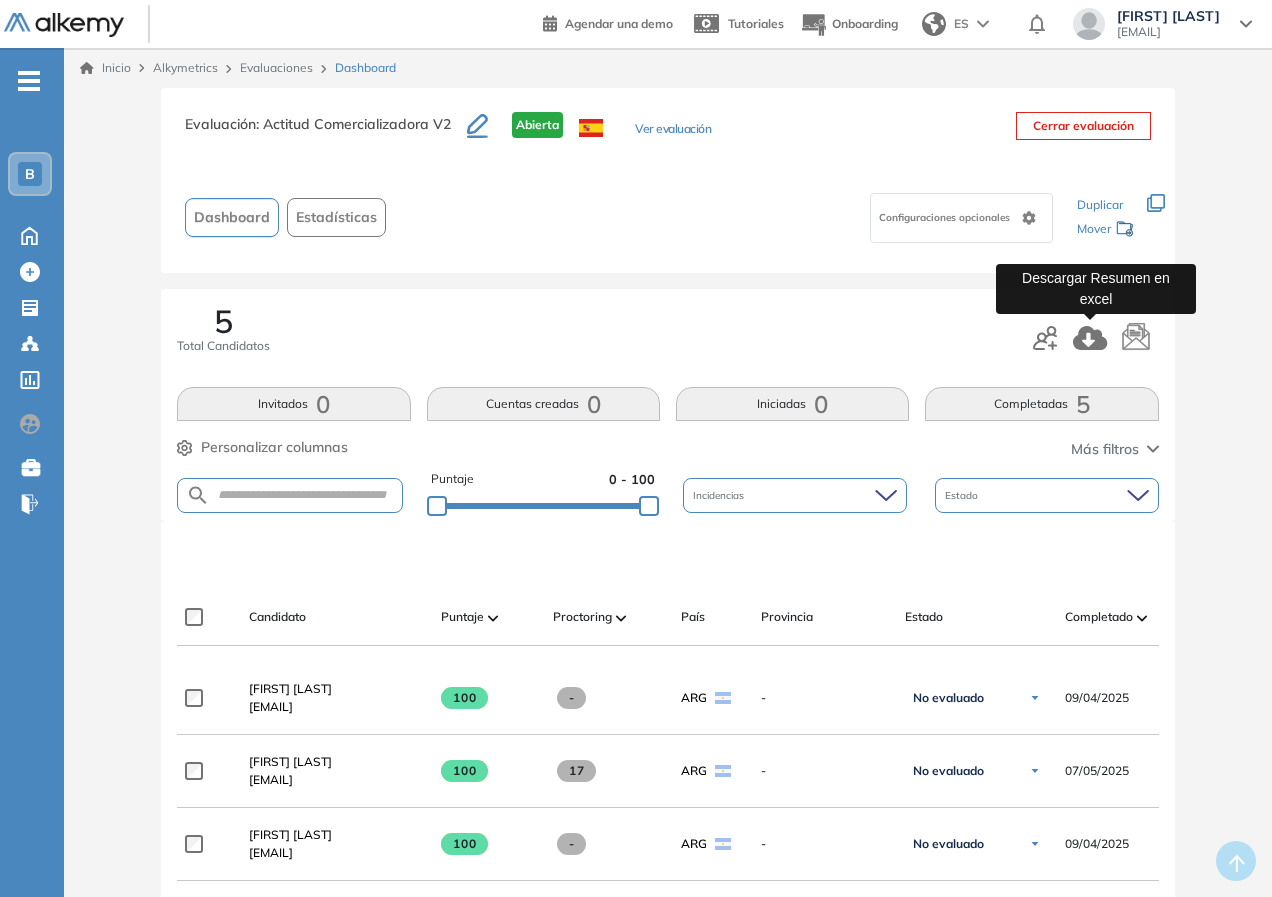 click 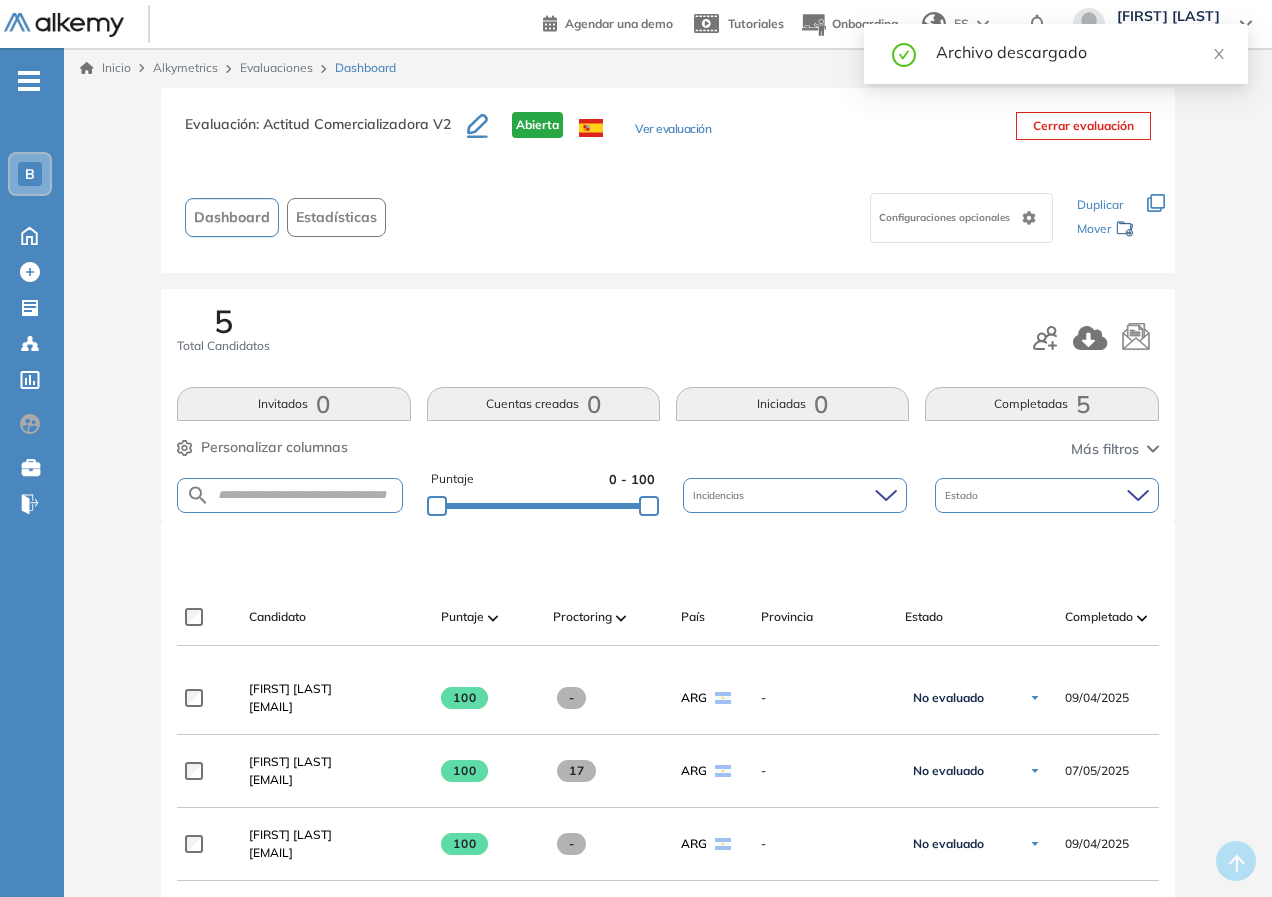 scroll, scrollTop: 300, scrollLeft: 0, axis: vertical 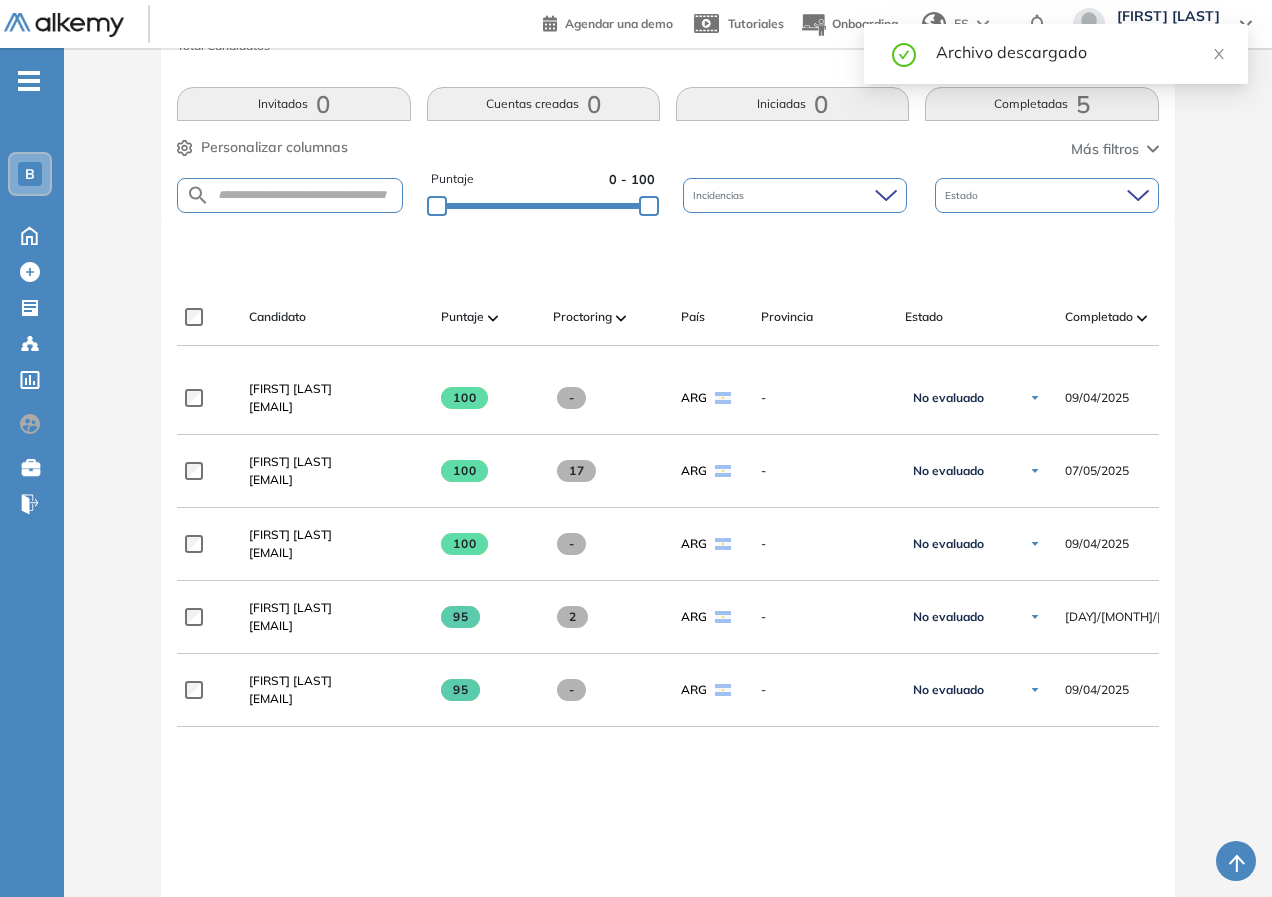 click on "Archivo descargado" at bounding box center [1080, 52] 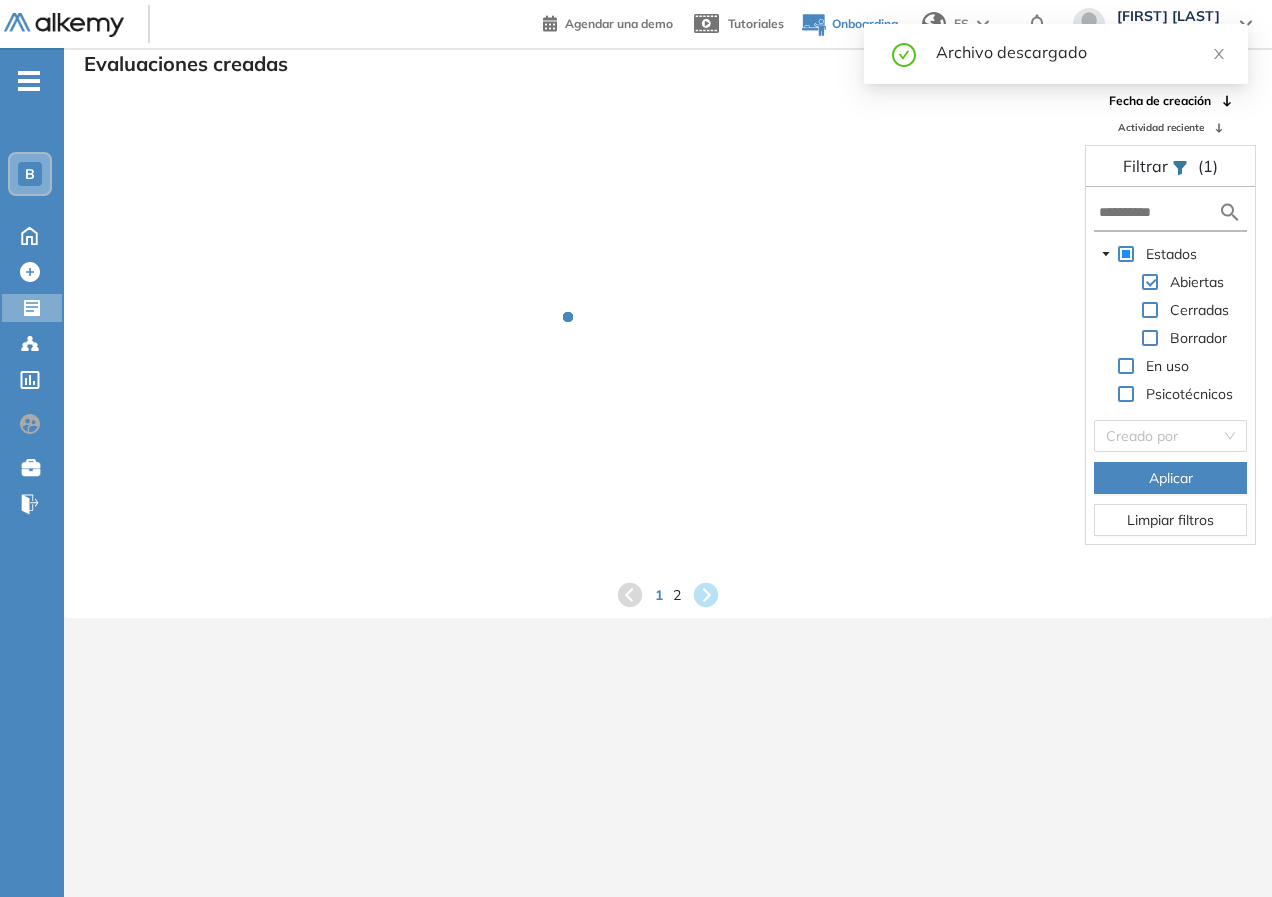scroll, scrollTop: 0, scrollLeft: 0, axis: both 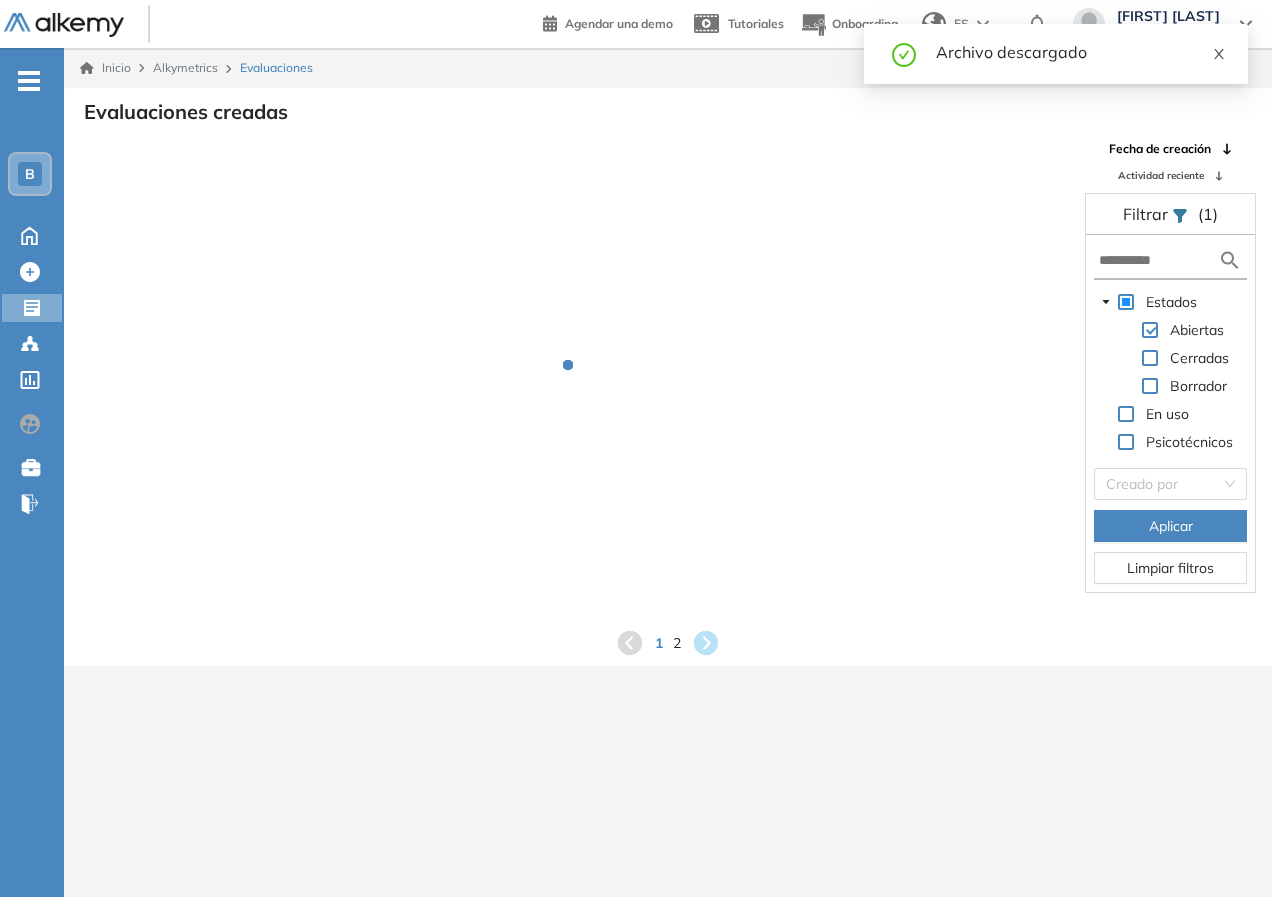 click 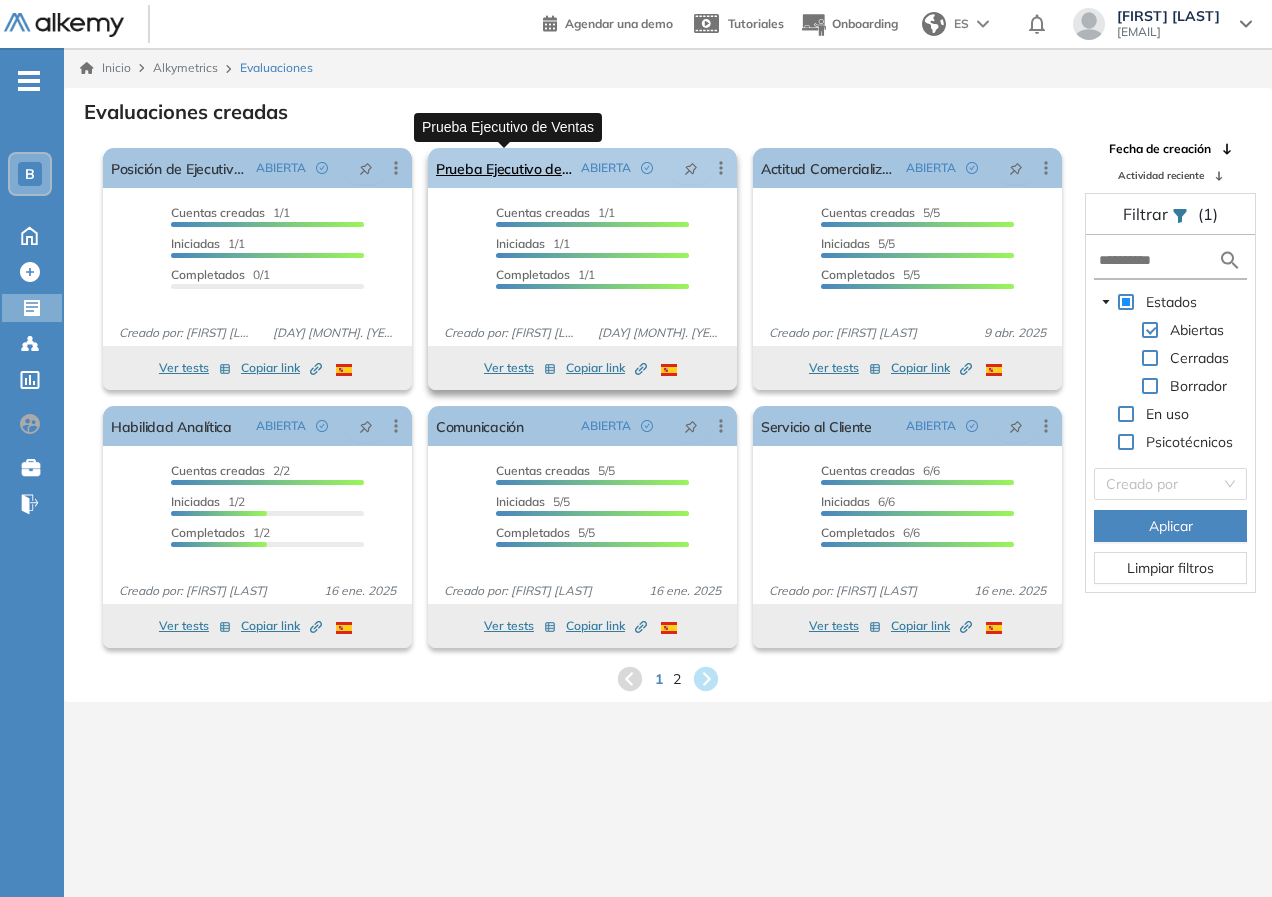click on "Prueba Ejecutivo de Ventas" at bounding box center [504, 168] 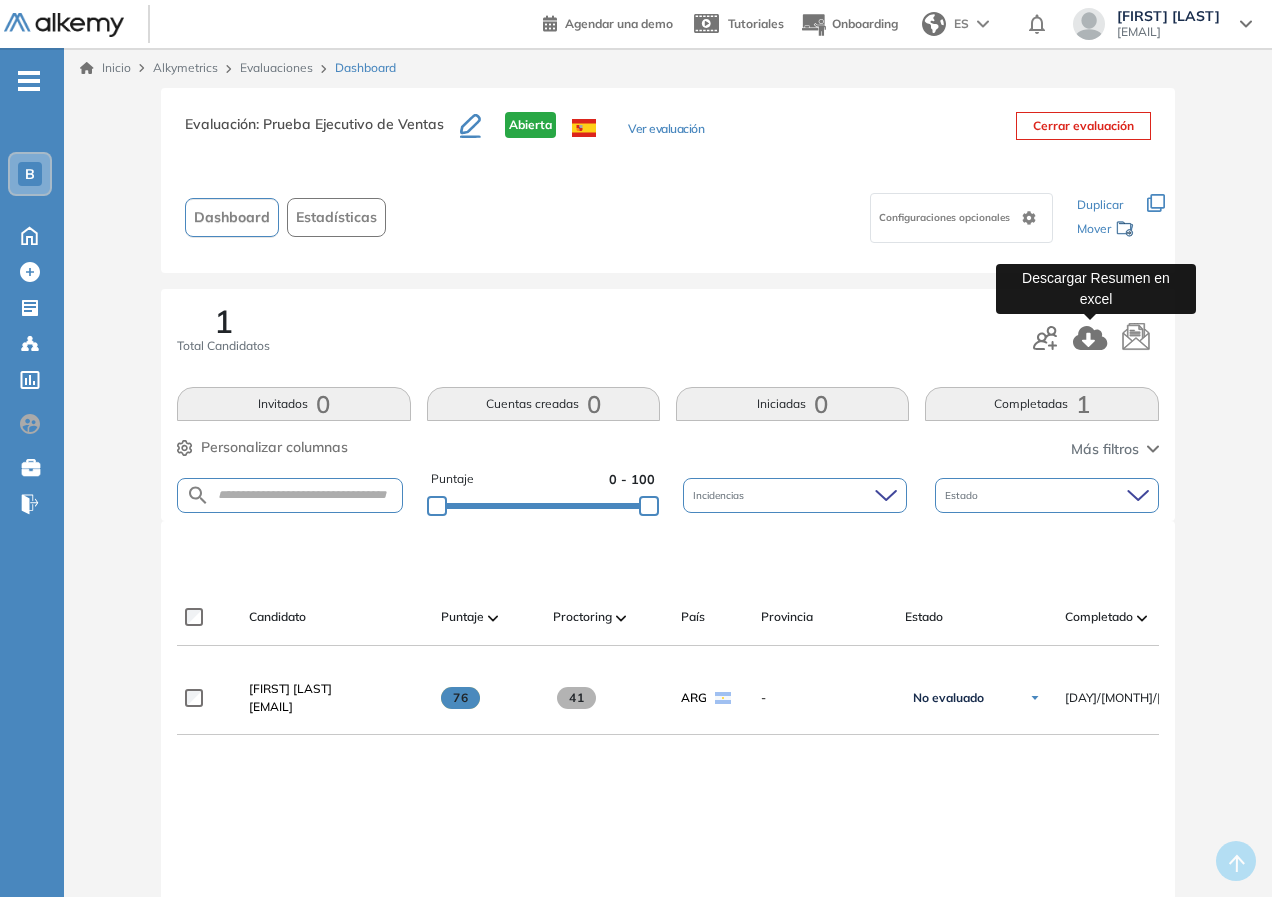 click 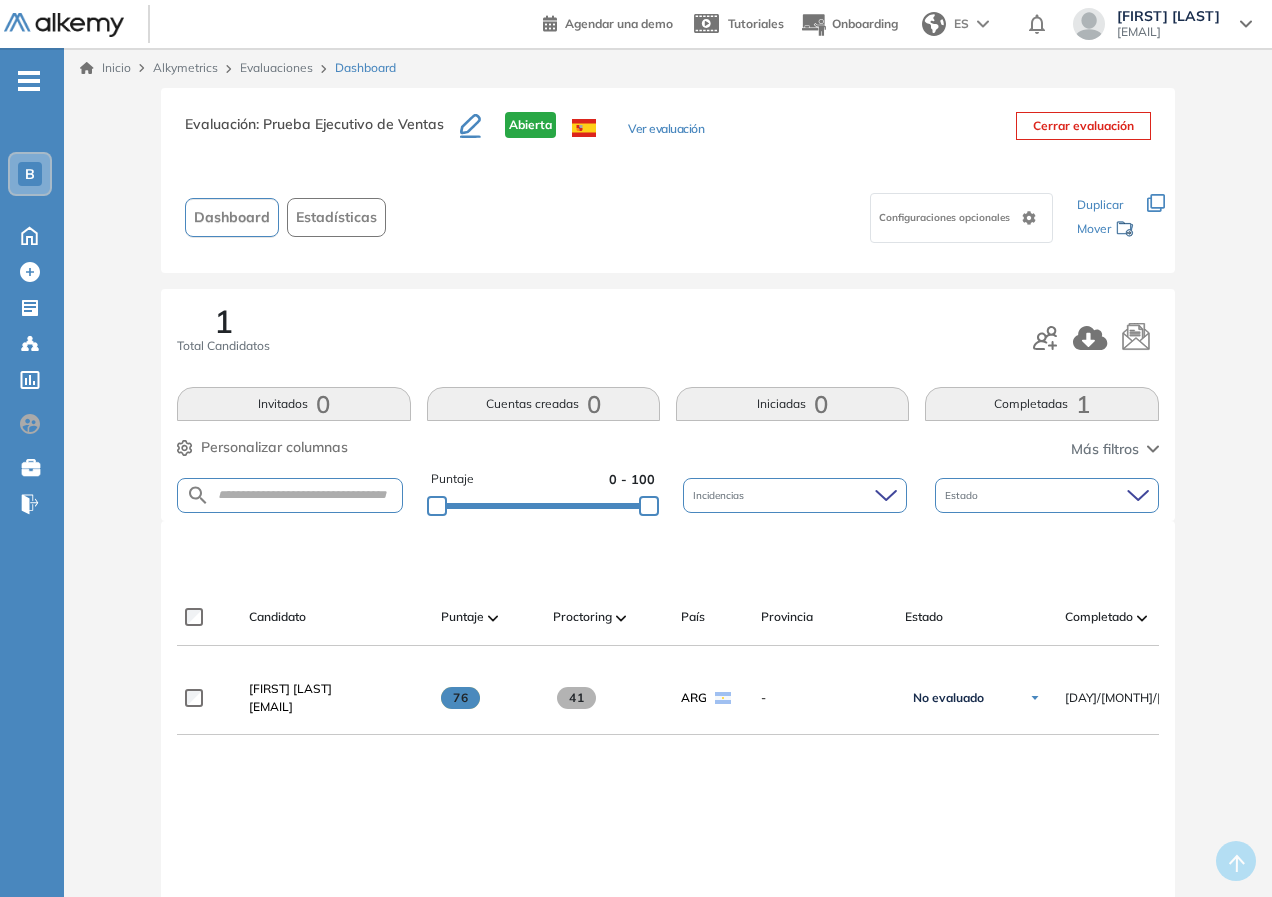 click on "Evaluaciones" at bounding box center [276, 67] 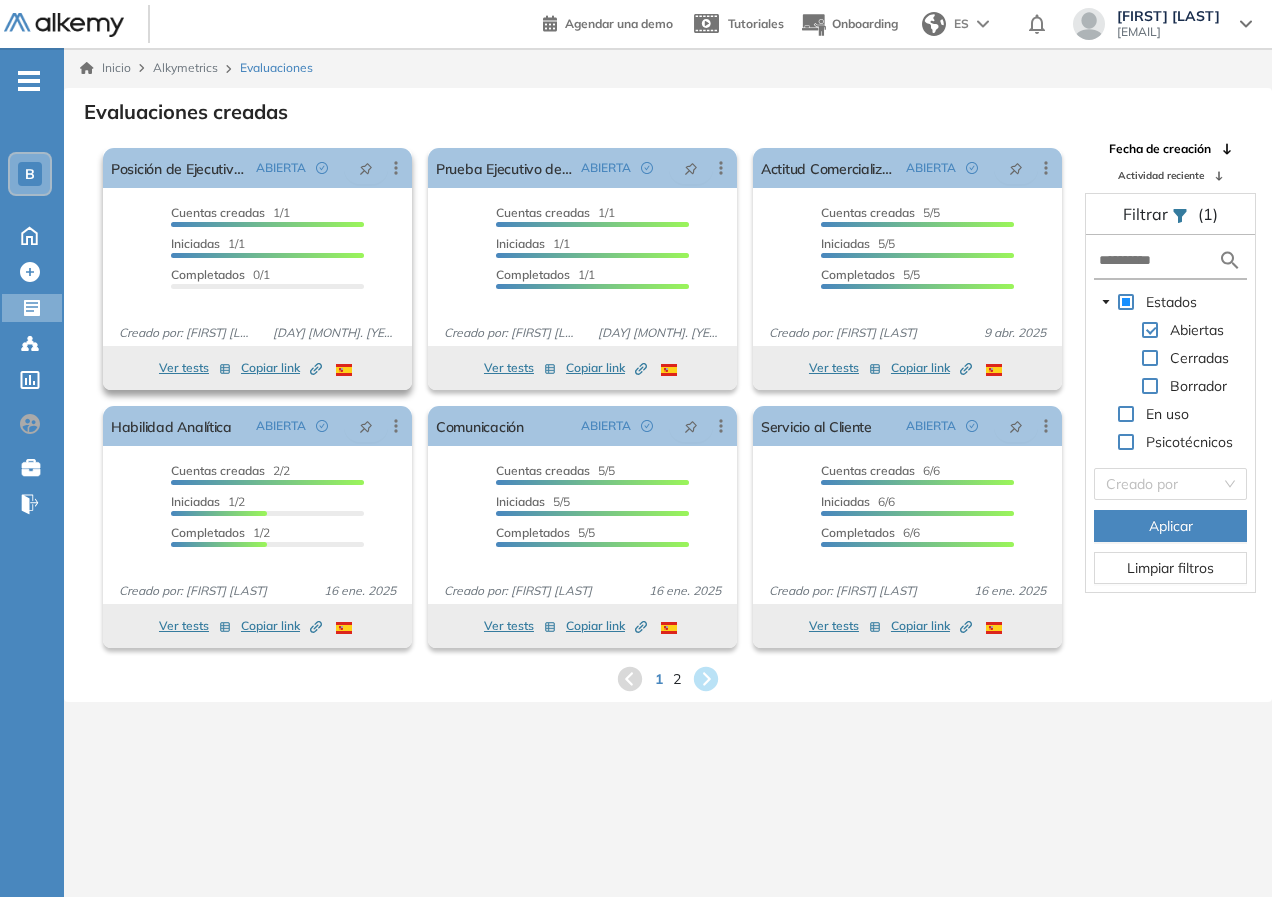 click on "Completados 0/1" at bounding box center [267, 277] 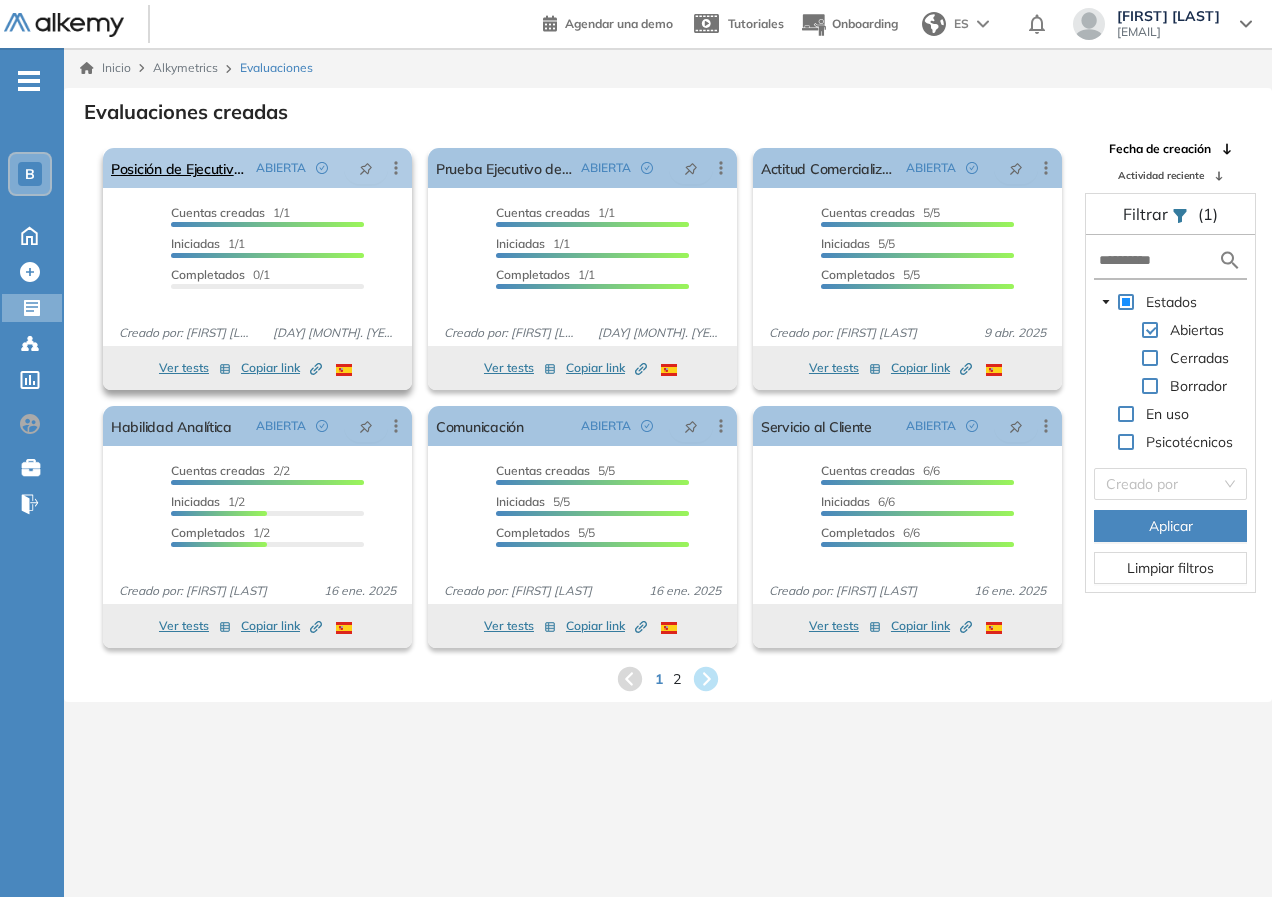 click 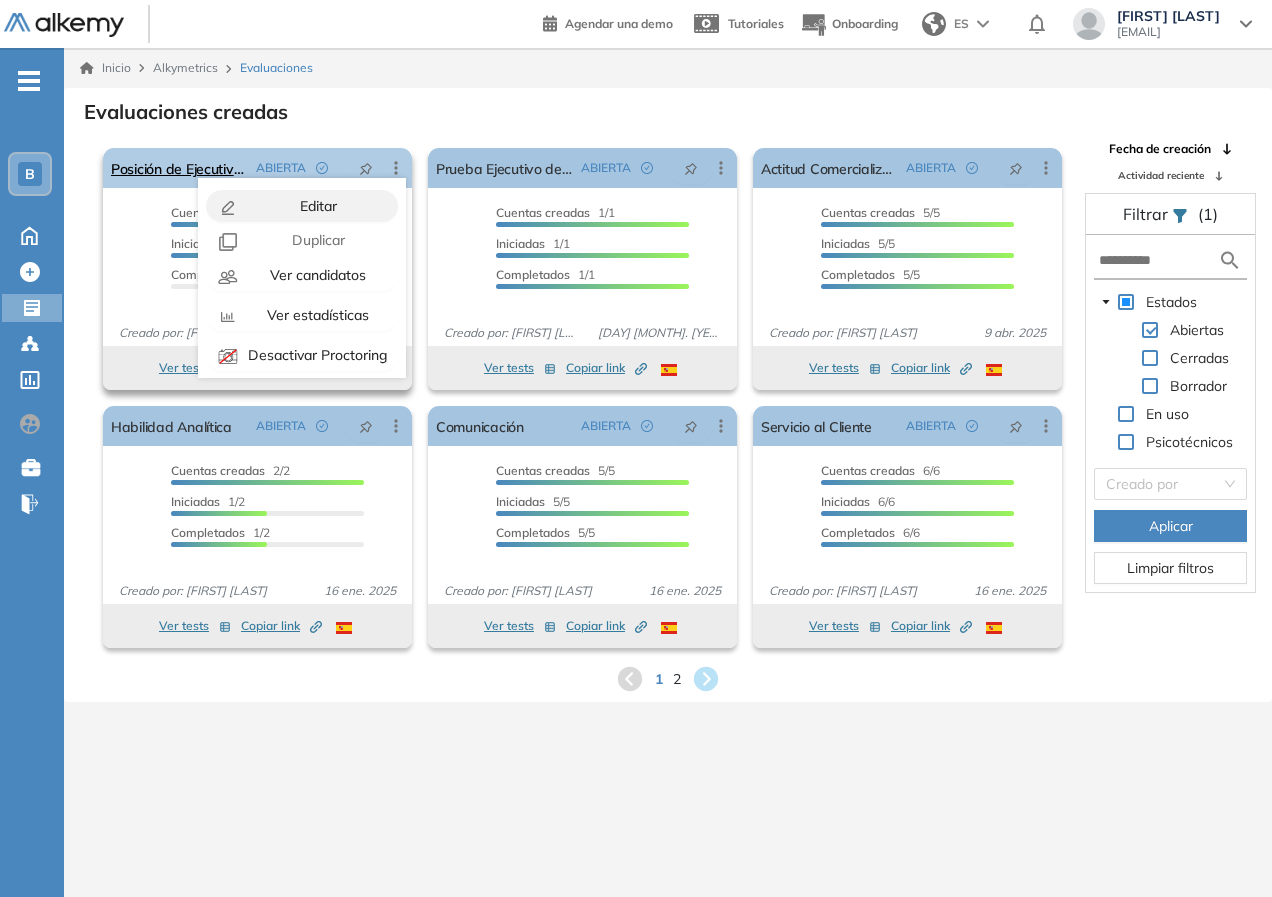 click on "Editar" at bounding box center (316, 206) 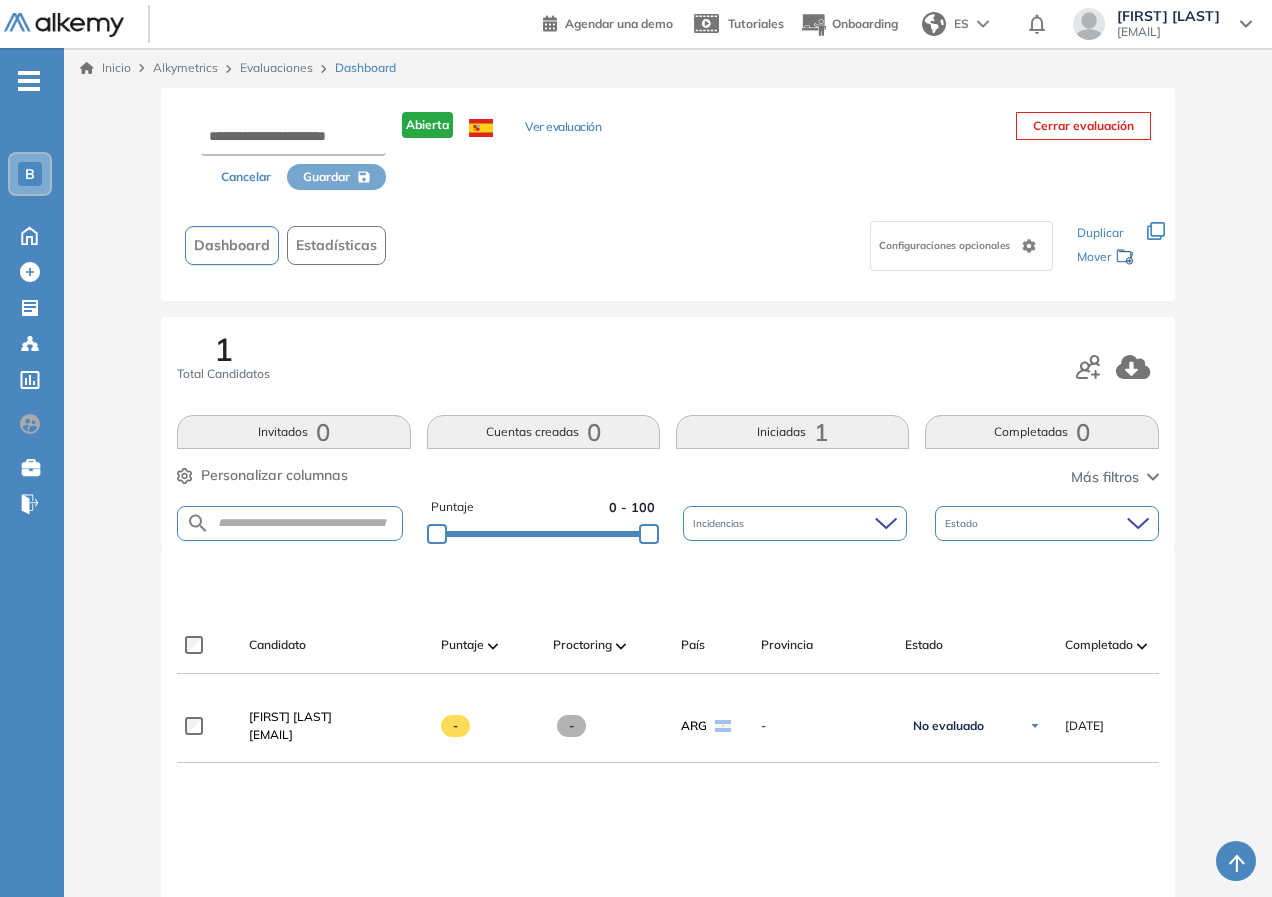 scroll, scrollTop: 274, scrollLeft: 0, axis: vertical 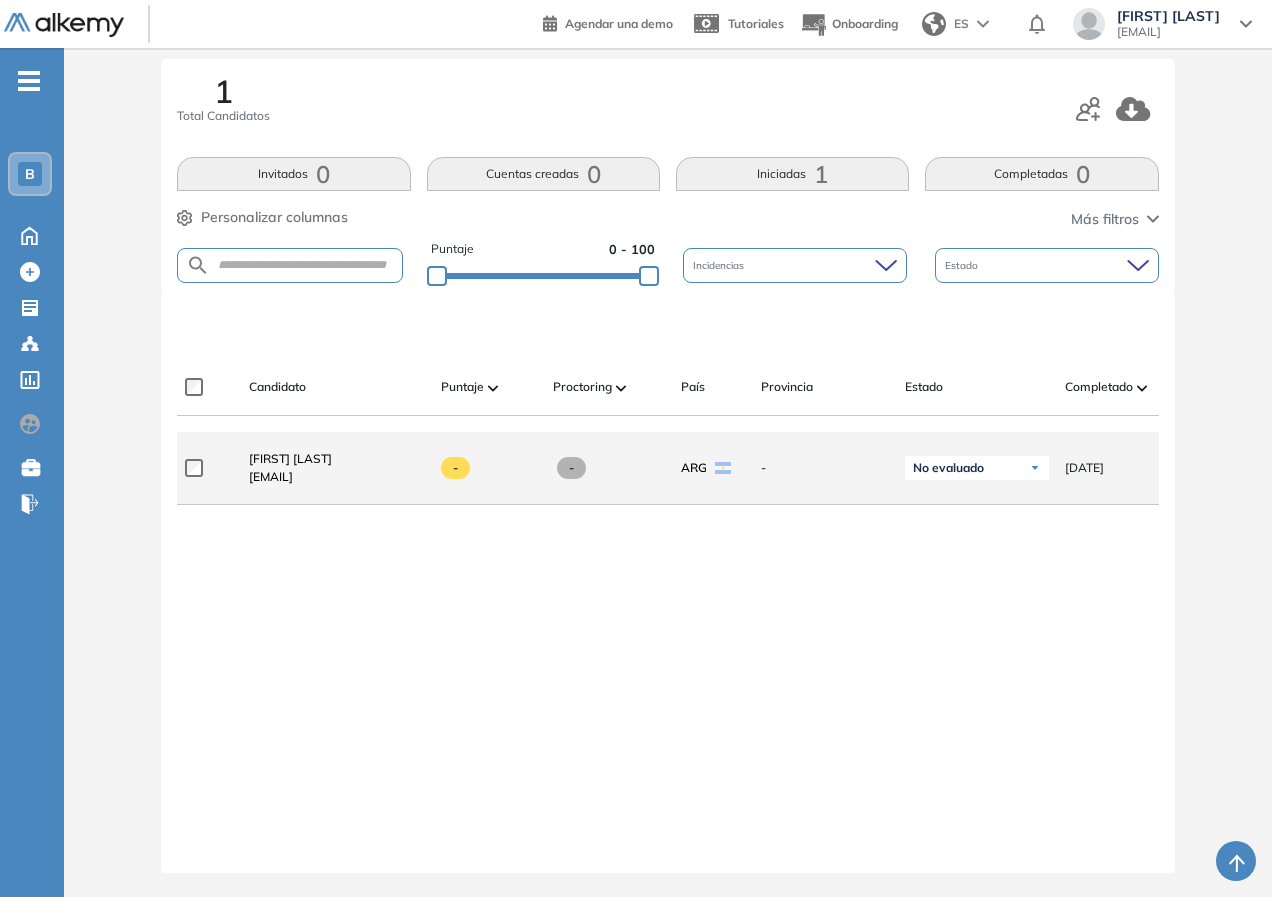 click on "Lucila Rotger lrotger@bpba.com.ar" 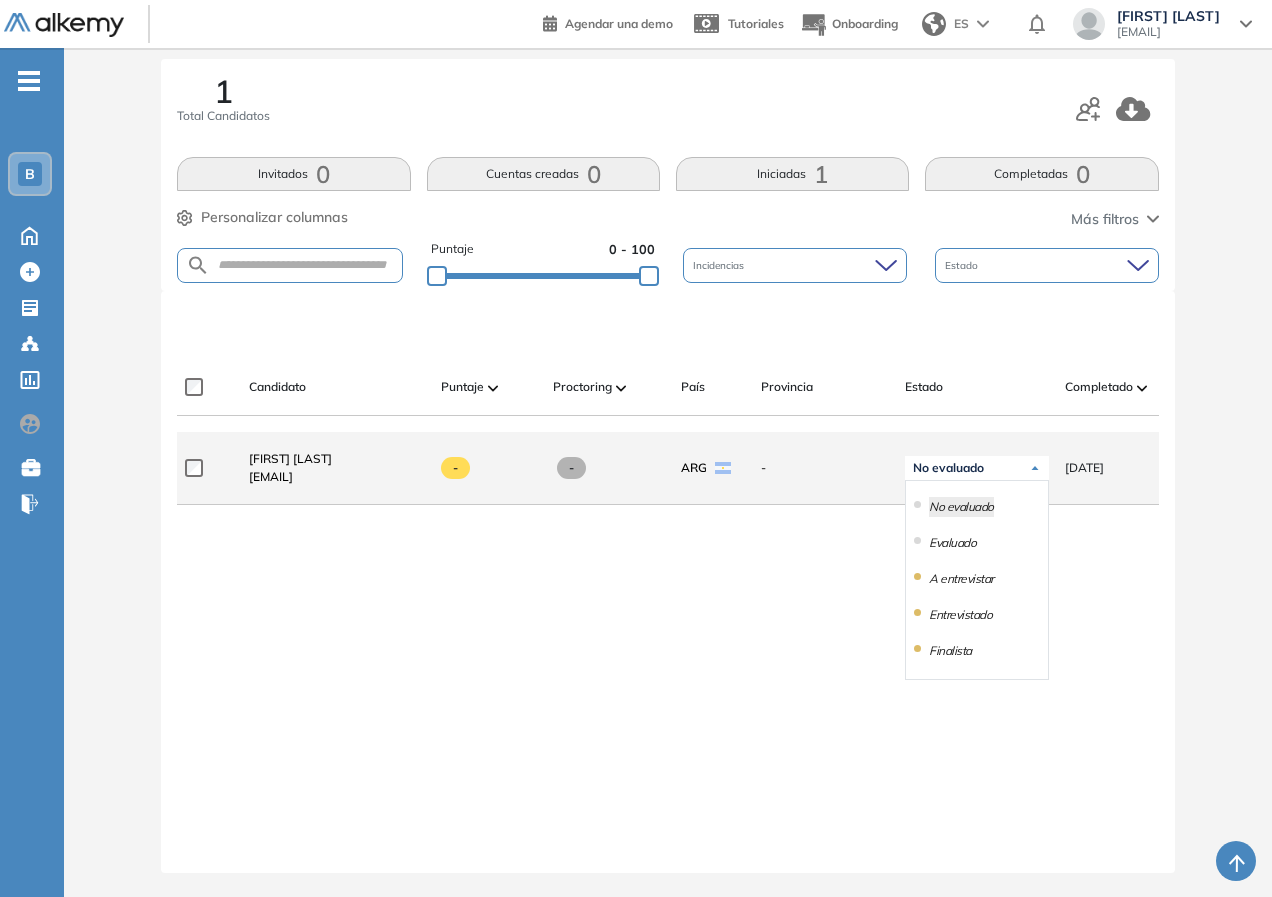 click on "No evaluado" at bounding box center [948, 468] 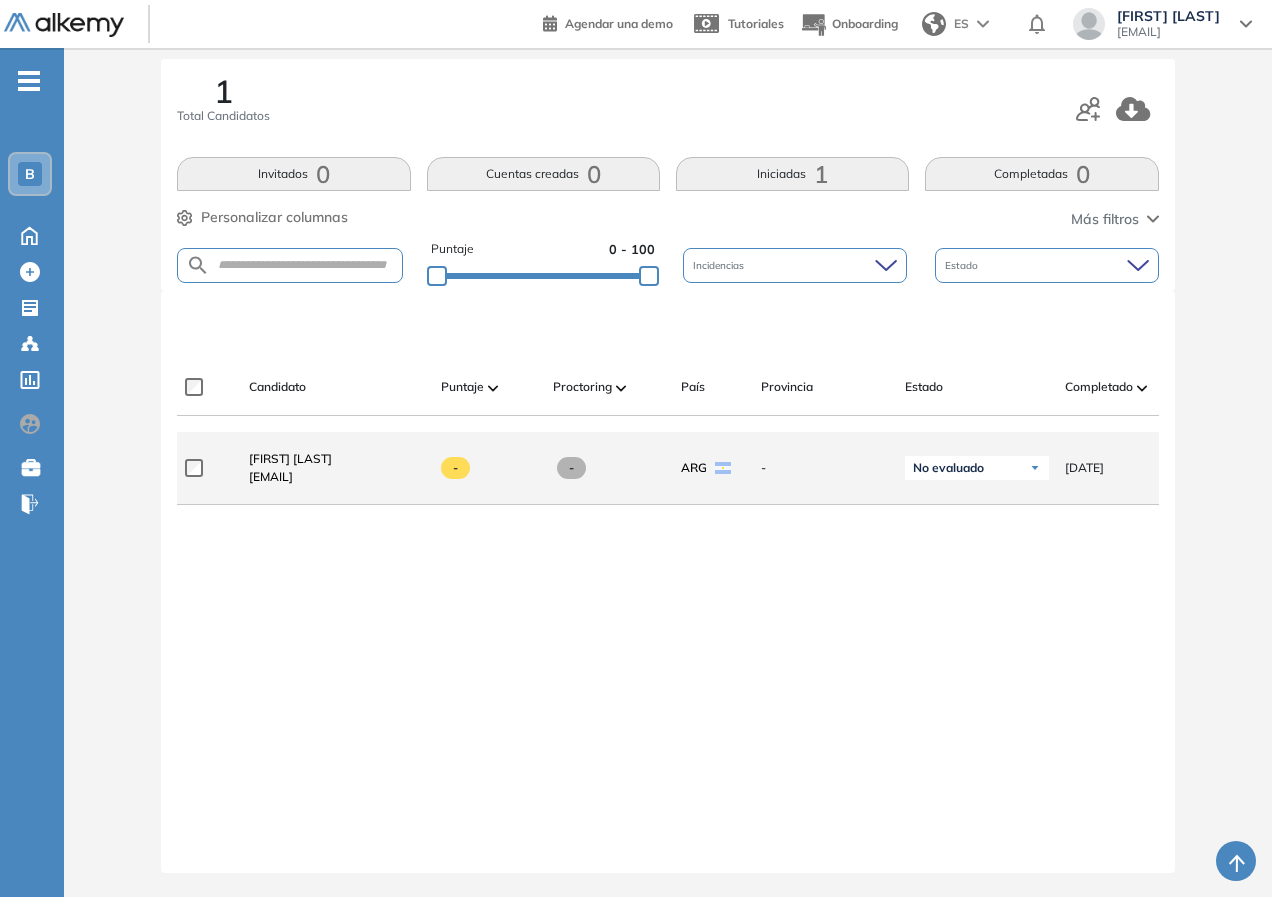 click at bounding box center (571, 468) 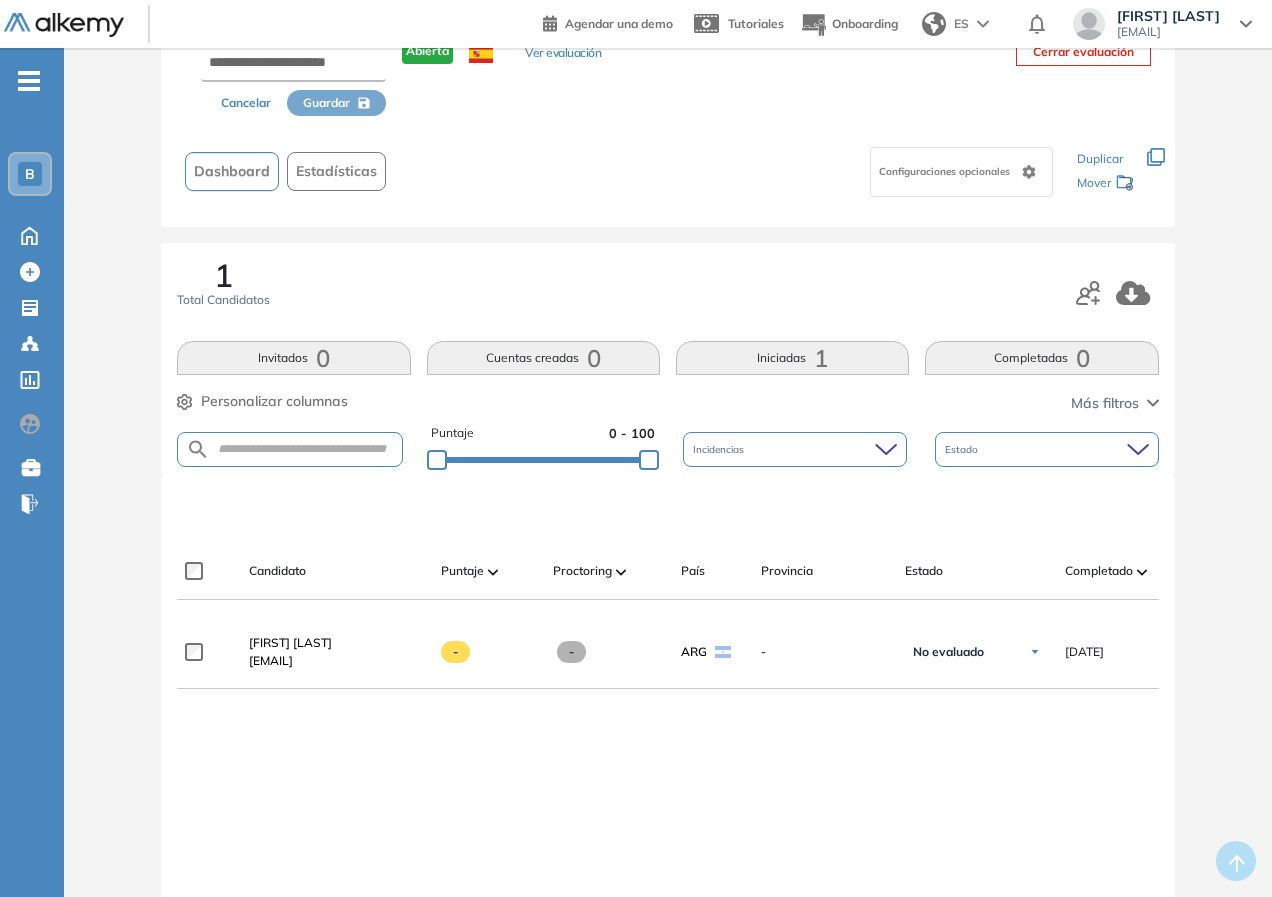 scroll, scrollTop: 0, scrollLeft: 0, axis: both 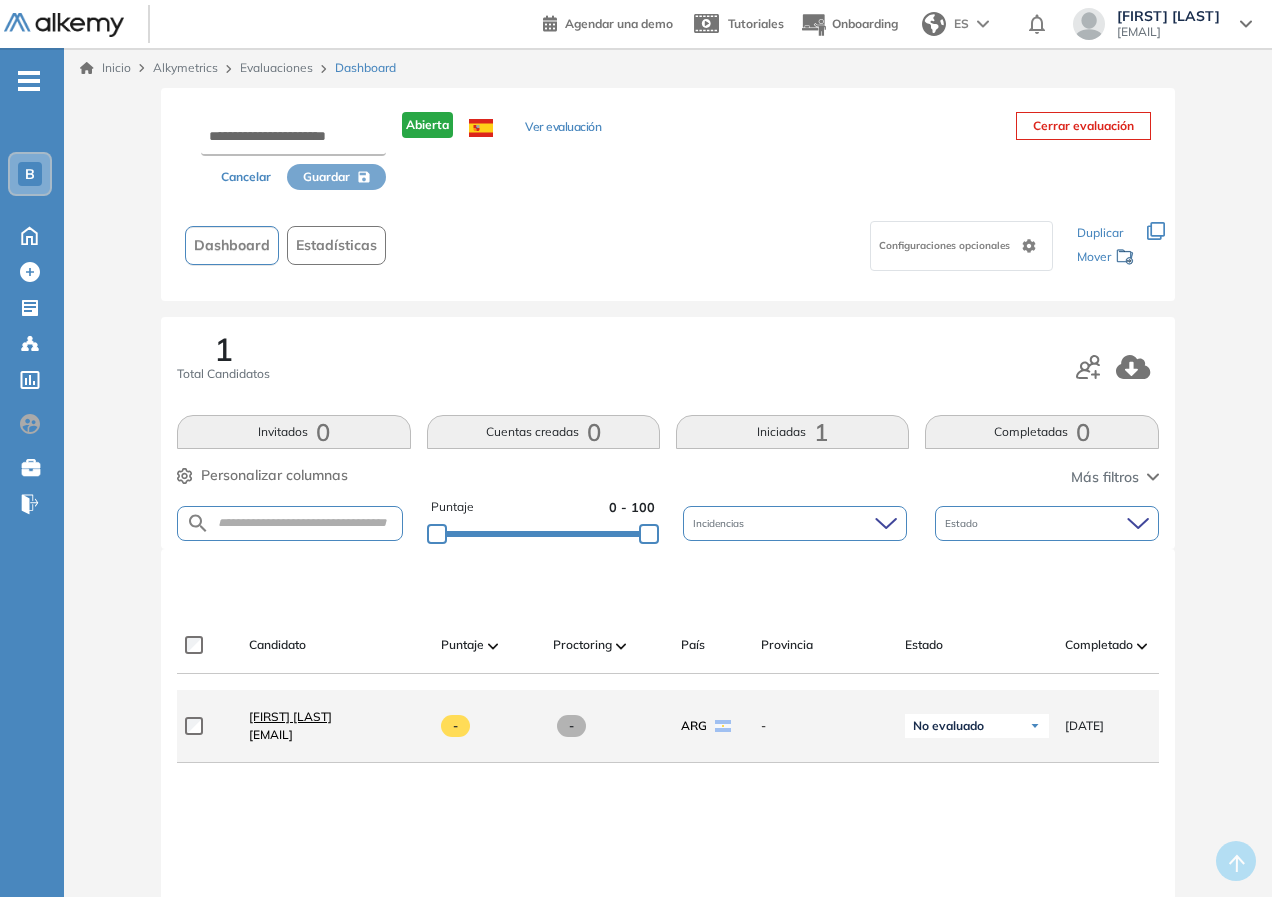 click on "[FIRST] [LAST]" at bounding box center [290, 716] 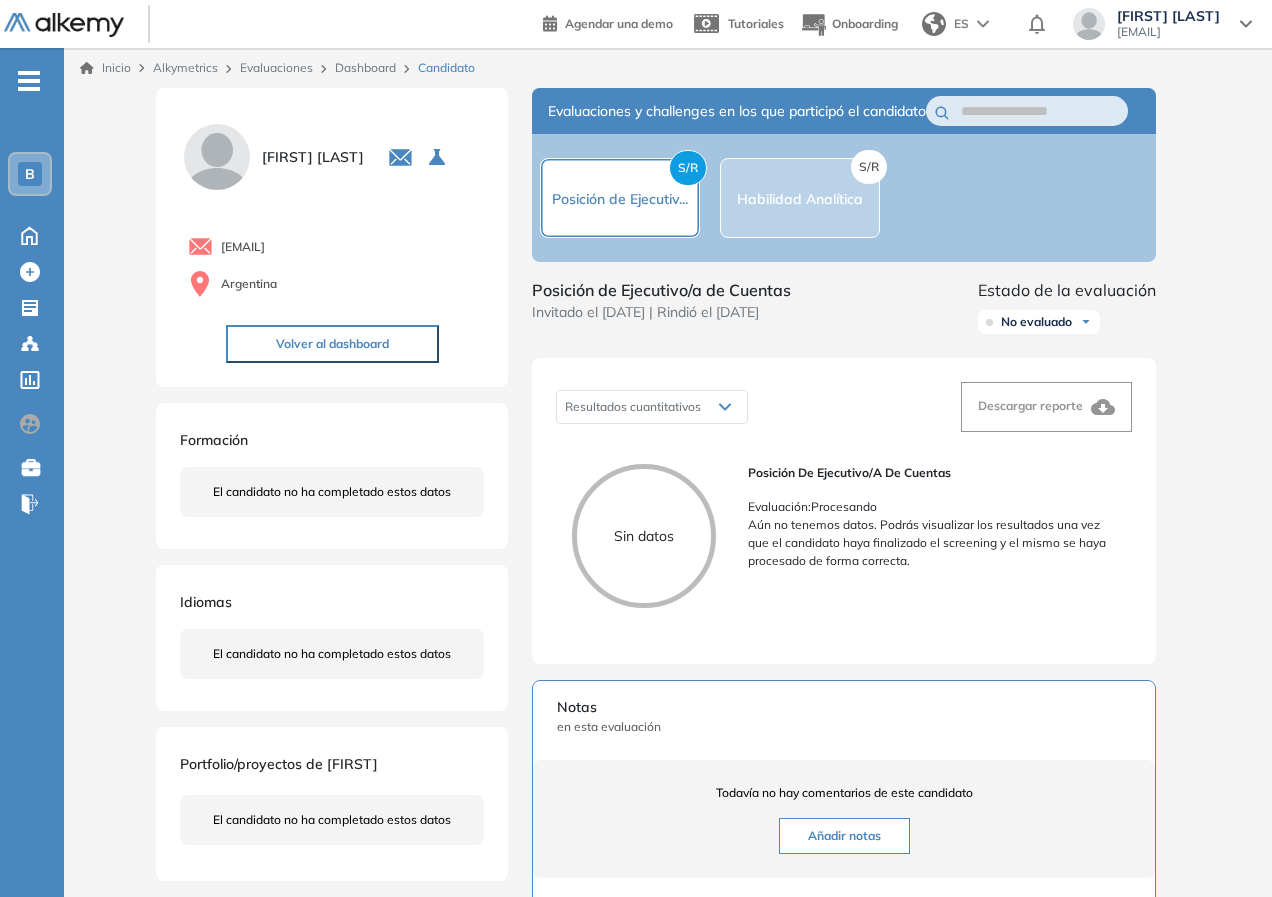 click on "S/R Posición de Ejecutiv... S/R Habilidad Analítica" at bounding box center (844, 198) 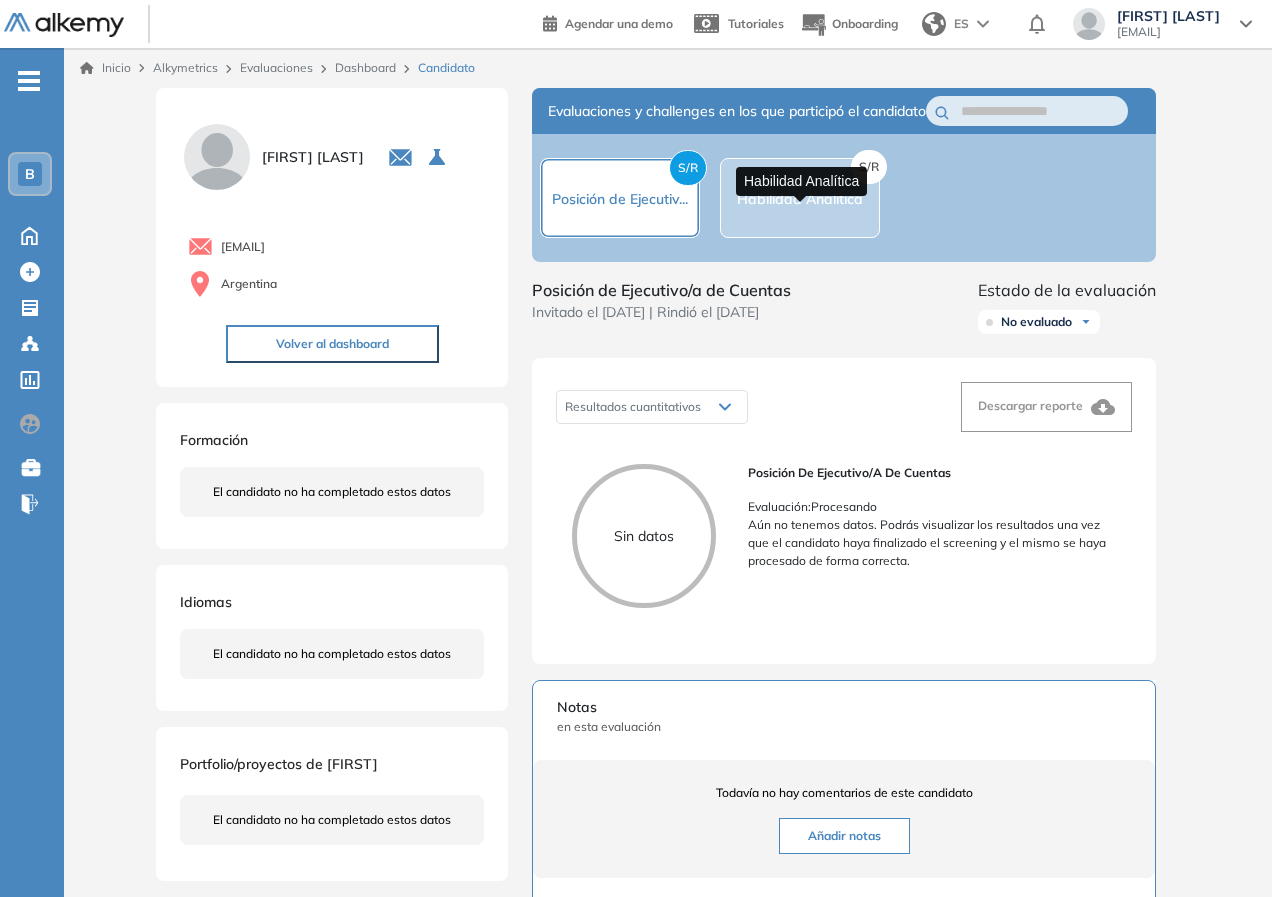 click on "Habilidad Analítica" at bounding box center (800, 199) 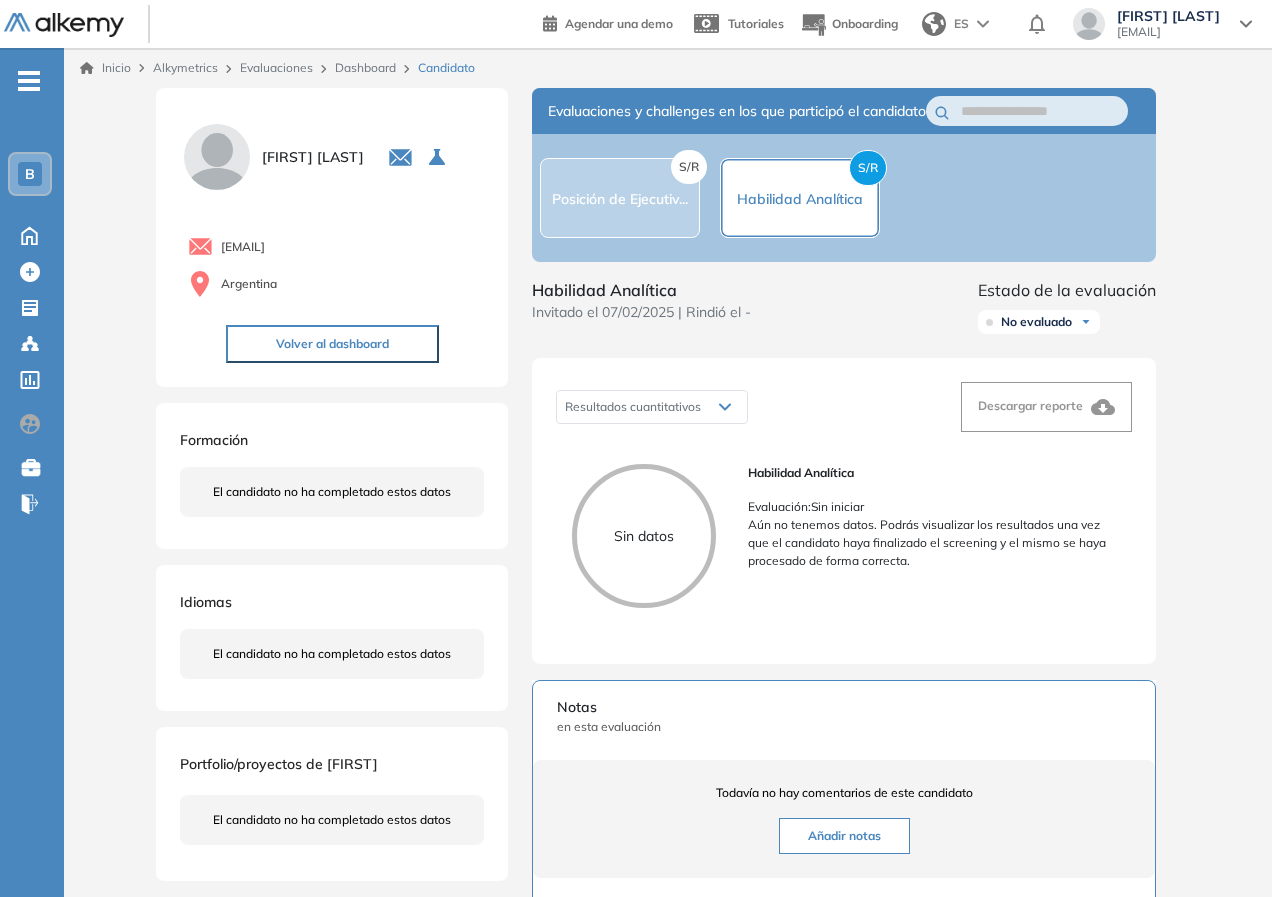 click on "S/R Habilidad Analítica" at bounding box center [800, 198] 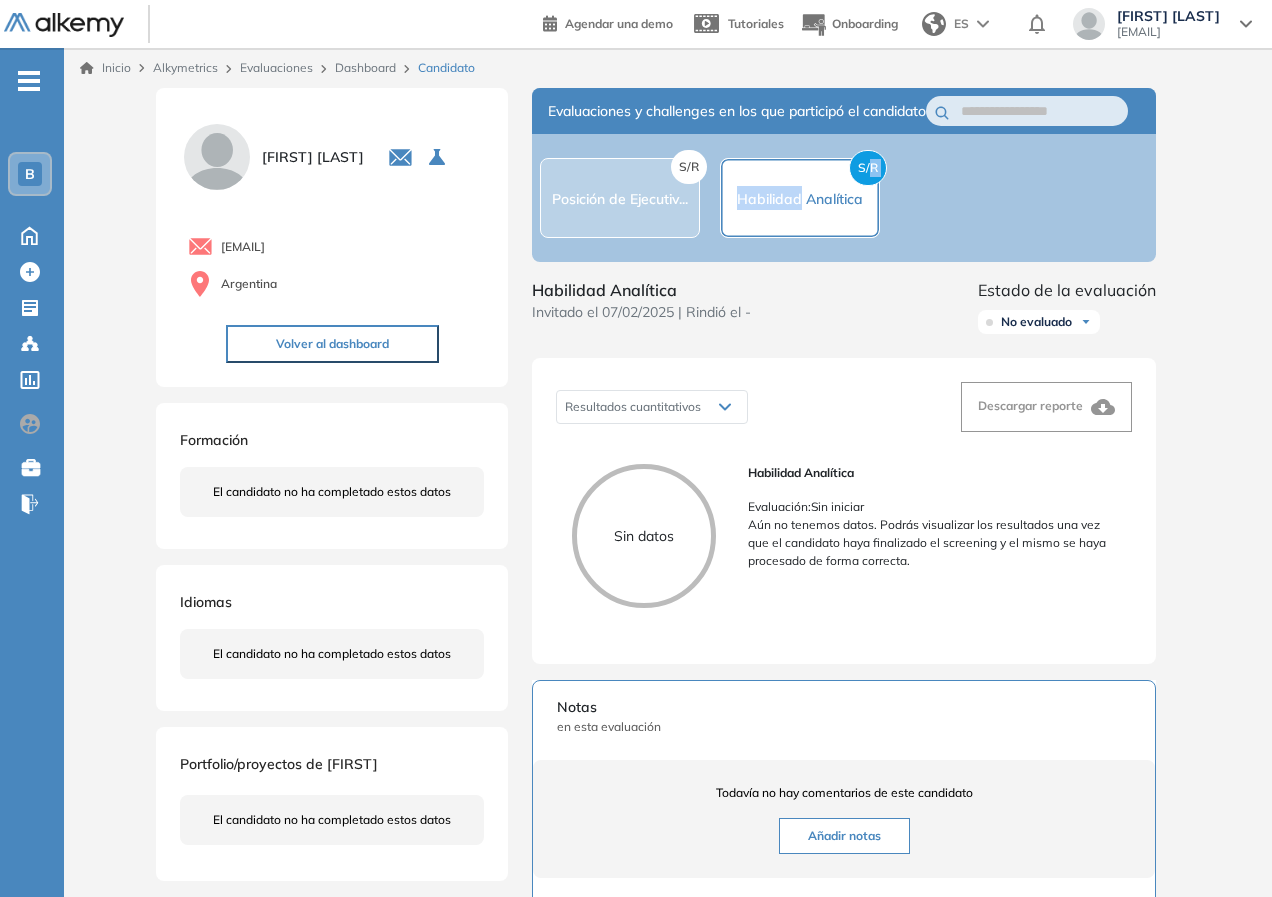 drag, startPoint x: 792, startPoint y: 188, endPoint x: 882, endPoint y: 279, distance: 127.98828 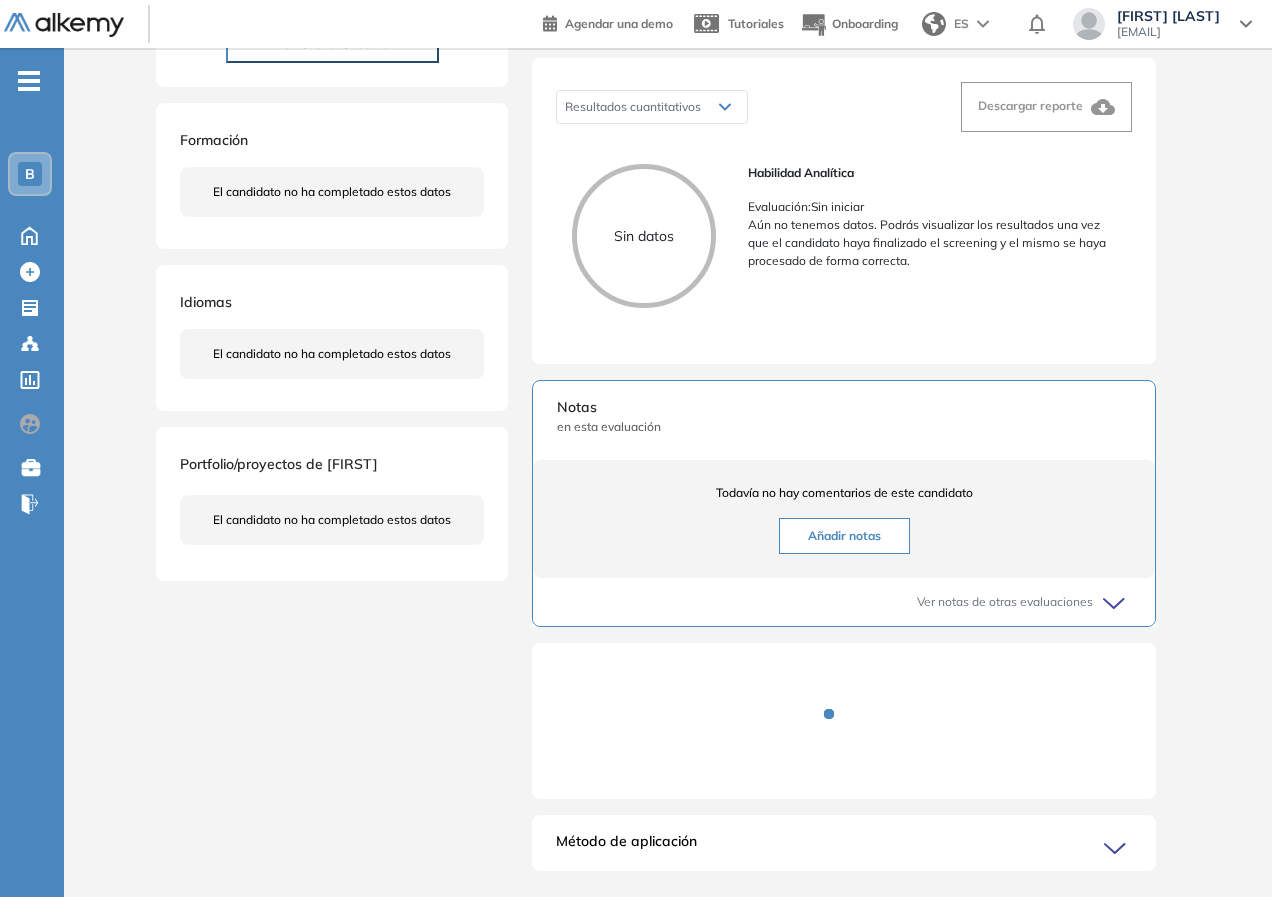 click on "Resultados cuantitativos Resultados cuantitativos Descargar reporte Sin datos Habilidad Analítica Evaluación :  Sin iniciar Aún no tenemos datos. Podrás visualizar los resultados una vez que el candidato haya finalizado el screening y el mismo se haya procesado de forma correcta." at bounding box center [844, 211] 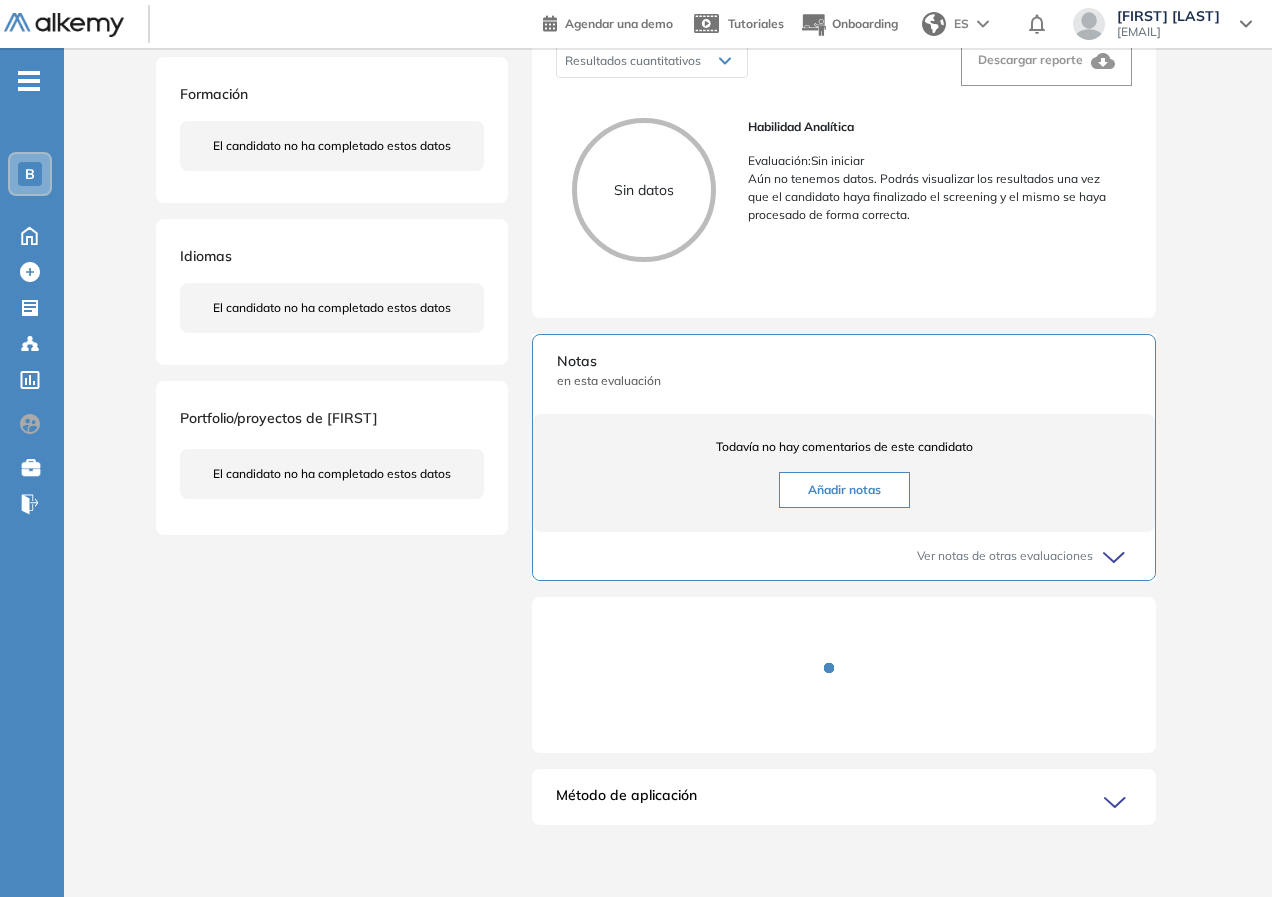 drag, startPoint x: 358, startPoint y: 663, endPoint x: 346, endPoint y: 651, distance: 16.970562 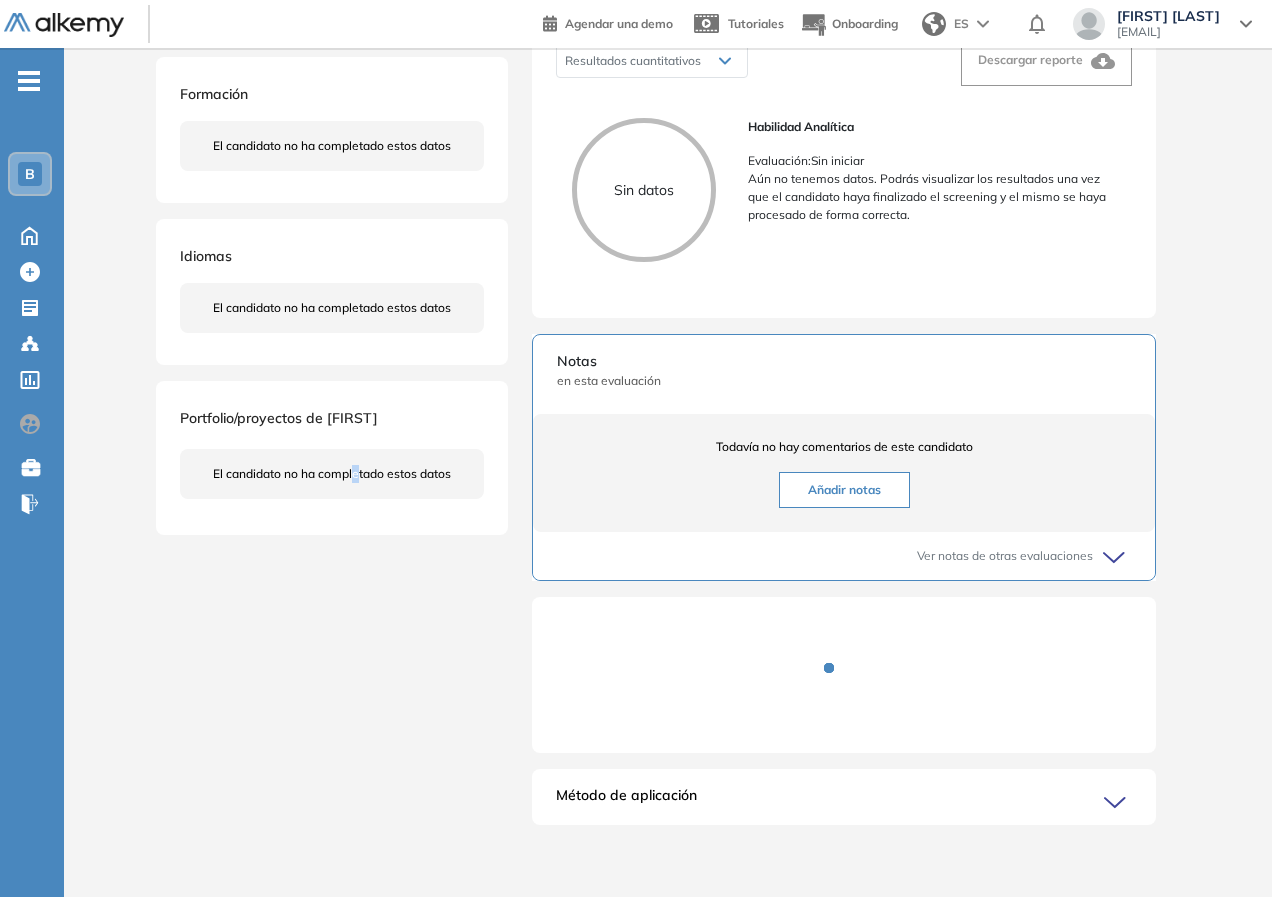 scroll, scrollTop: 0, scrollLeft: 0, axis: both 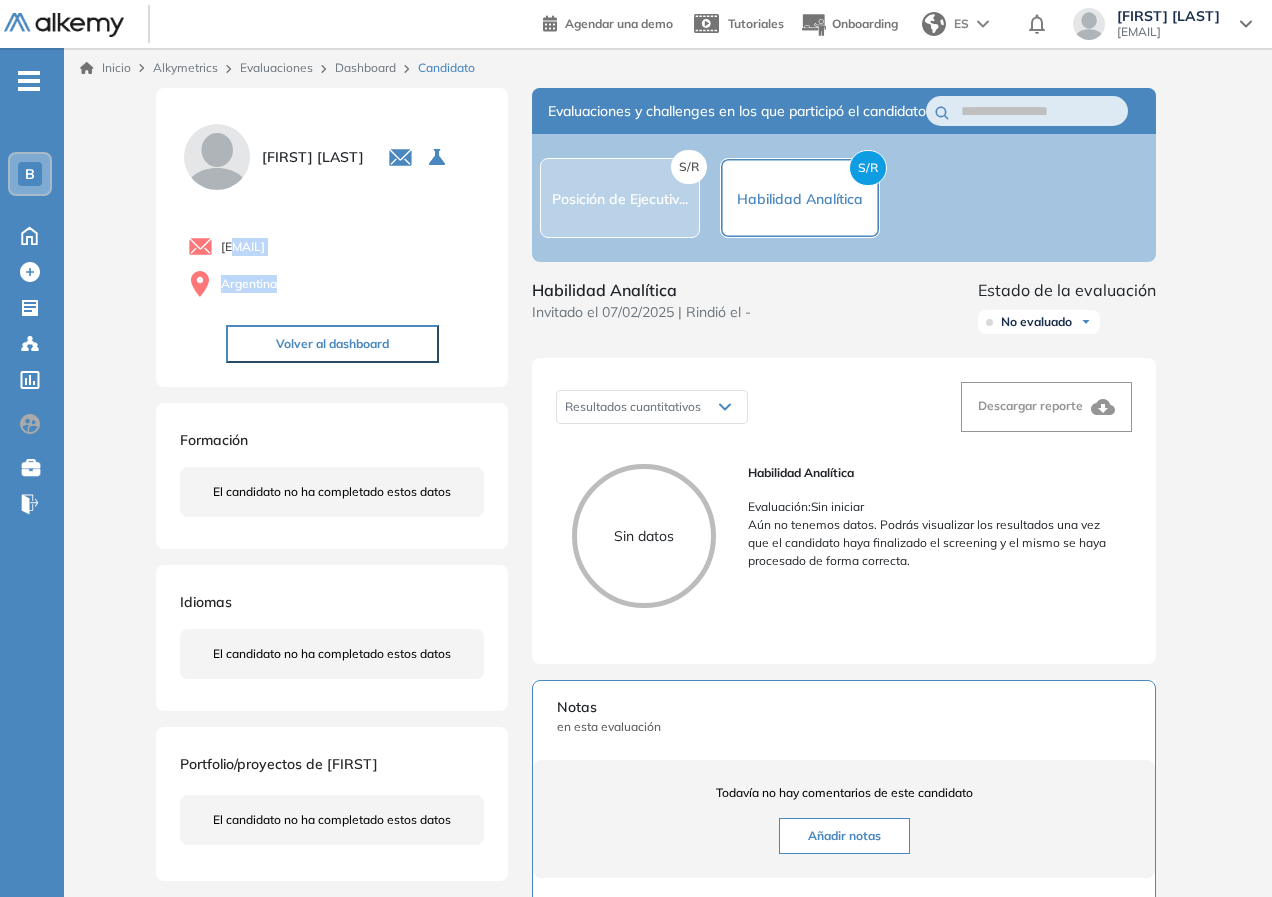 drag, startPoint x: 232, startPoint y: 245, endPoint x: 430, endPoint y: 285, distance: 202 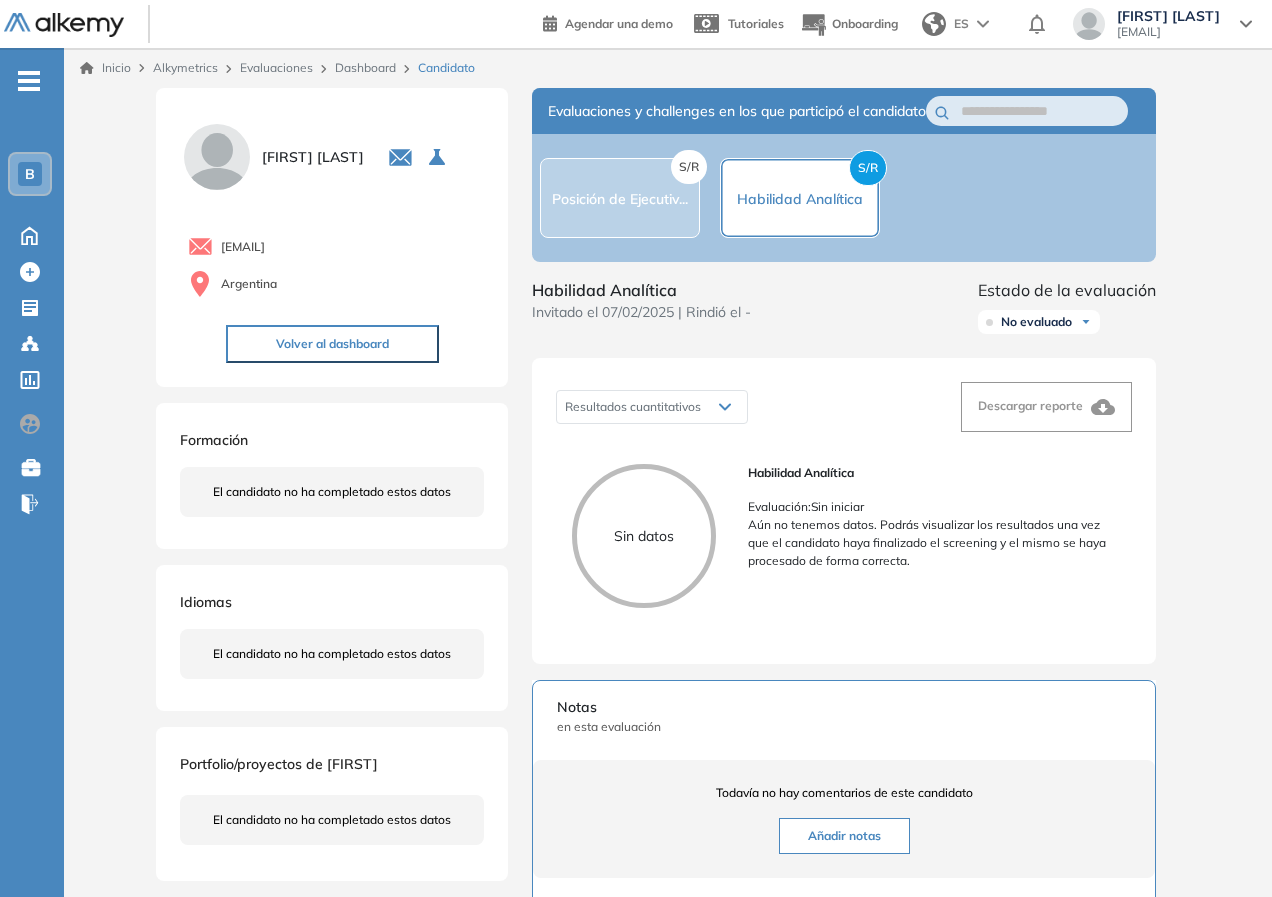 click on "Dashboard" at bounding box center (365, 67) 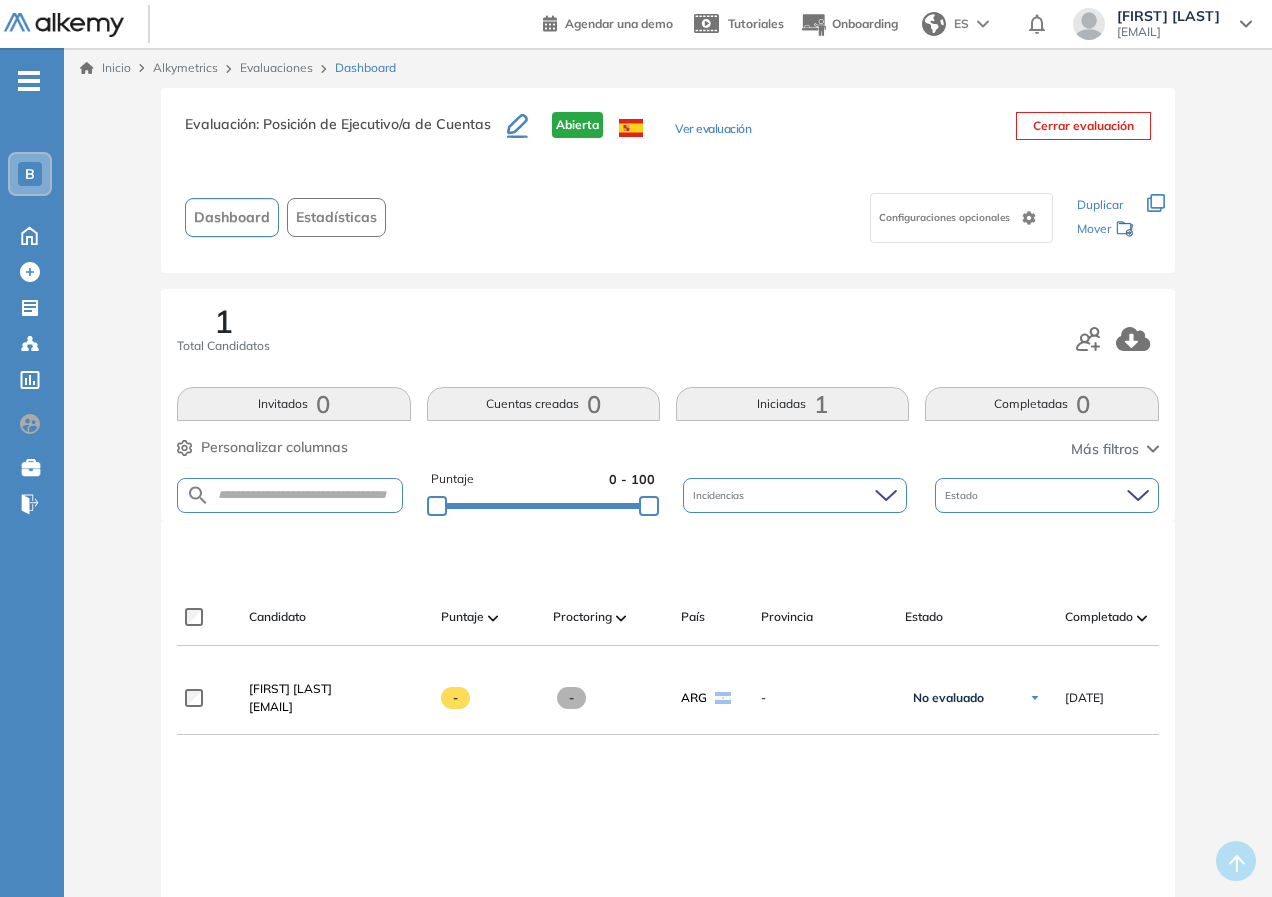 click on "Evaluaciones" at bounding box center (279, 68) 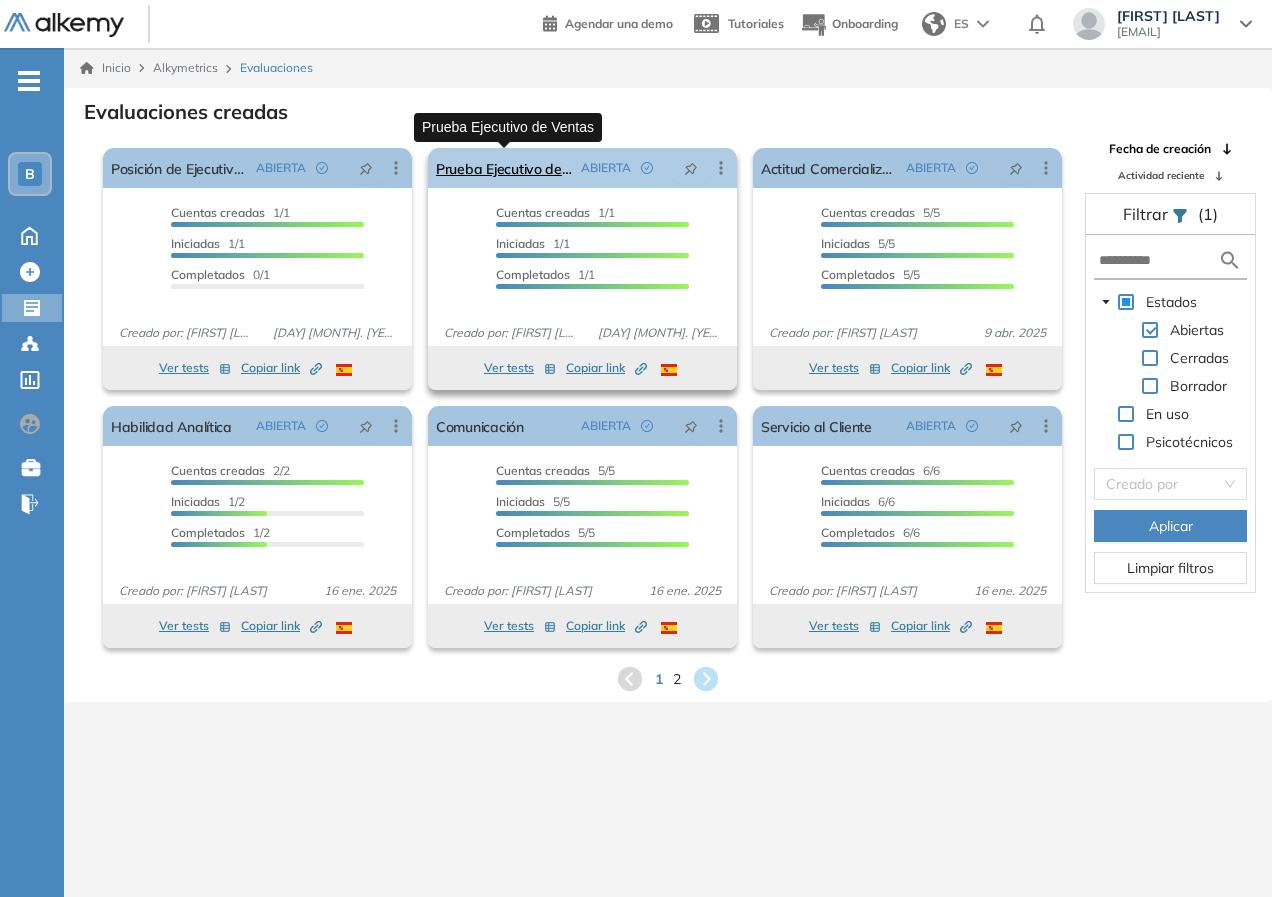 click on "Prueba Ejecutivo de Ventas" at bounding box center (504, 168) 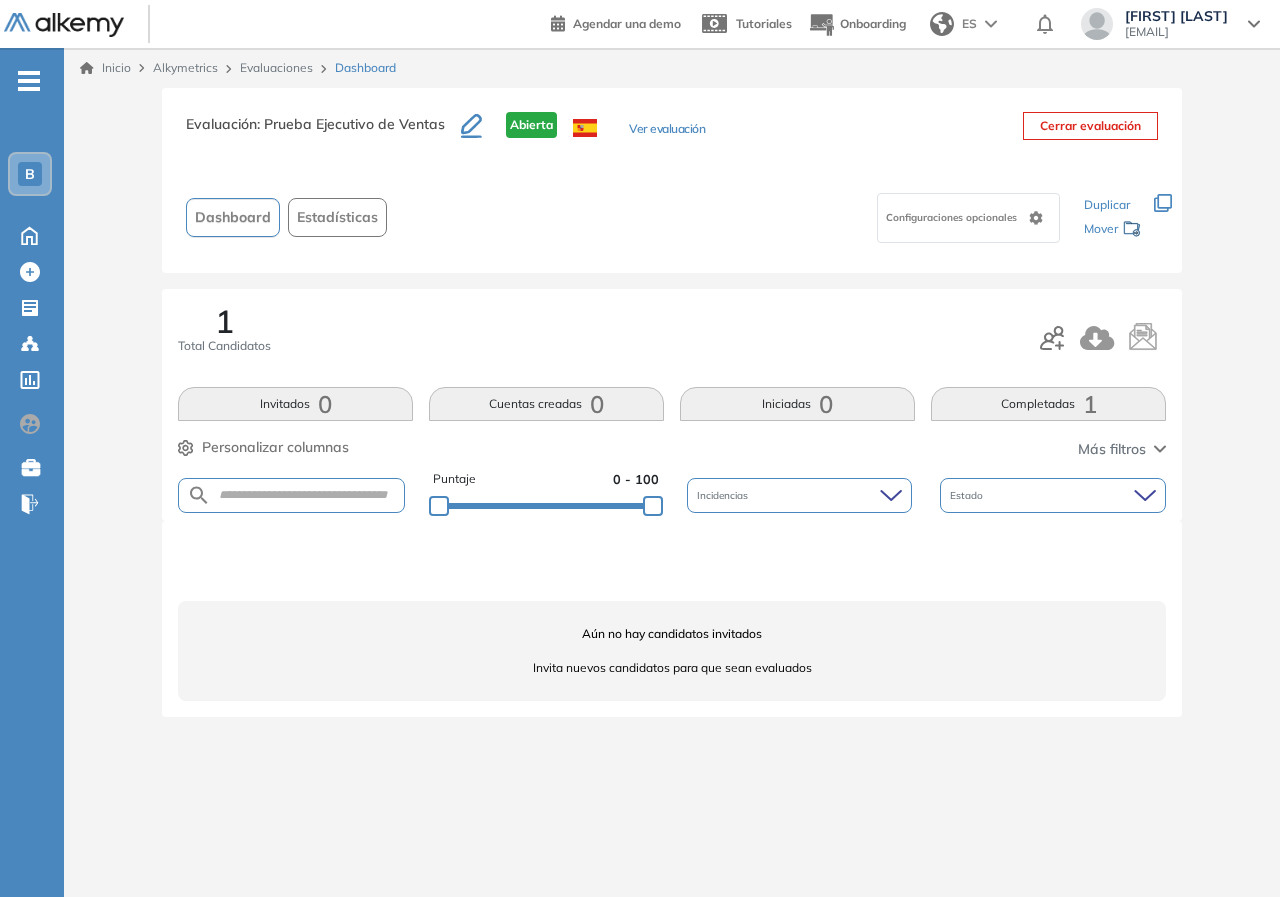 click on "Invita nuevos candidatos para que sean evaluados" at bounding box center (672, 668) 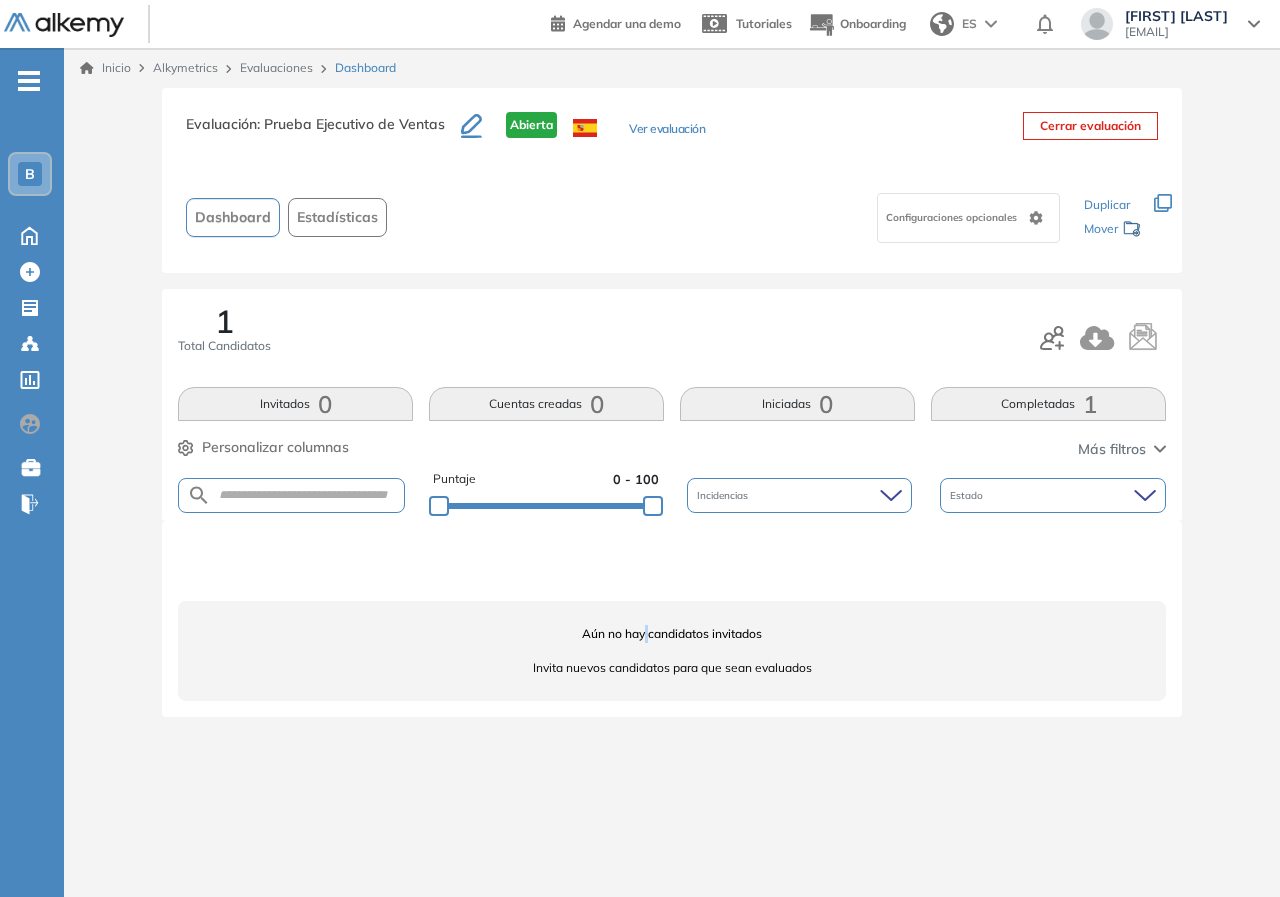 click on "Aún no hay candidatos invitados" at bounding box center (672, 634) 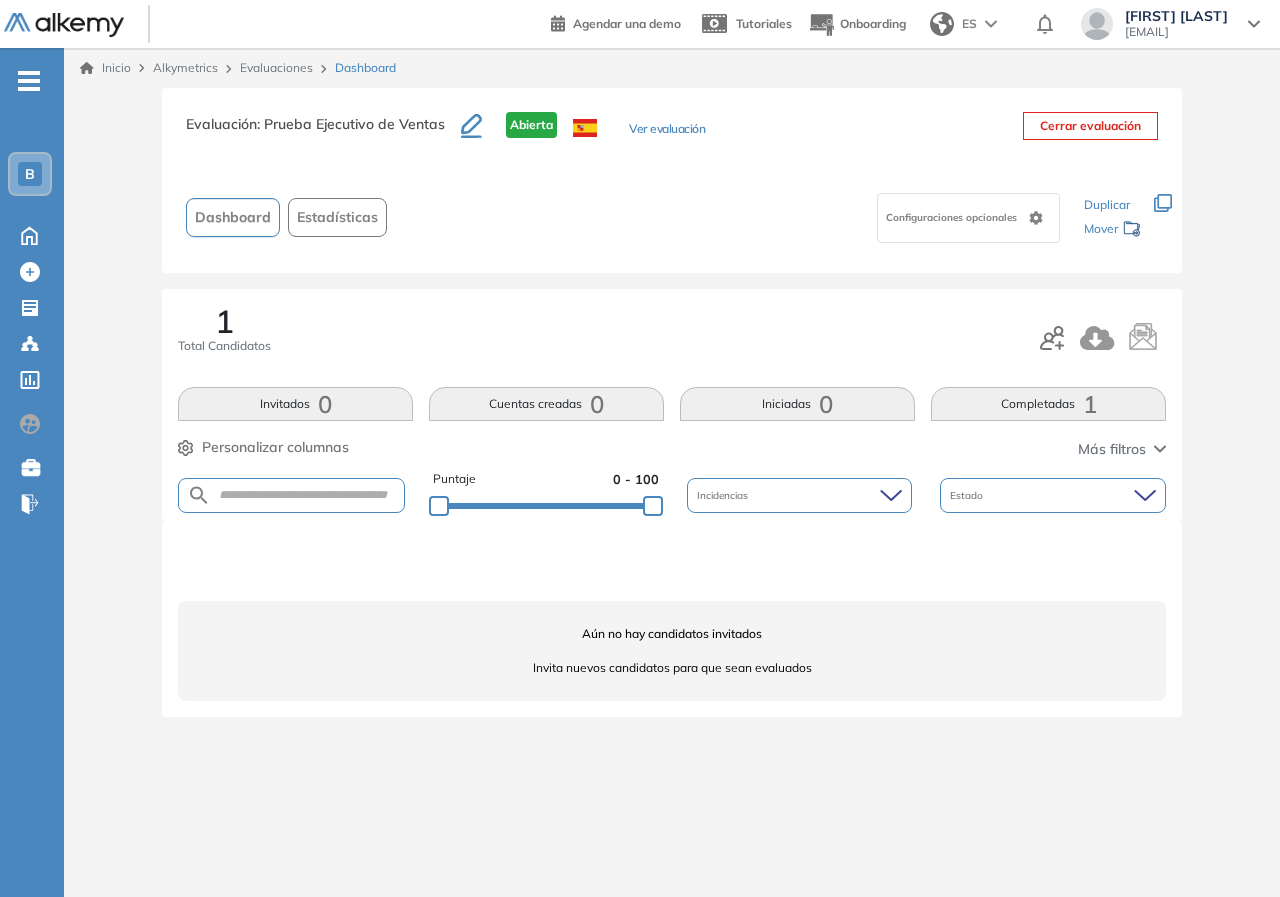 click on "Evaluación : Prueba Ejecutivo de Ventas" at bounding box center (323, 133) 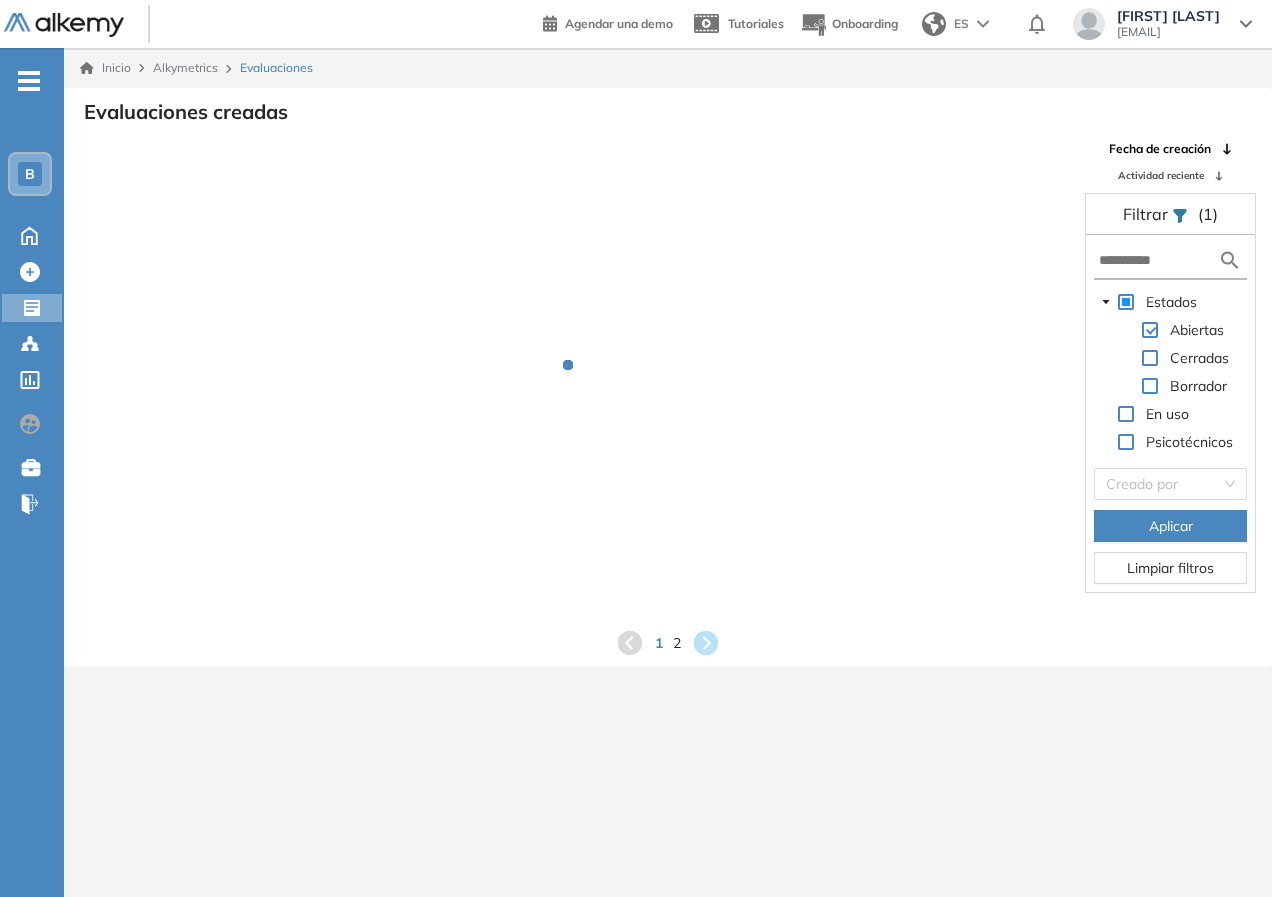click on "Inicio Alkymetrics Evaluaciones Evaluaciones creadas Fecha de creación   Actividad reciente   Filtrar (1) Estados Abiertas Cerradas Borrador En uso Psicotécnicos Creado por Aplicar Limpiar filtros 1 2" at bounding box center [668, 496] 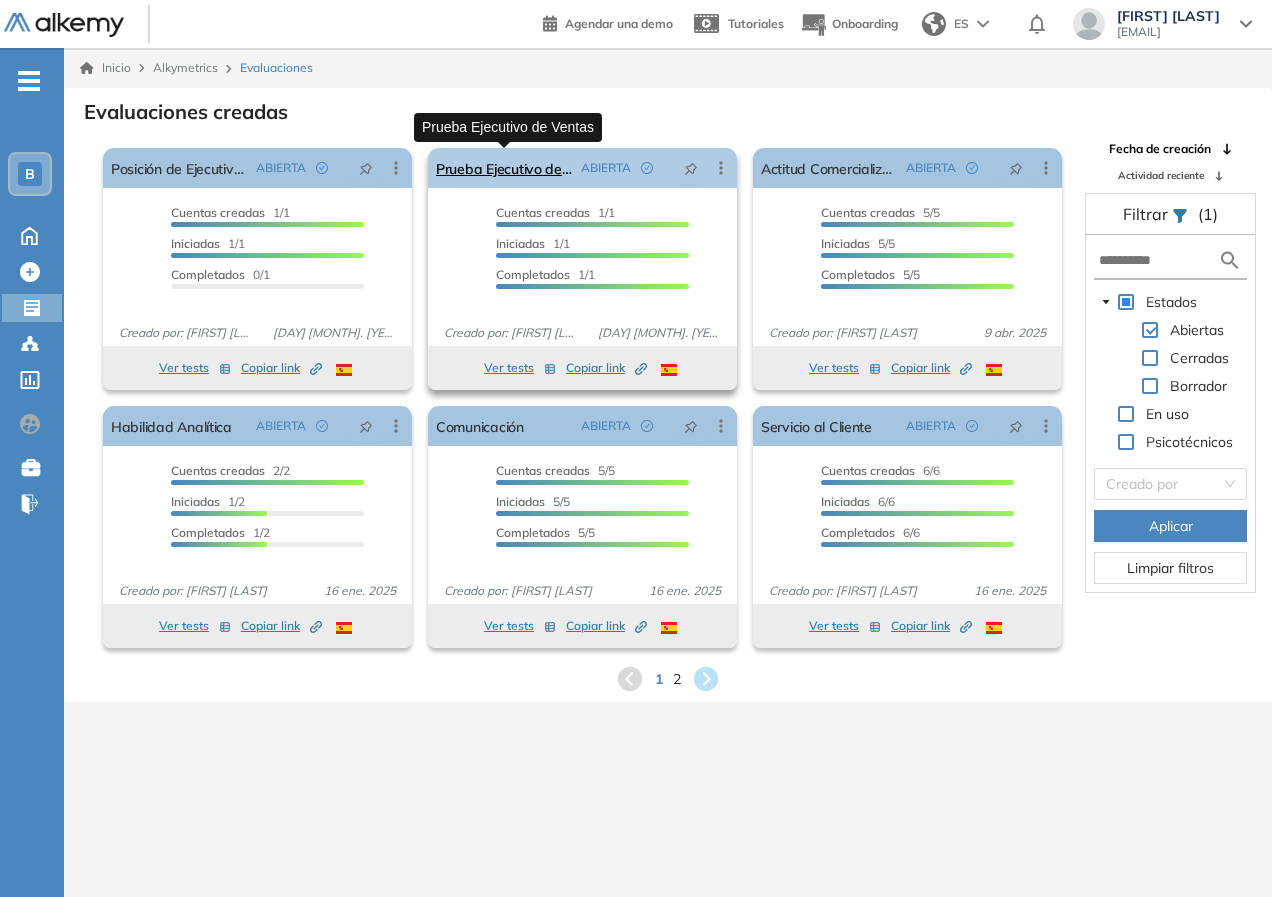 click on "Prueba Ejecutivo de Ventas" at bounding box center (504, 168) 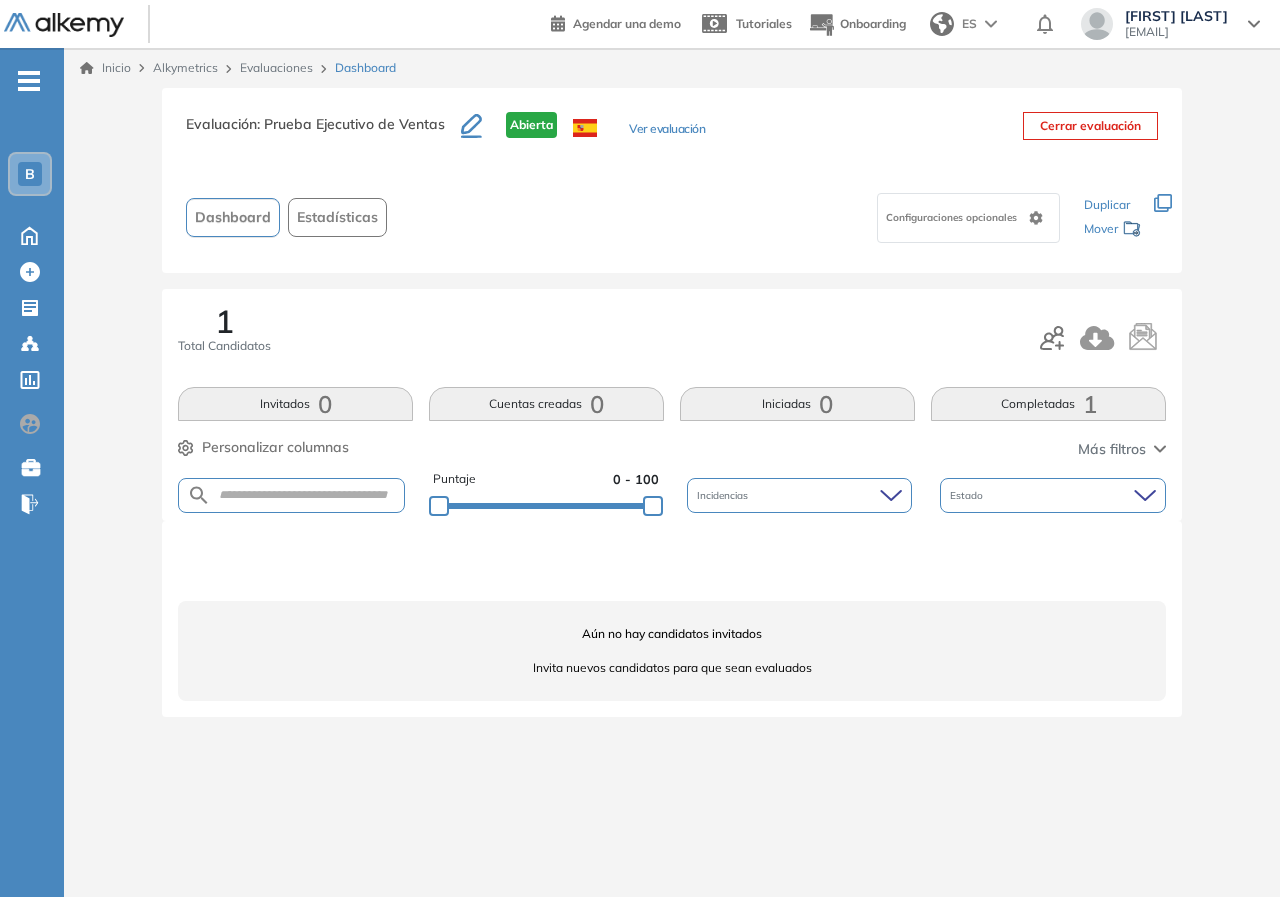 click on "Aún no hay candidatos invitados Invita nuevos candidatos para que sean evaluados" at bounding box center (672, 651) 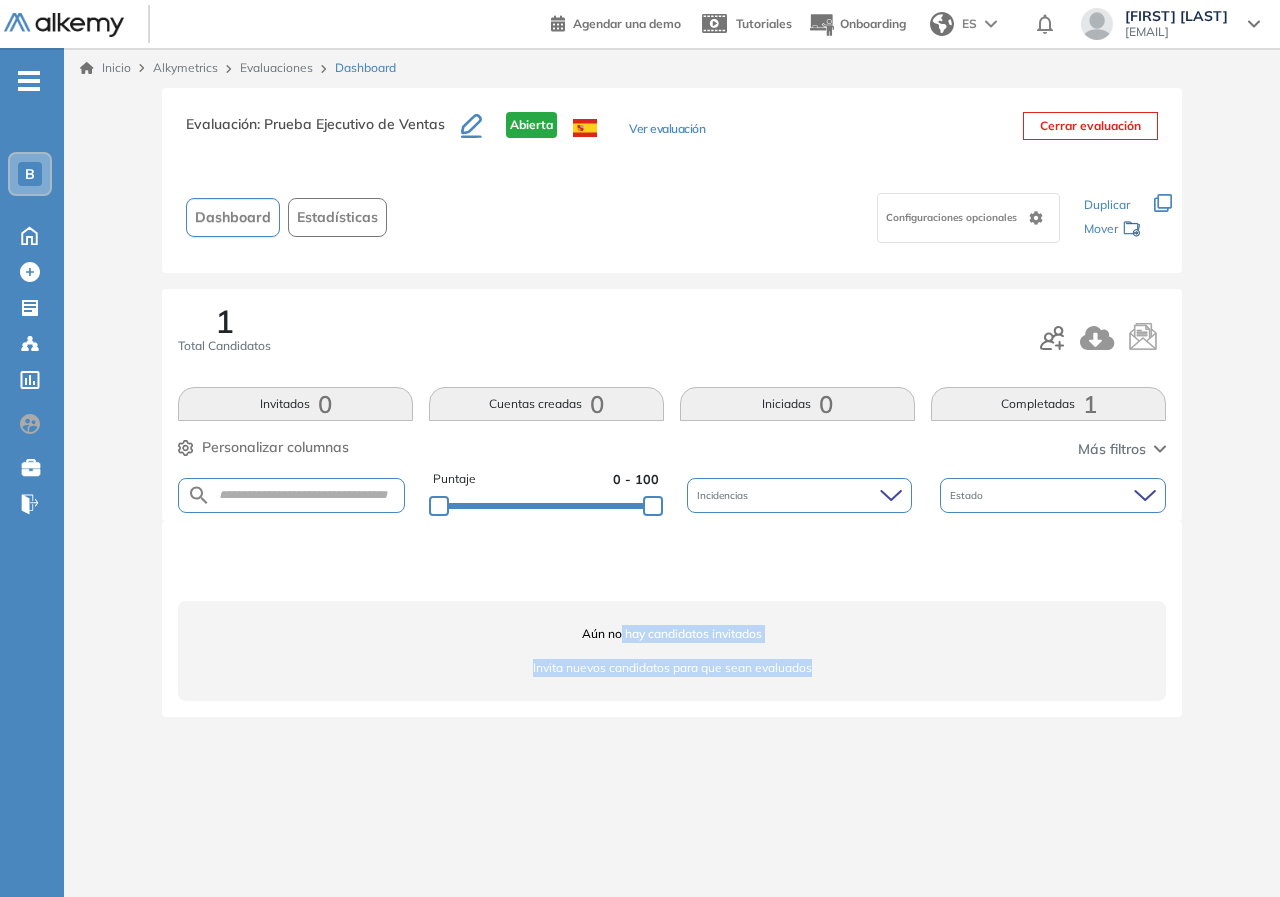drag, startPoint x: 623, startPoint y: 640, endPoint x: 874, endPoint y: 672, distance: 253.03162 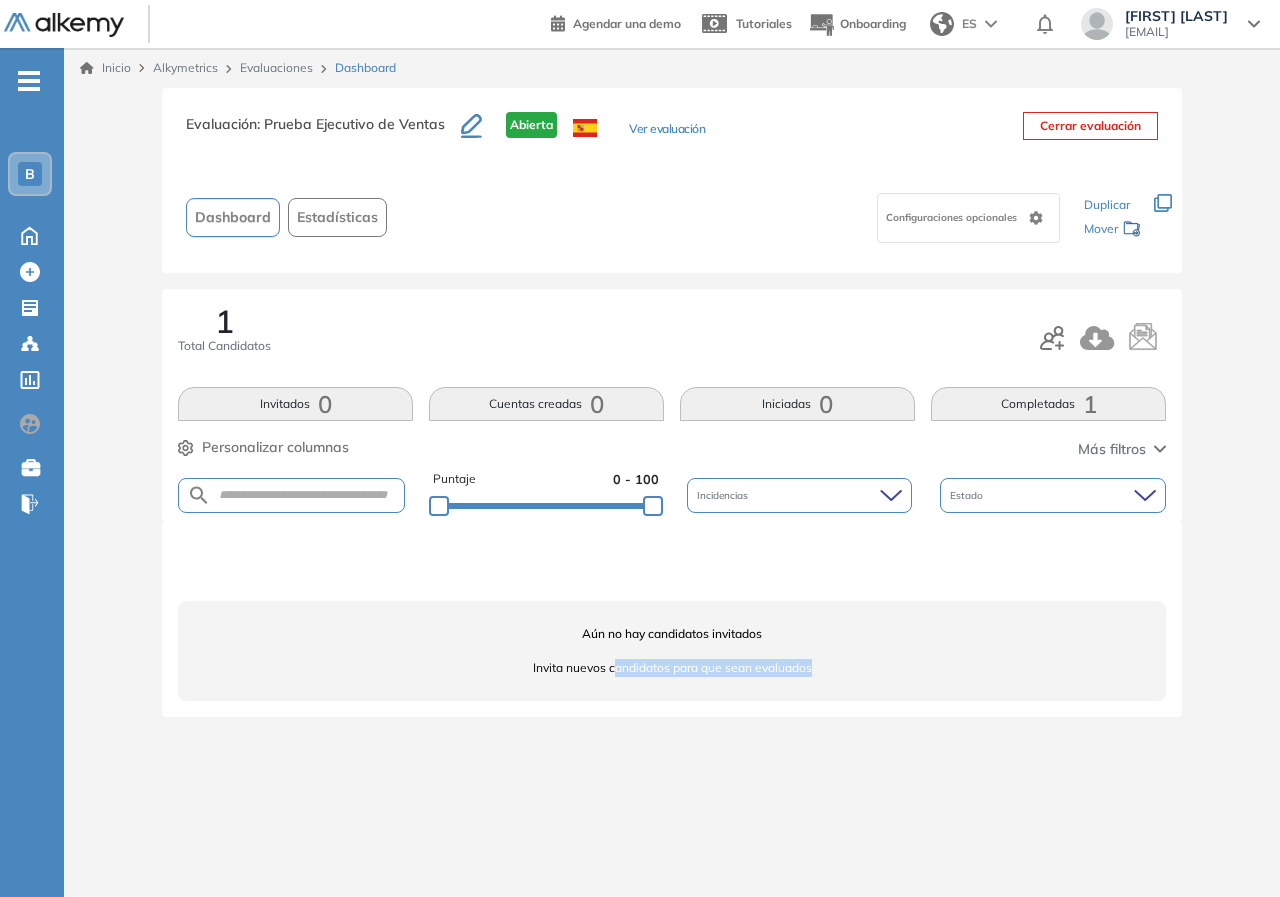 drag, startPoint x: 615, startPoint y: 662, endPoint x: 836, endPoint y: 662, distance: 221 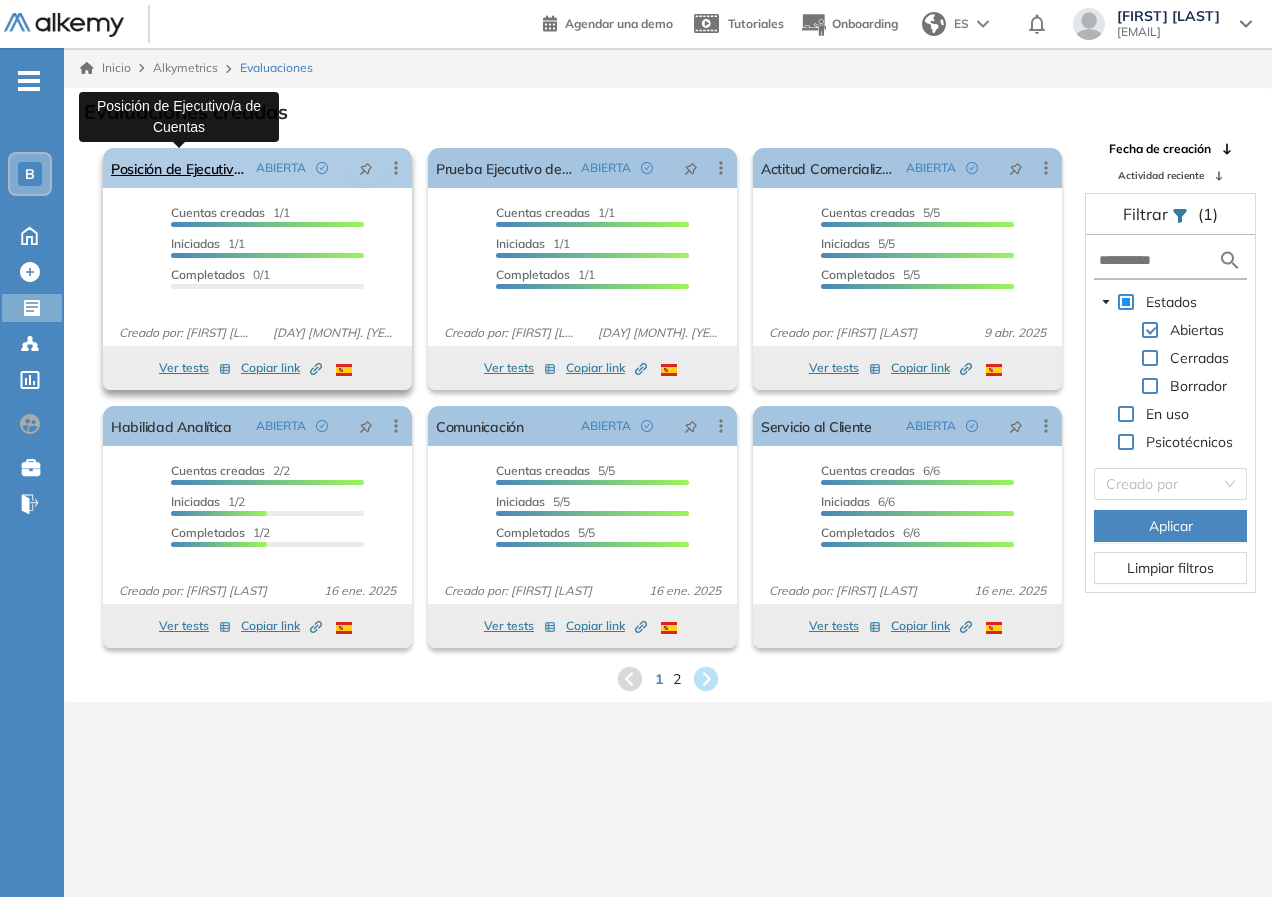 click on "Posición de Ejecutivo/a de Cuentas" at bounding box center [179, 168] 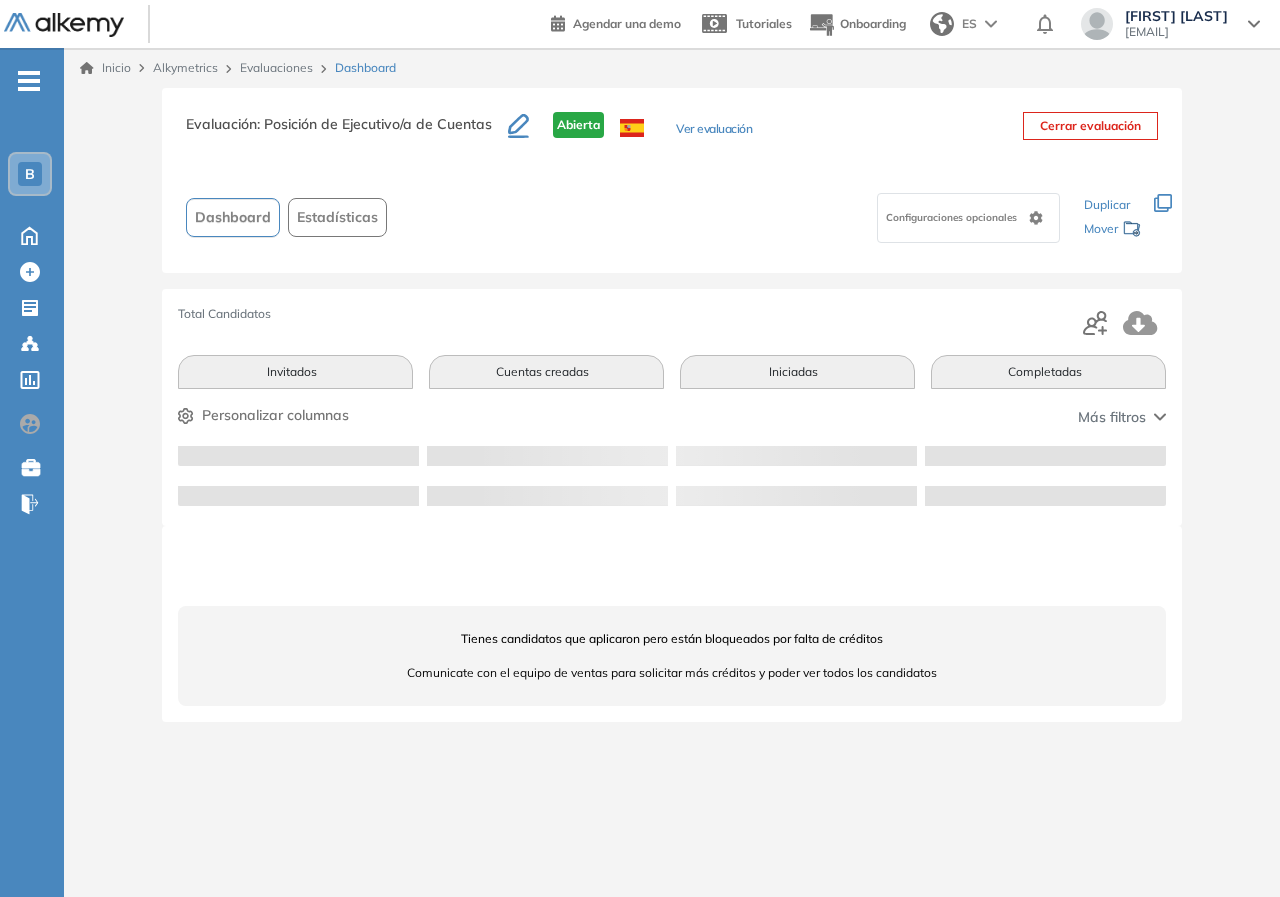 click on "Tienes candidatos que aplicaron pero están bloqueados por falta de créditos Comunicate con el equipo de ventas para solicitar más créditos y poder ver todos los candidatos" at bounding box center (672, 656) 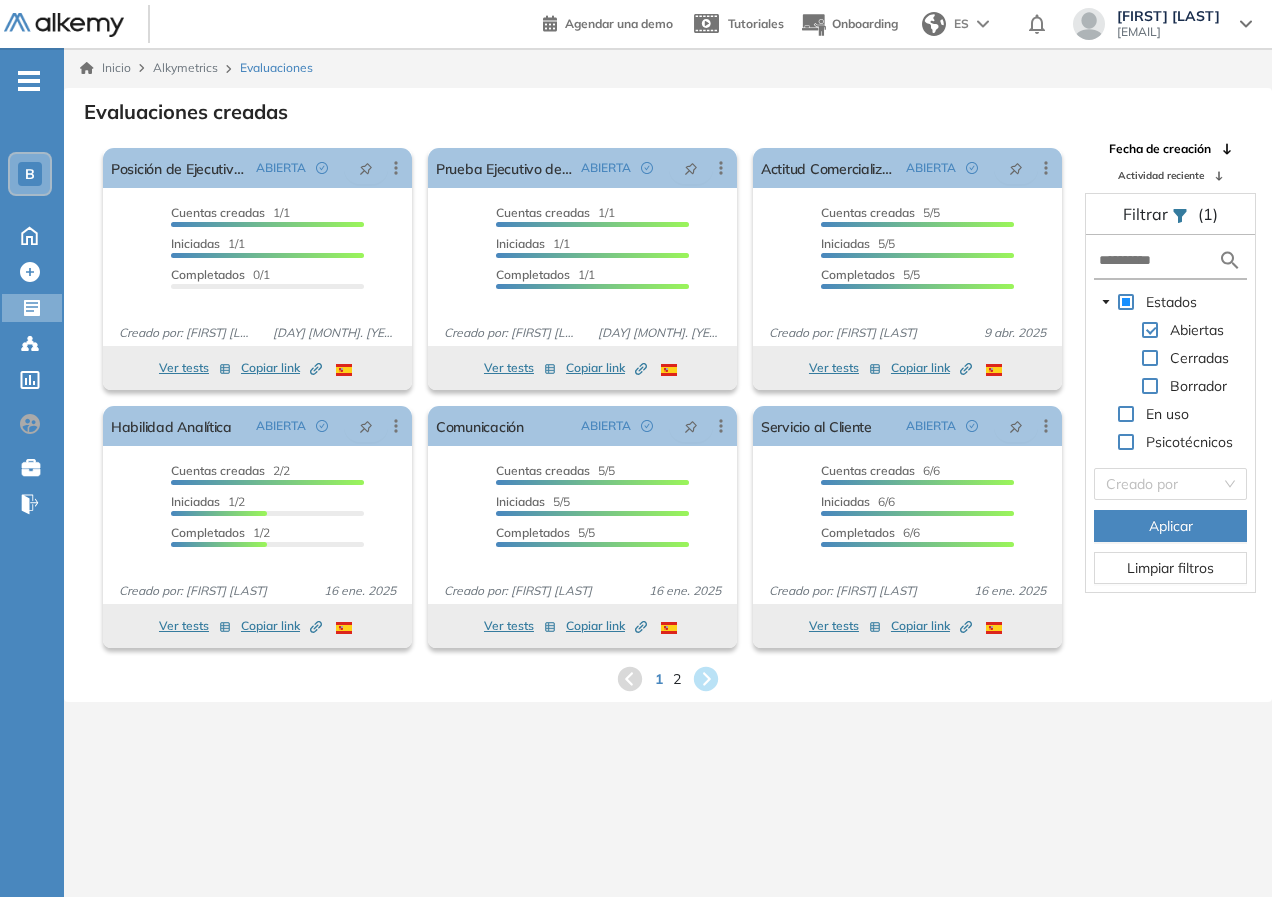 click on "Inicio Alkymetrics Evaluaciones Evaluaciones creadas El proctoring será activado ¡Importante!: Los usuarios que ya realizaron la evaluación no tendrán registros del proctoring Cancelar operación Activar Posición de Ejecutivo/a de Cuentas ABIERTA Editar Los siguientes tests ya no están disponibles o tienen una nueva versión Revisa en el catálogo otras opciones o su detalle. Entendido Duplicar Reabrir Eliminar Ver candidatos Ver estadísticas Desactivar Proctoring Finalizar evaluación Mover de workspace Created by potrace 1.16, written by Peter Selinger 2001-2019 Copiar ID Publico Cuentas creadas 1/1 Prefiltrados 0/1 Iniciadas 1/1 Completados 0/1 Invitaciones enviadas 1 Invitados Evaluación completada 0 veces Fecha límite Sin fecha límite Creado por:  Sofia Grigorjev 5 ago. 2025 Ver tests Copiar link Created by potrace 1.16, written by Peter Selinger 2001-2019 El proctoring será activado ¡Importante!: Los usuarios que ya realizaron la evaluación no tendrán registros del proctoring Activar 1/1" at bounding box center [668, 496] 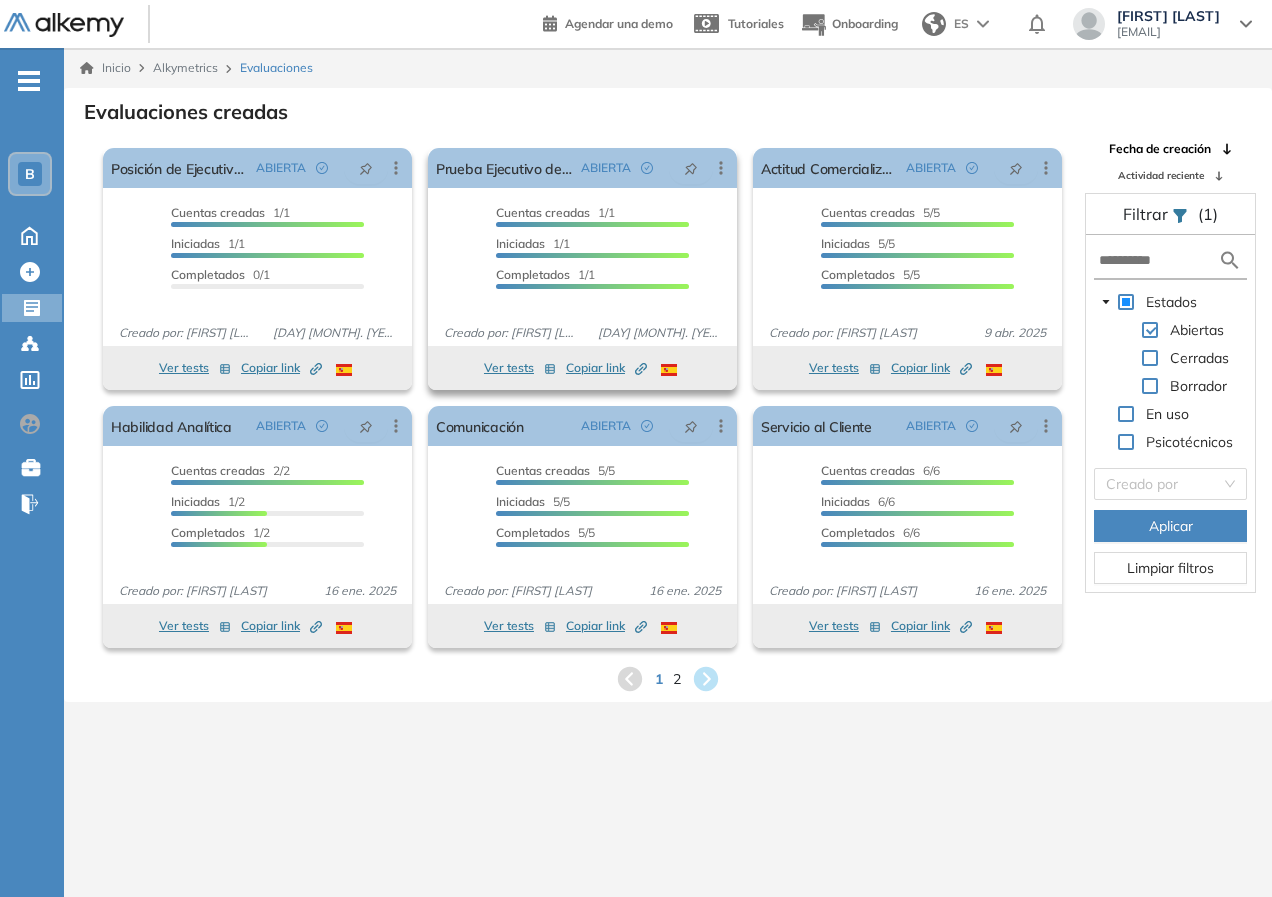 click on "Completados 1/1" at bounding box center [592, 277] 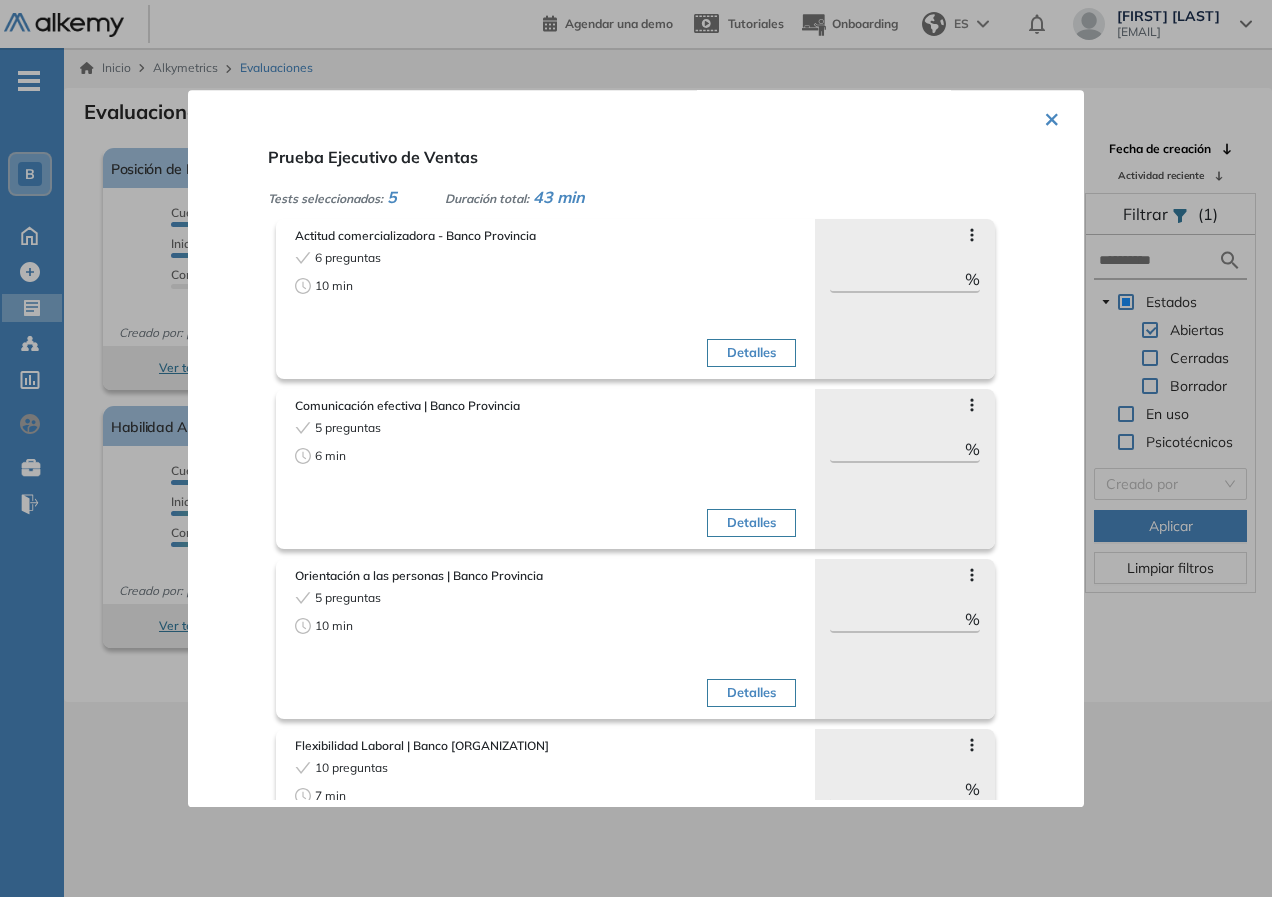 scroll, scrollTop: 267, scrollLeft: 0, axis: vertical 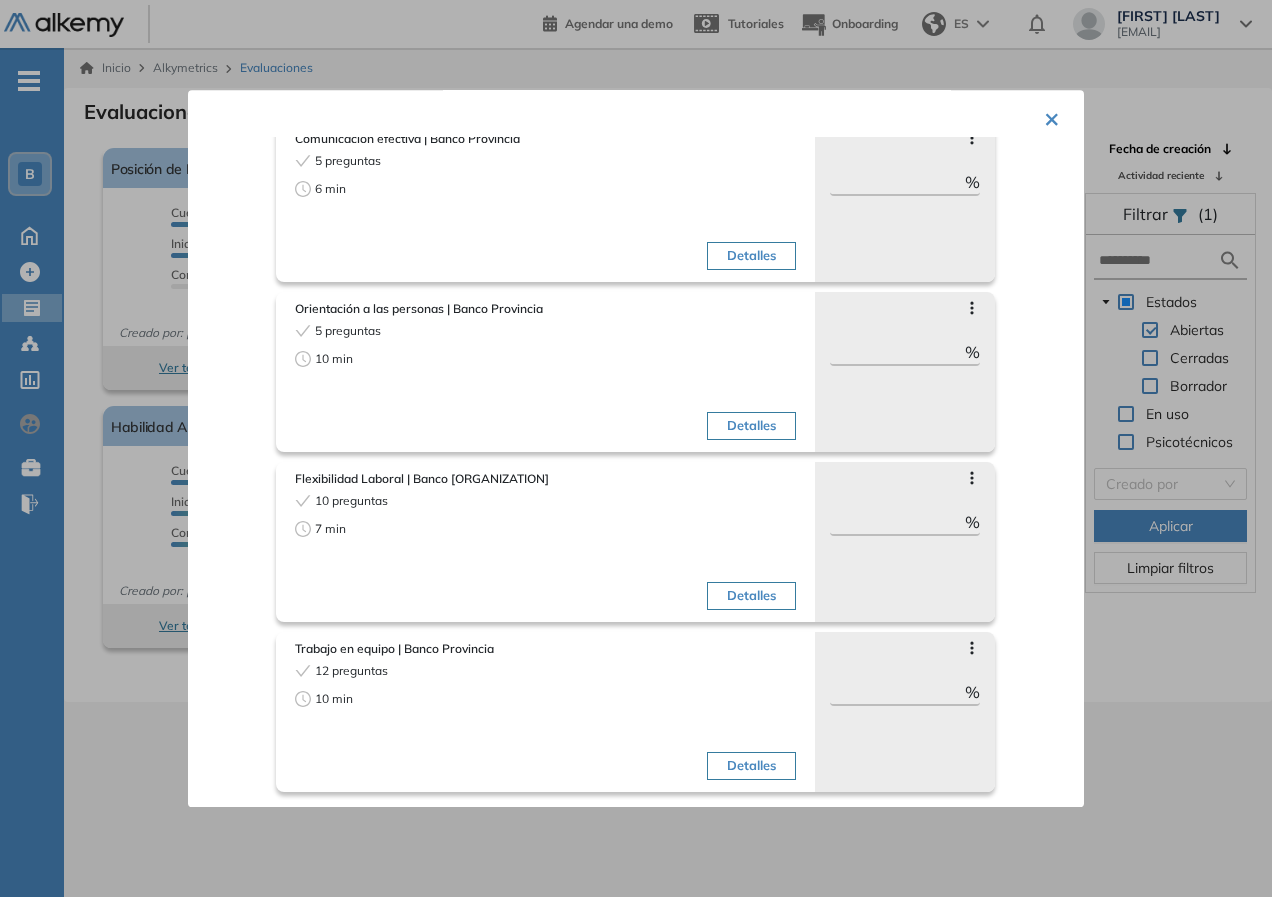 click on "×" at bounding box center (1052, 117) 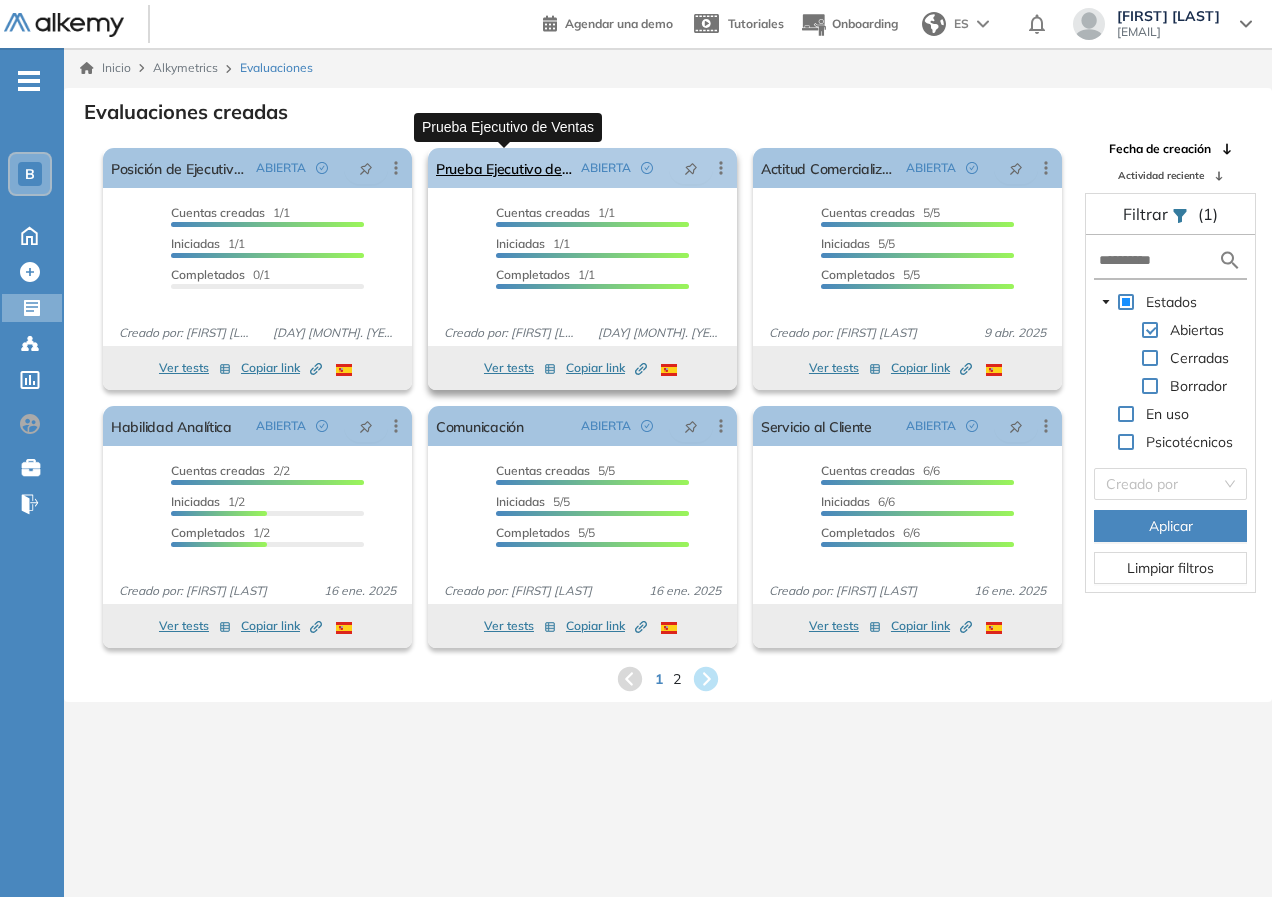 click on "Prueba Ejecutivo de Ventas" at bounding box center (504, 168) 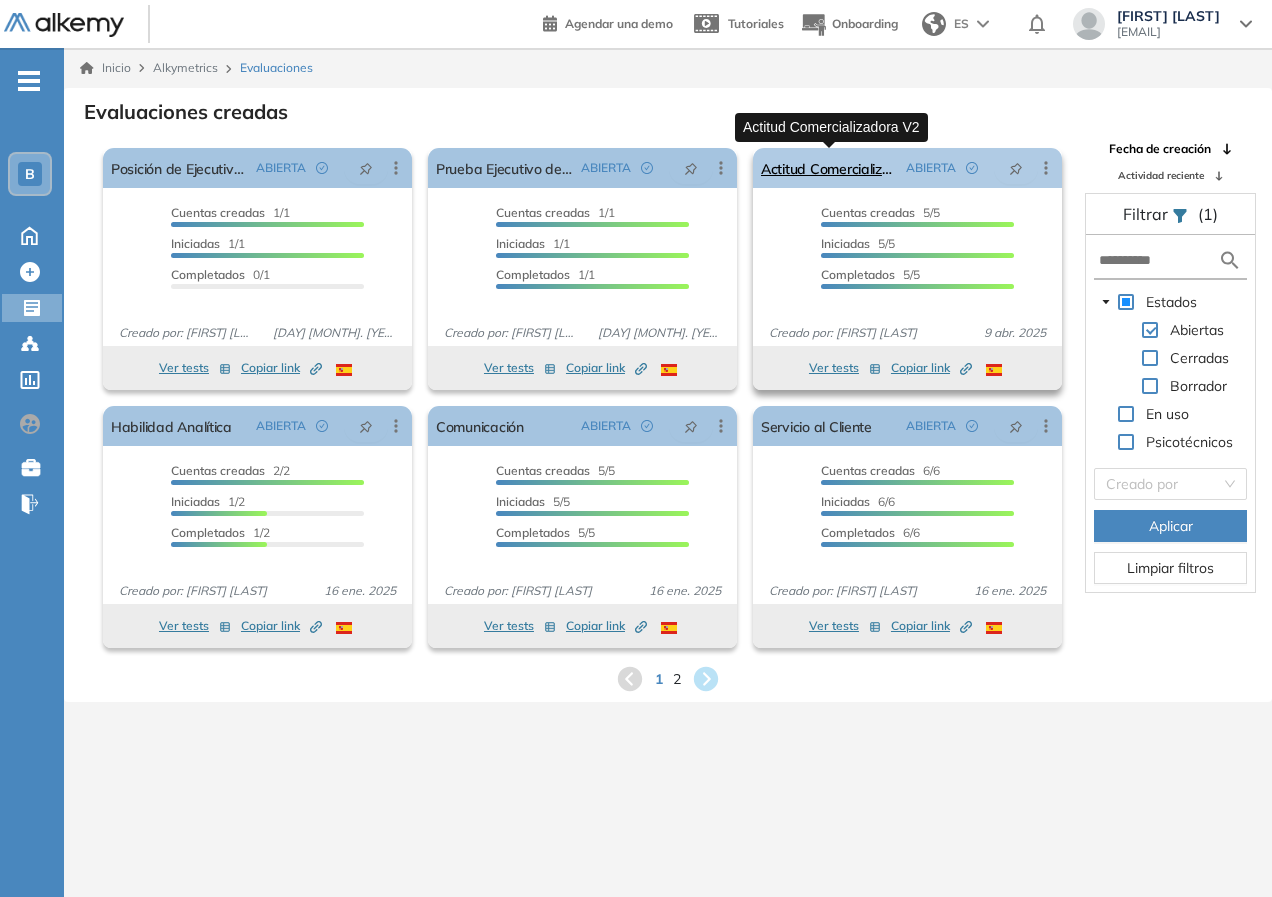 click on "Actitud Comercializadora V2" at bounding box center (829, 168) 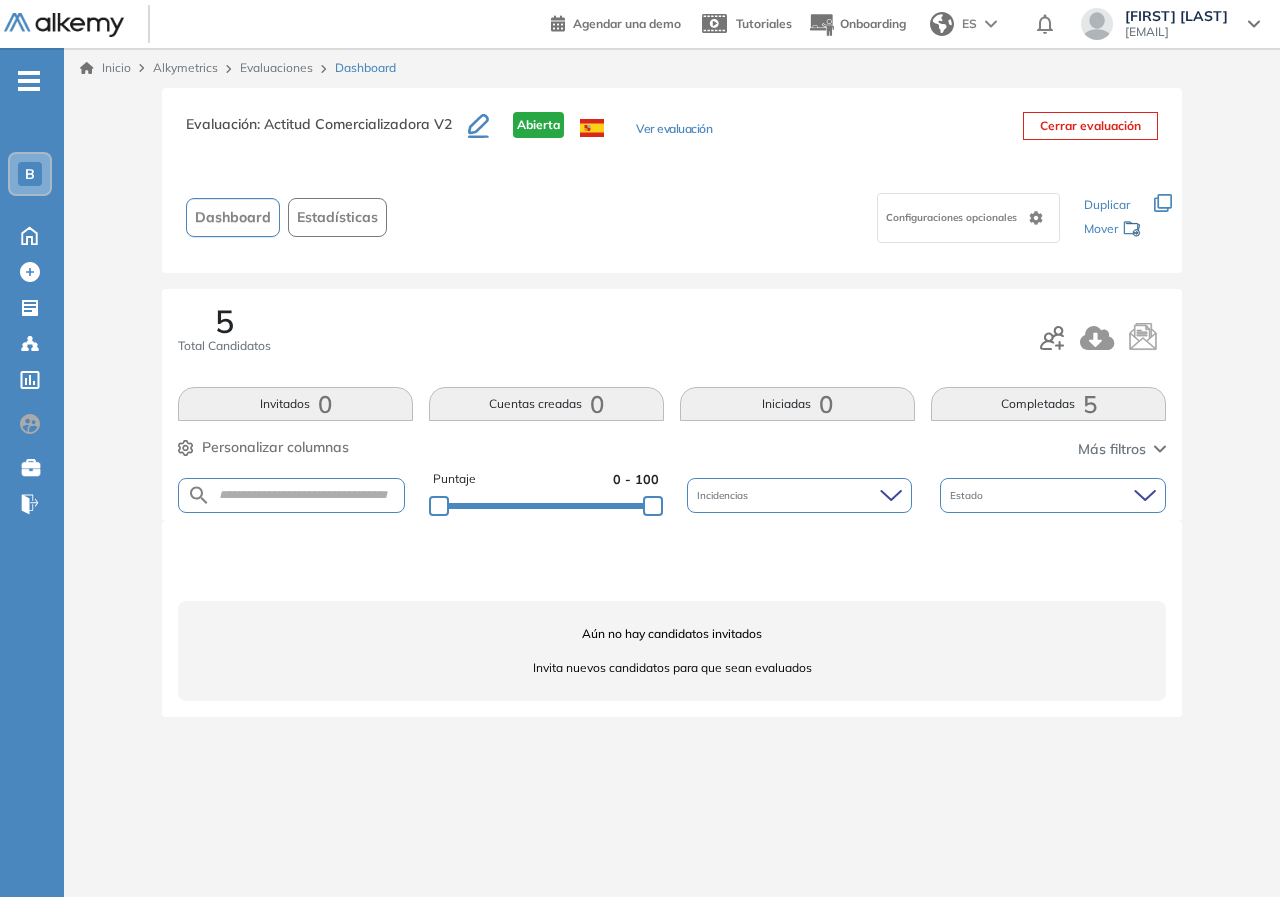 click on "Invita nuevos candidatos para que sean evaluados" at bounding box center (672, 668) 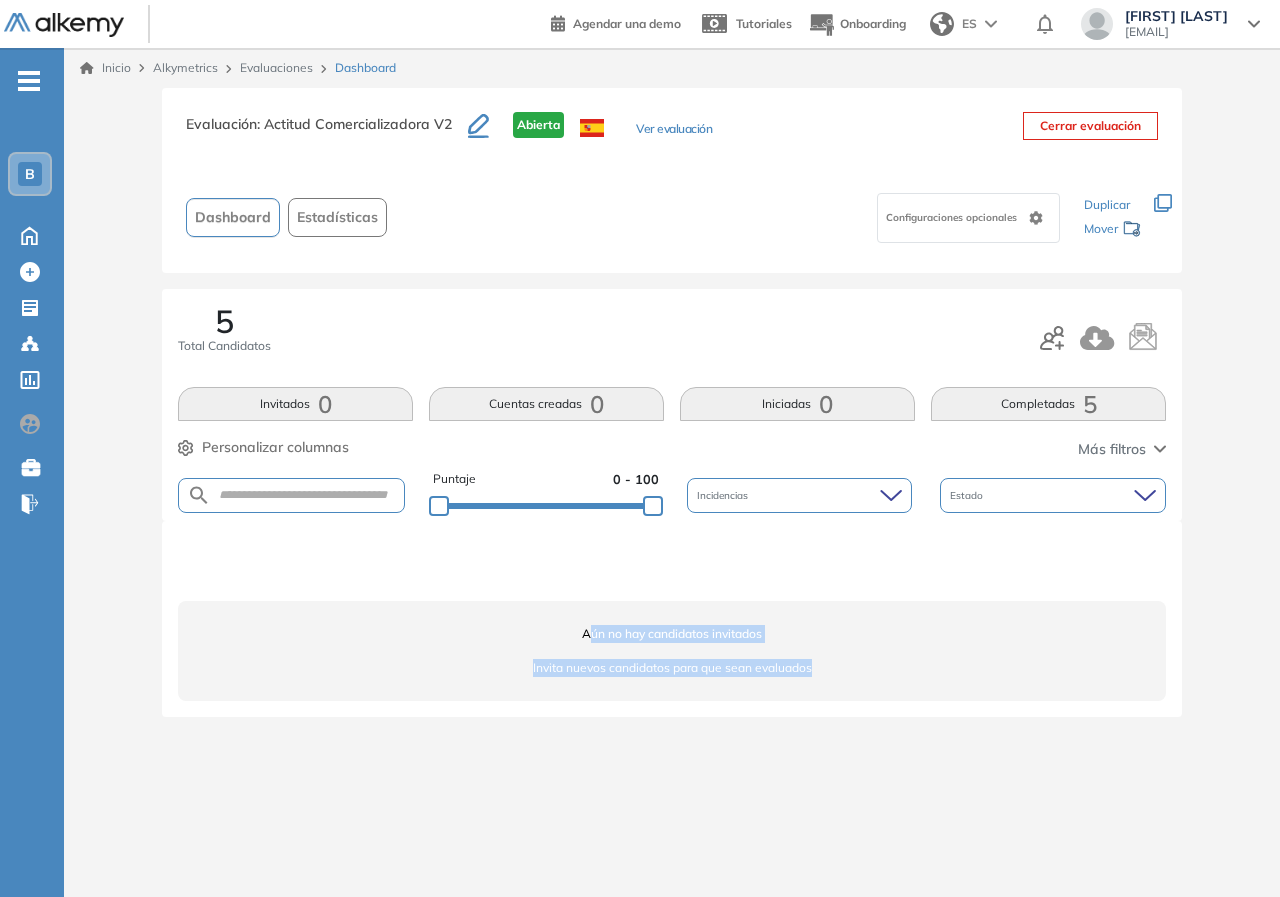drag, startPoint x: 588, startPoint y: 623, endPoint x: 1118, endPoint y: 660, distance: 531.2899 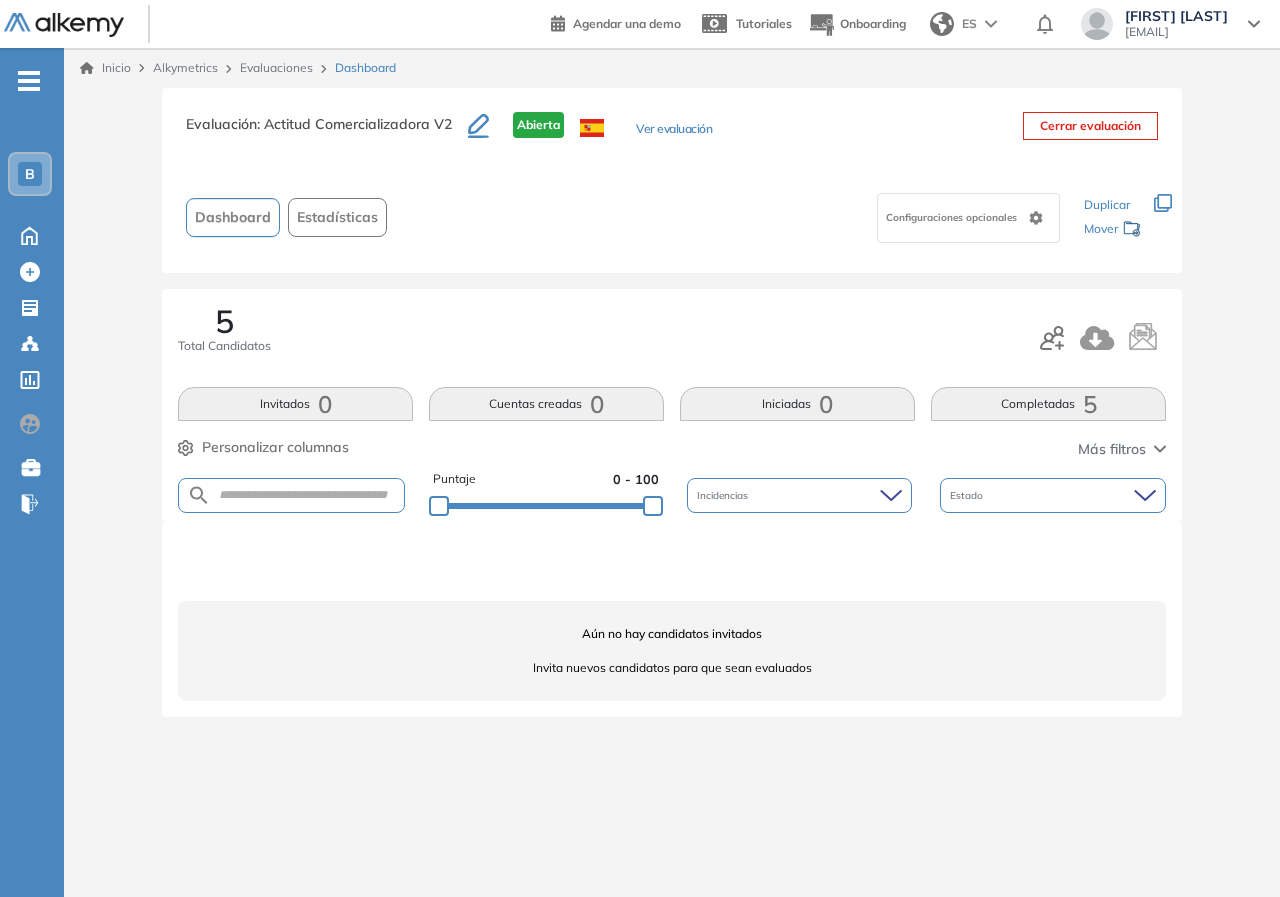 click on ": Actitud Comercializadora V2" at bounding box center (354, 124) 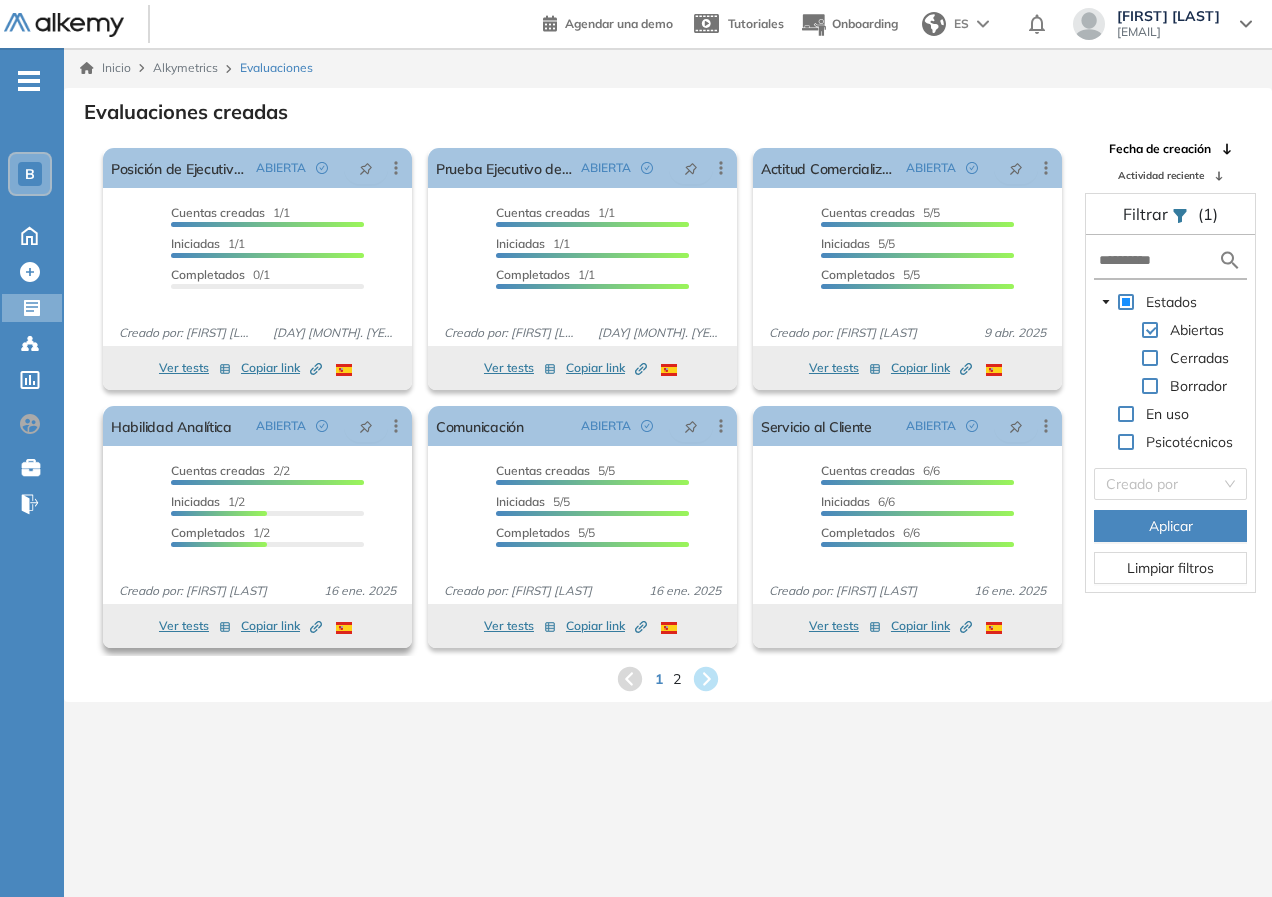 click on "16 ene. 2025" at bounding box center (360, 591) 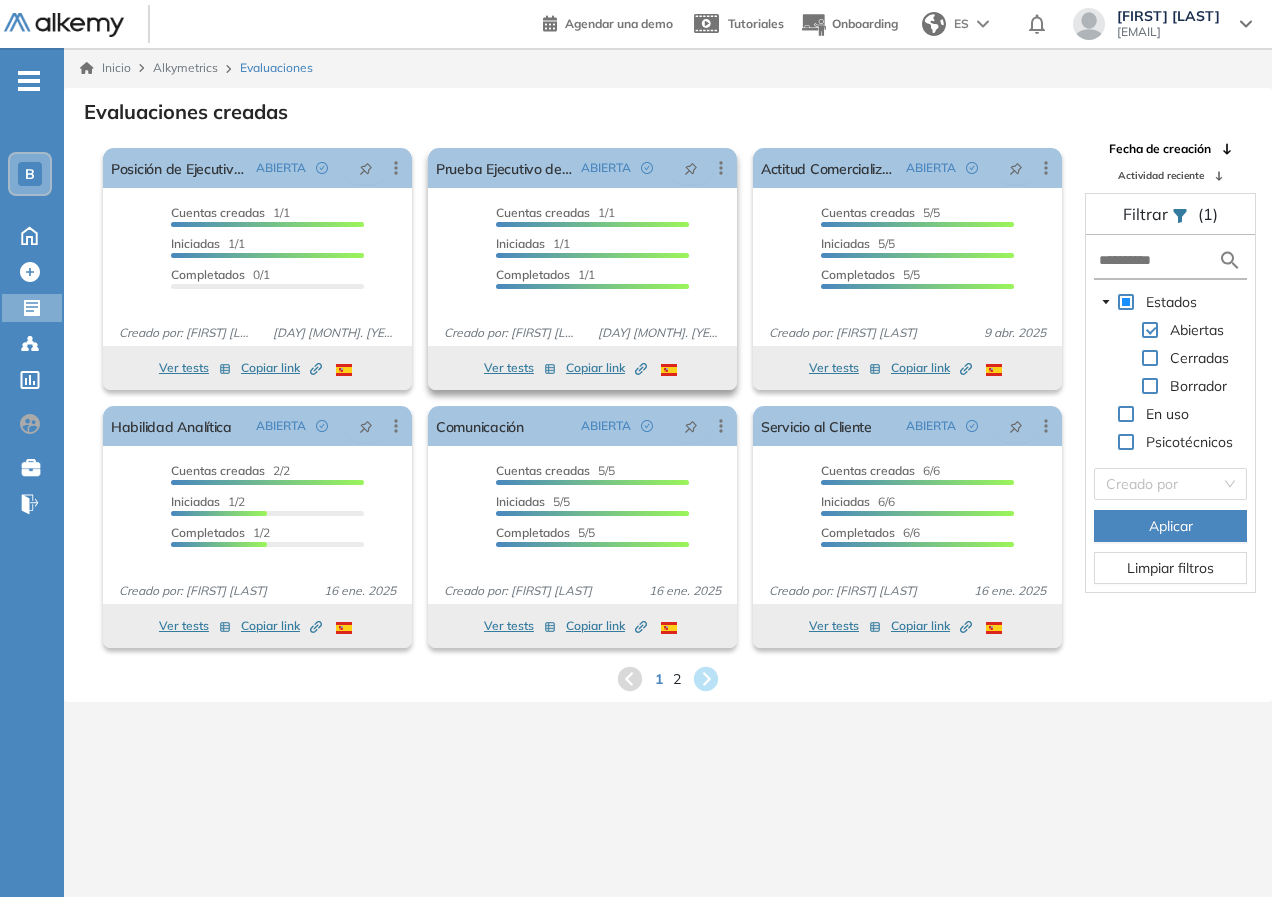 click on "Completados" at bounding box center (533, 274) 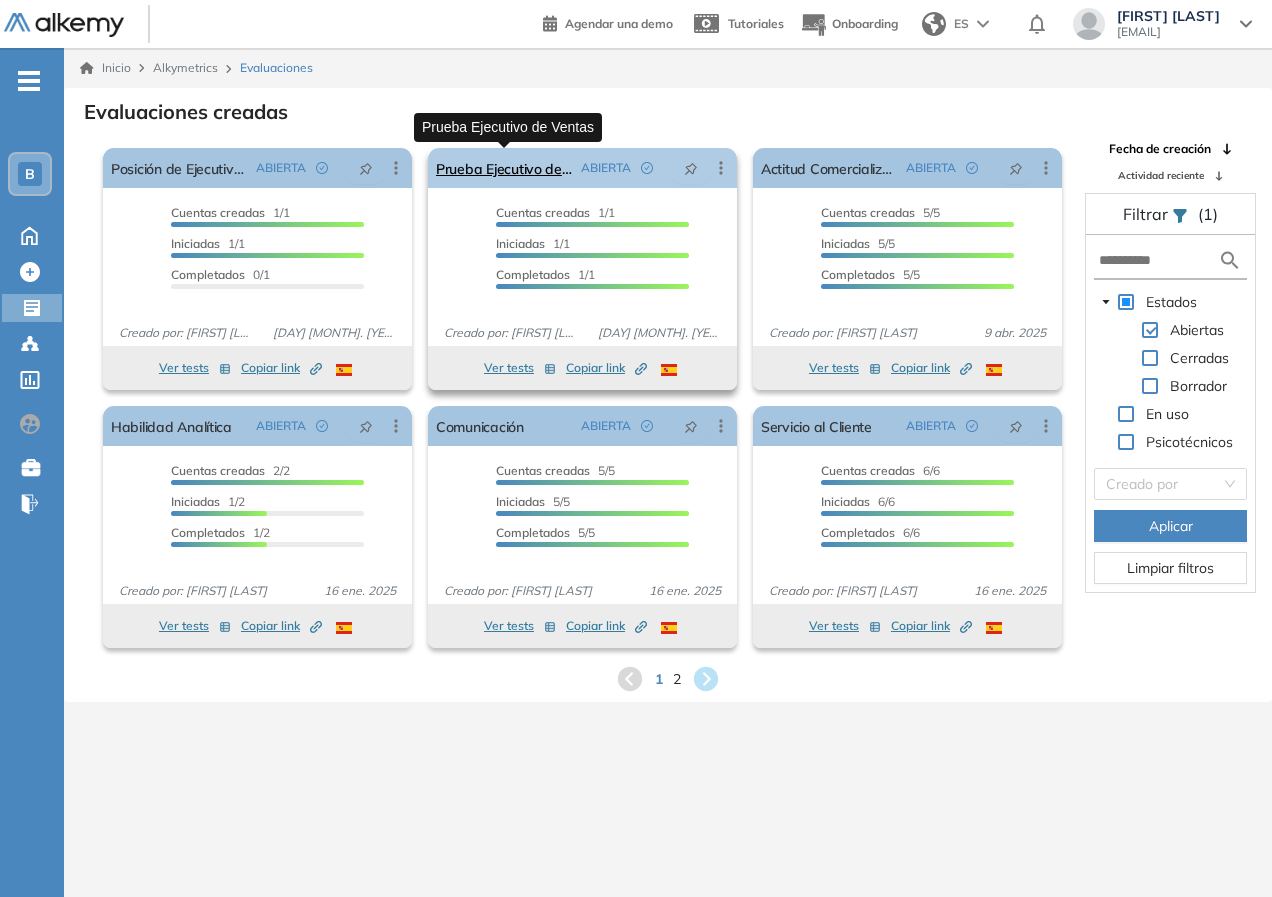 click on "Prueba Ejecutivo de Ventas" at bounding box center [504, 168] 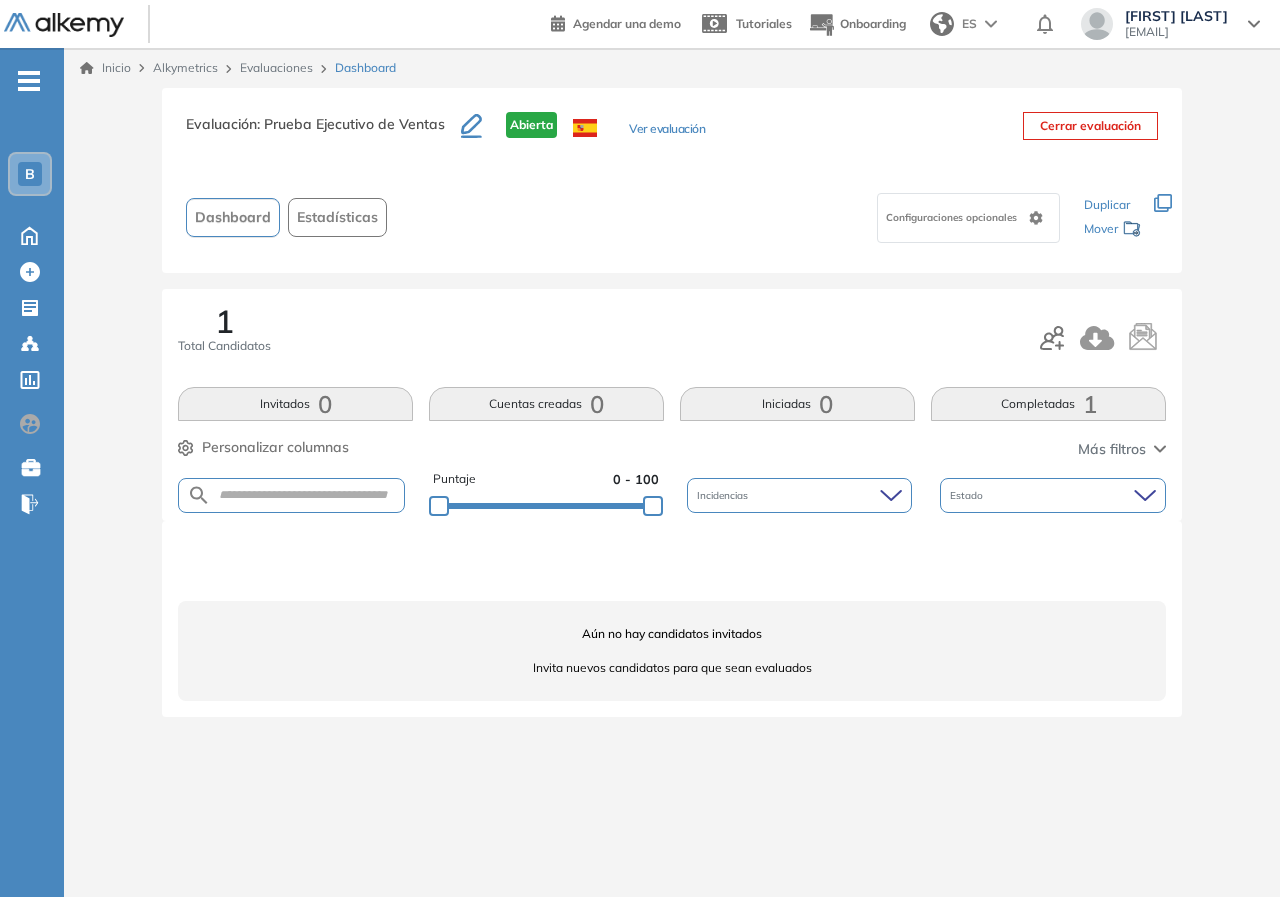click on "Invita nuevos candidatos para que sean evaluados" at bounding box center (672, 668) 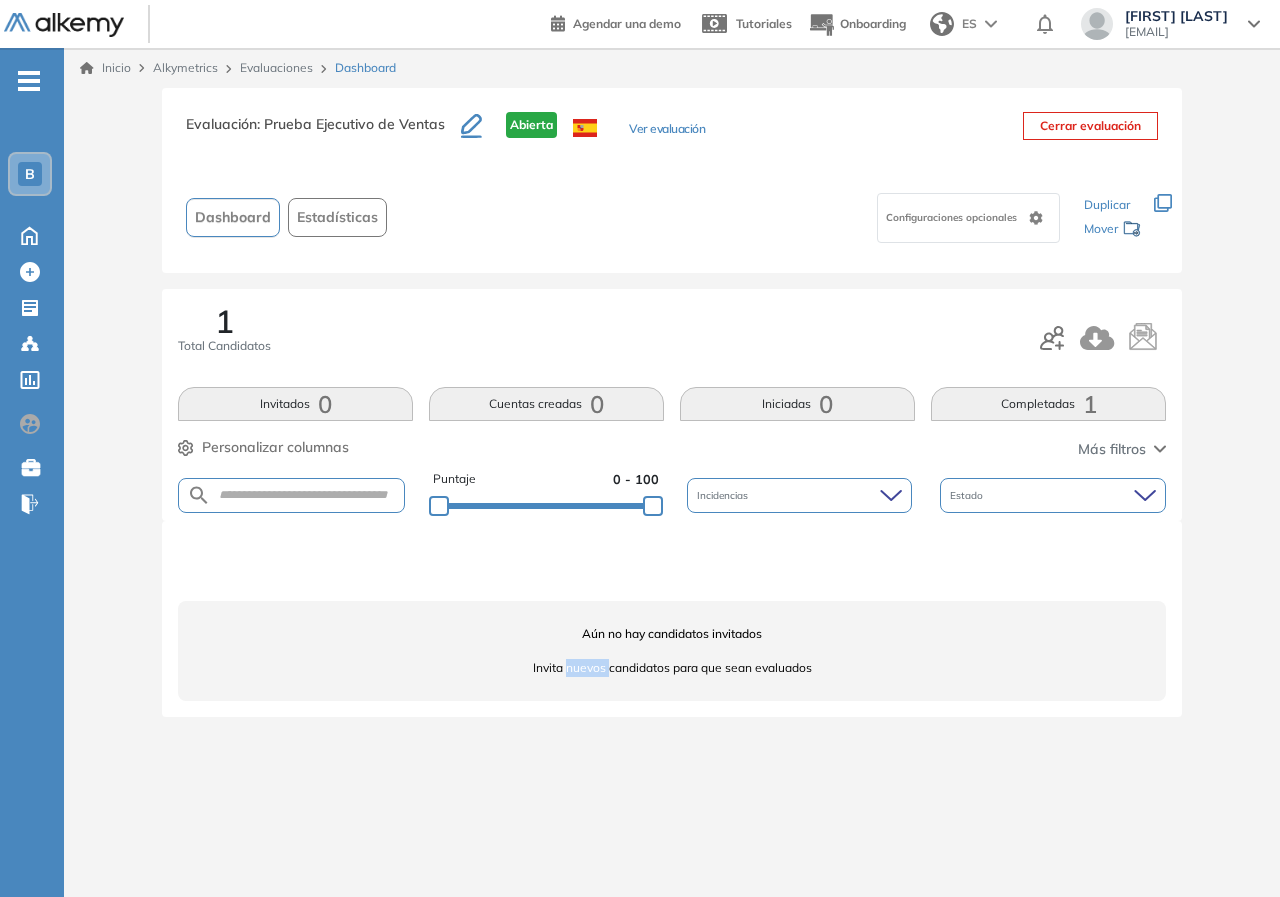 click on "Aún no hay candidatos invitados Invita nuevos candidatos para que sean evaluados" at bounding box center [672, 651] 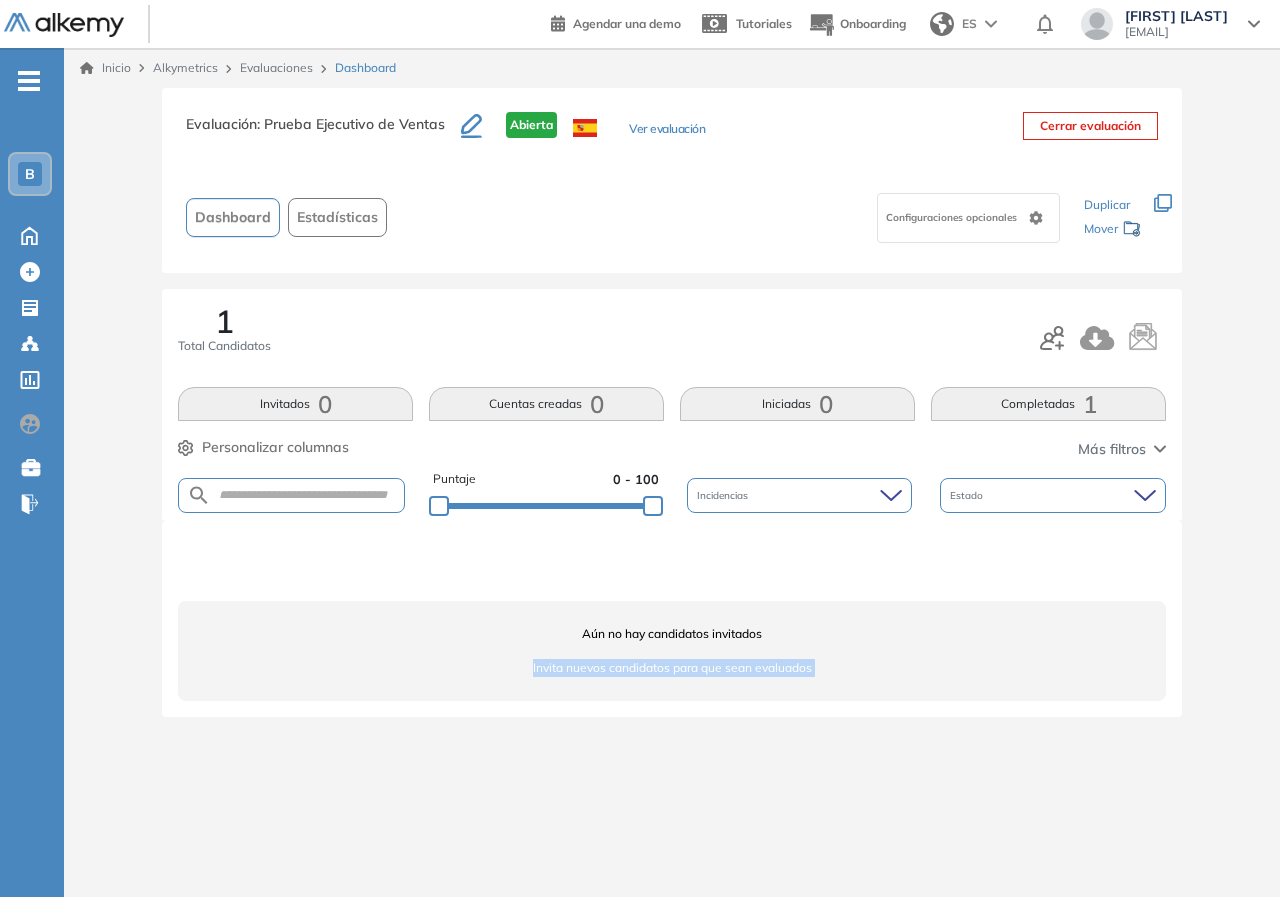click on "Aún no hay candidatos invitados Invita nuevos candidatos para que sean evaluados" at bounding box center (672, 651) 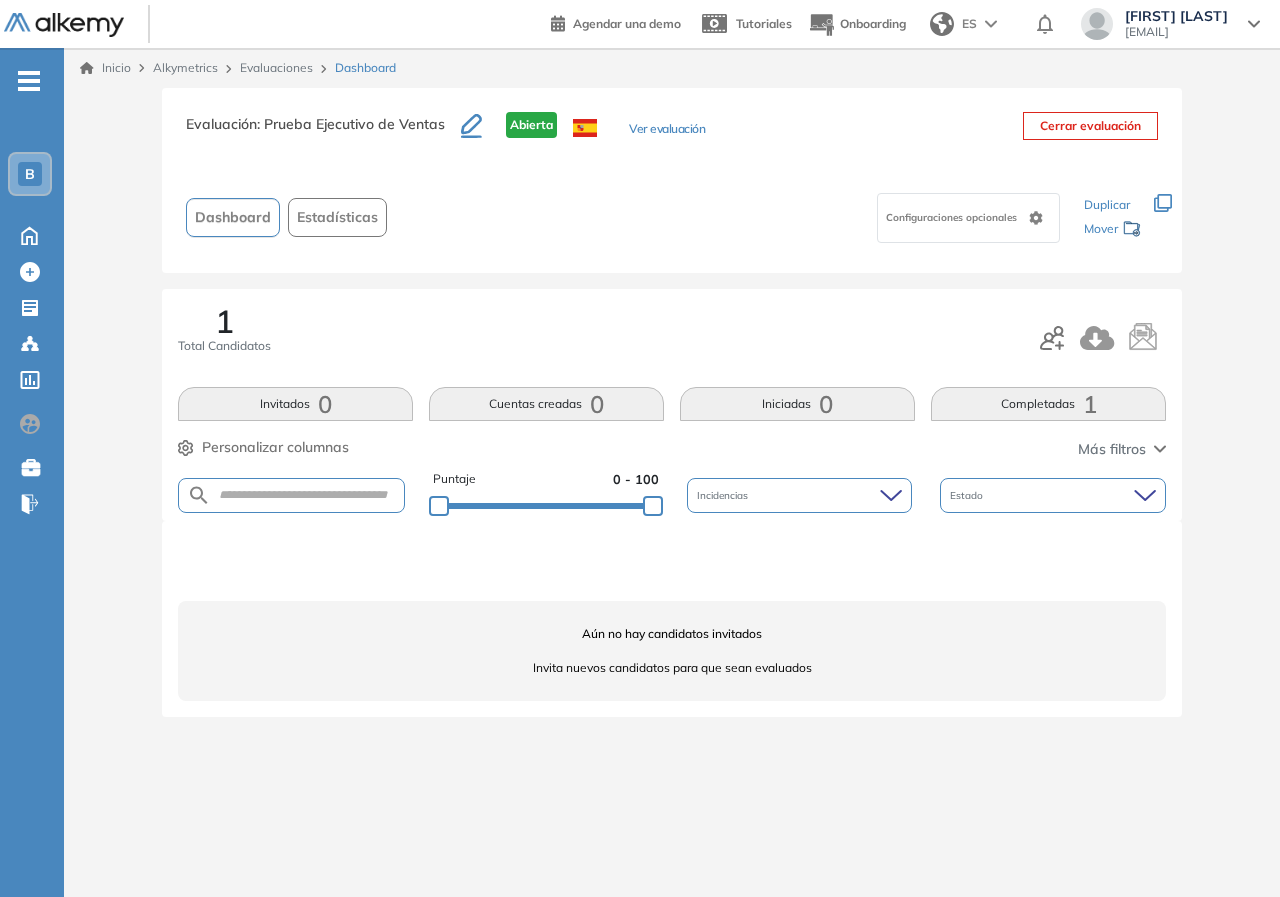 click on "Aún no hay candidatos invitados" at bounding box center (672, 634) 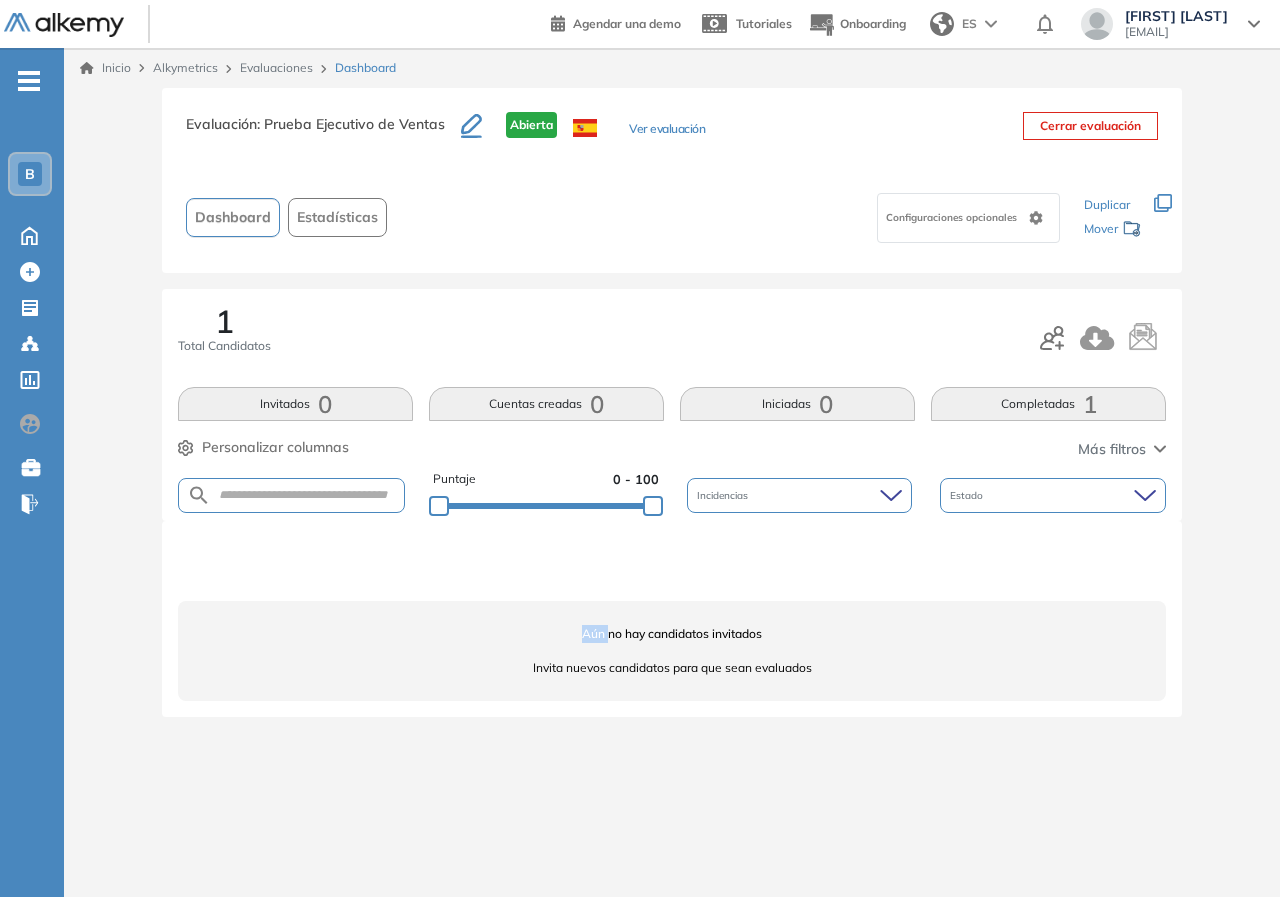 click on "Aún no hay candidatos invitados" at bounding box center [672, 634] 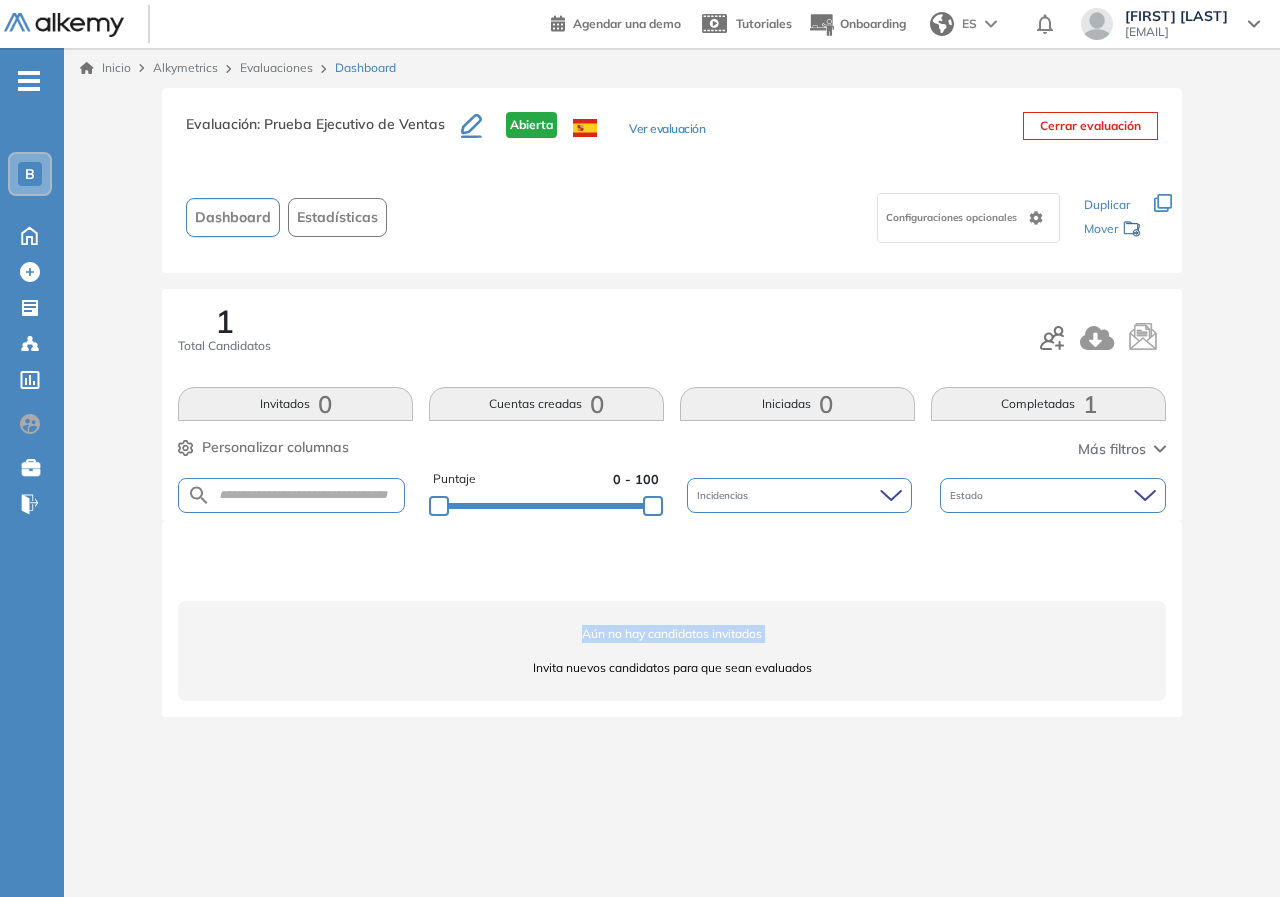 drag, startPoint x: 591, startPoint y: 638, endPoint x: 797, endPoint y: 523, distance: 235.92584 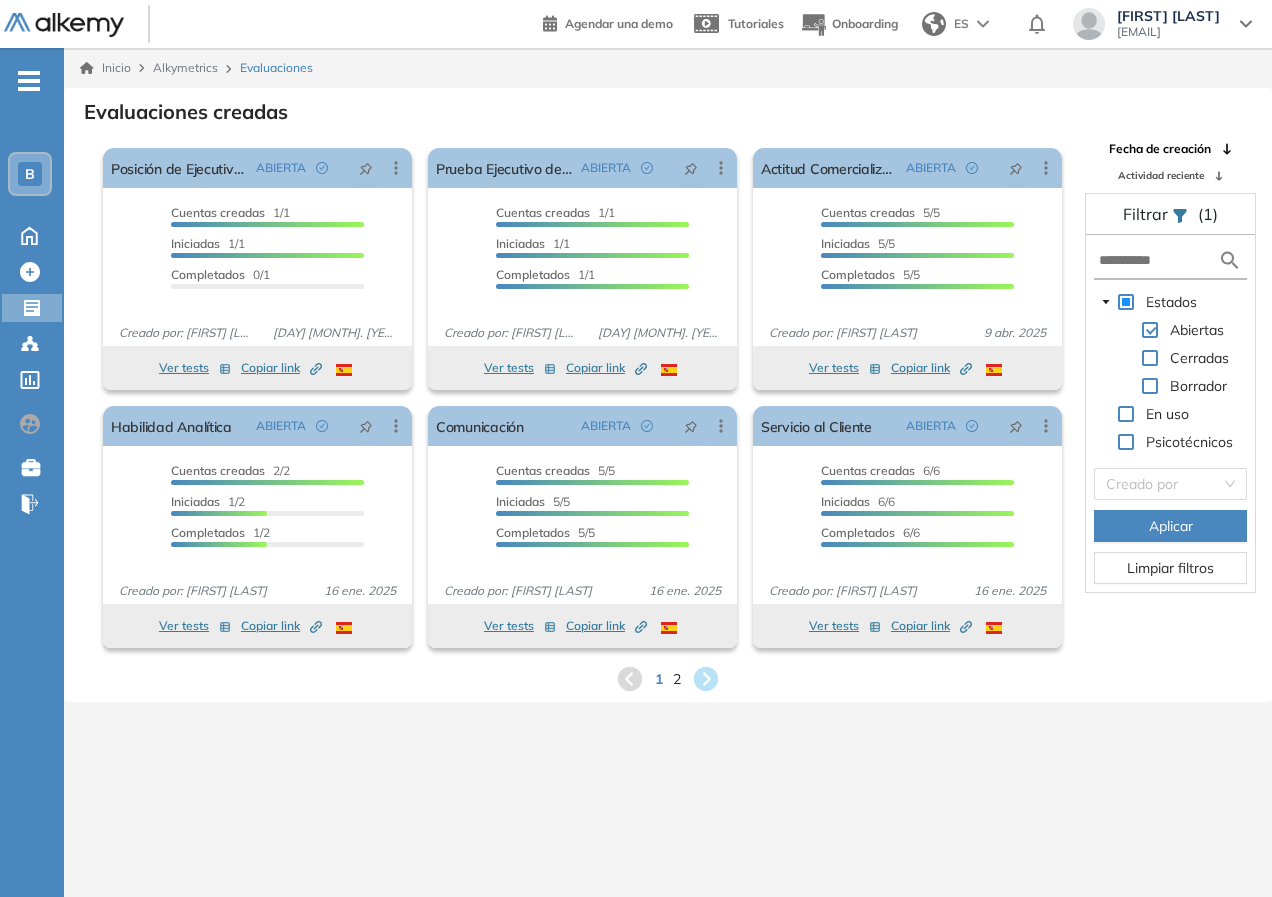 click on "Cerradas" at bounding box center (1163, 360) 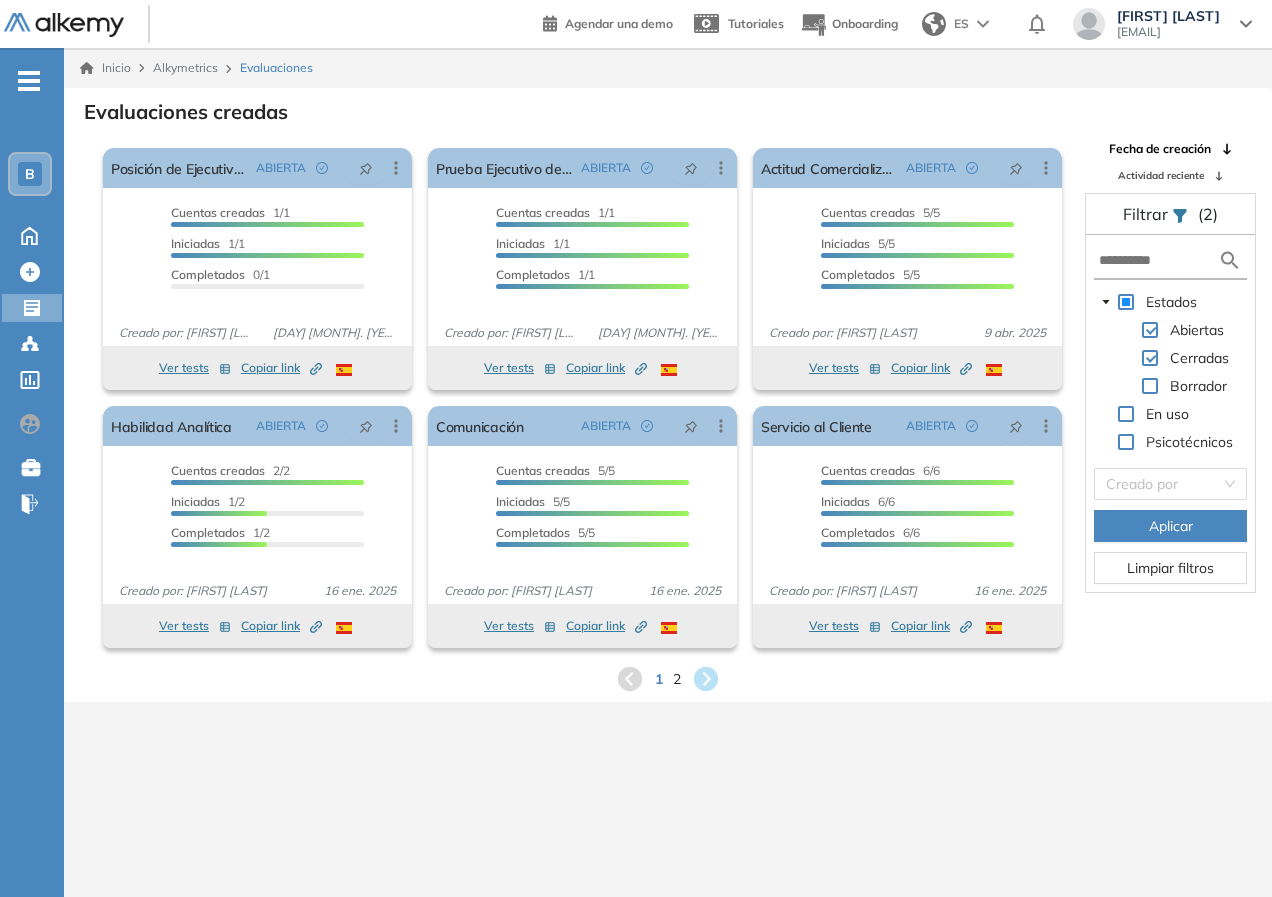 click at bounding box center [1150, 386] 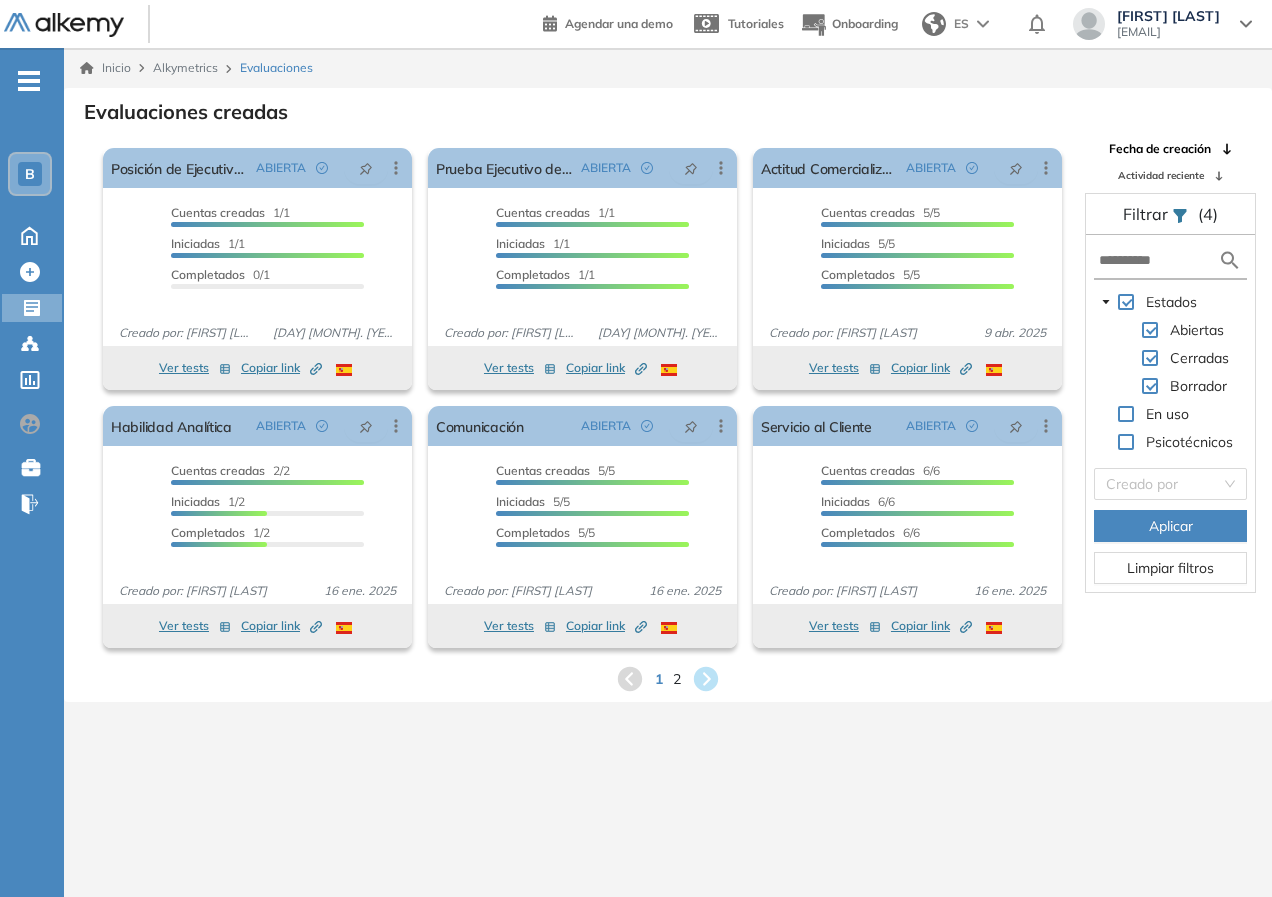click on "Aplicar" at bounding box center (1171, 526) 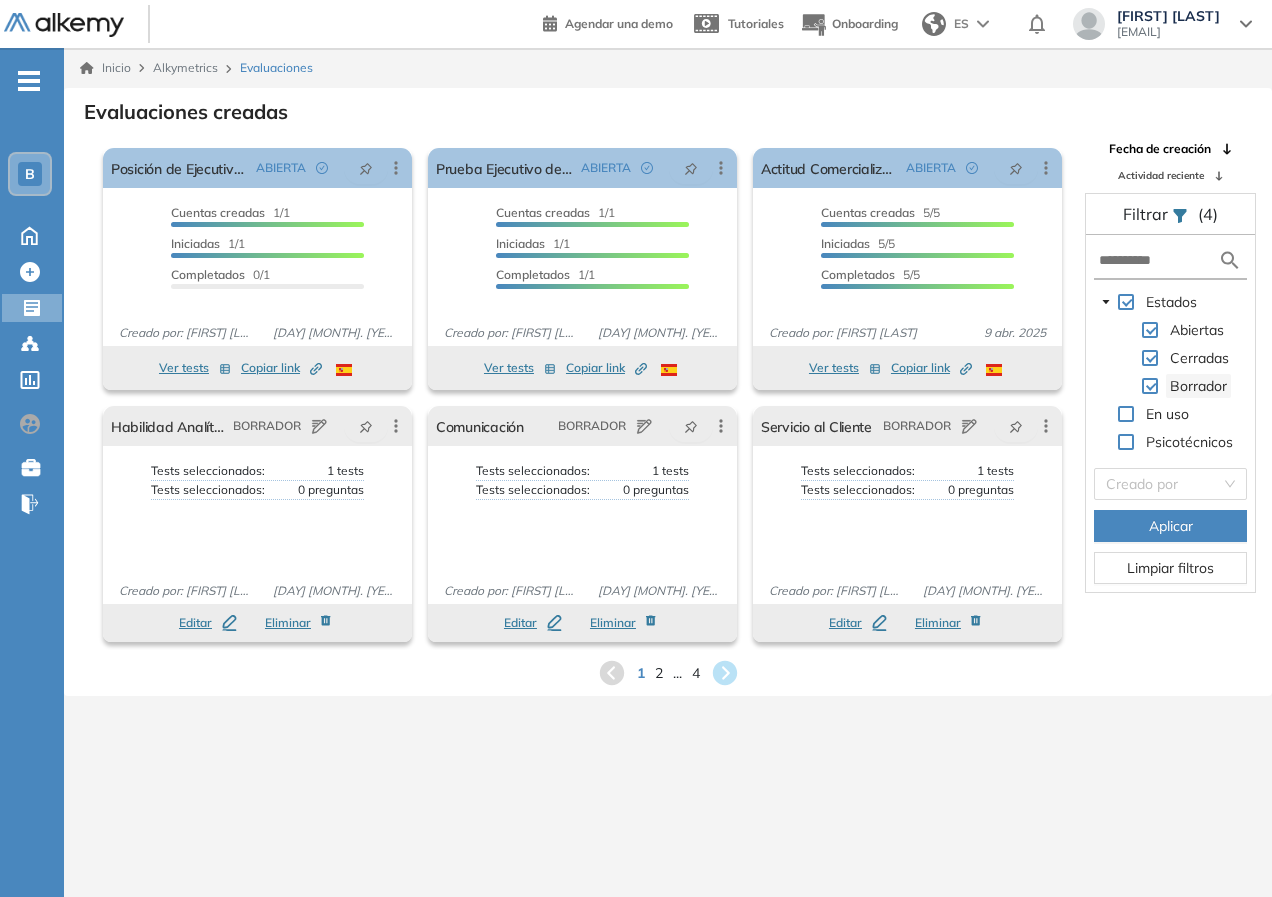 click on "Borrador" at bounding box center [1198, 386] 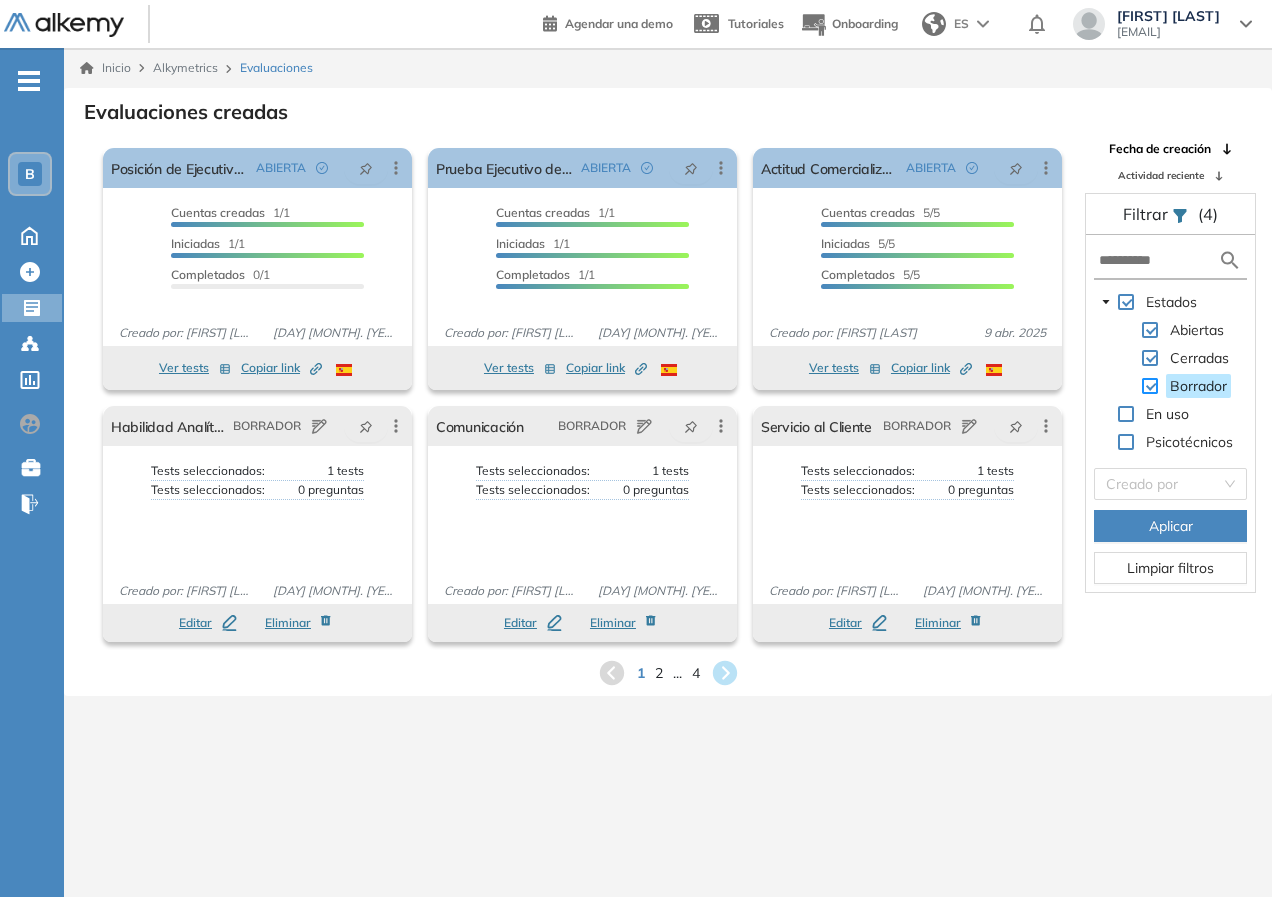 click at bounding box center (1150, 386) 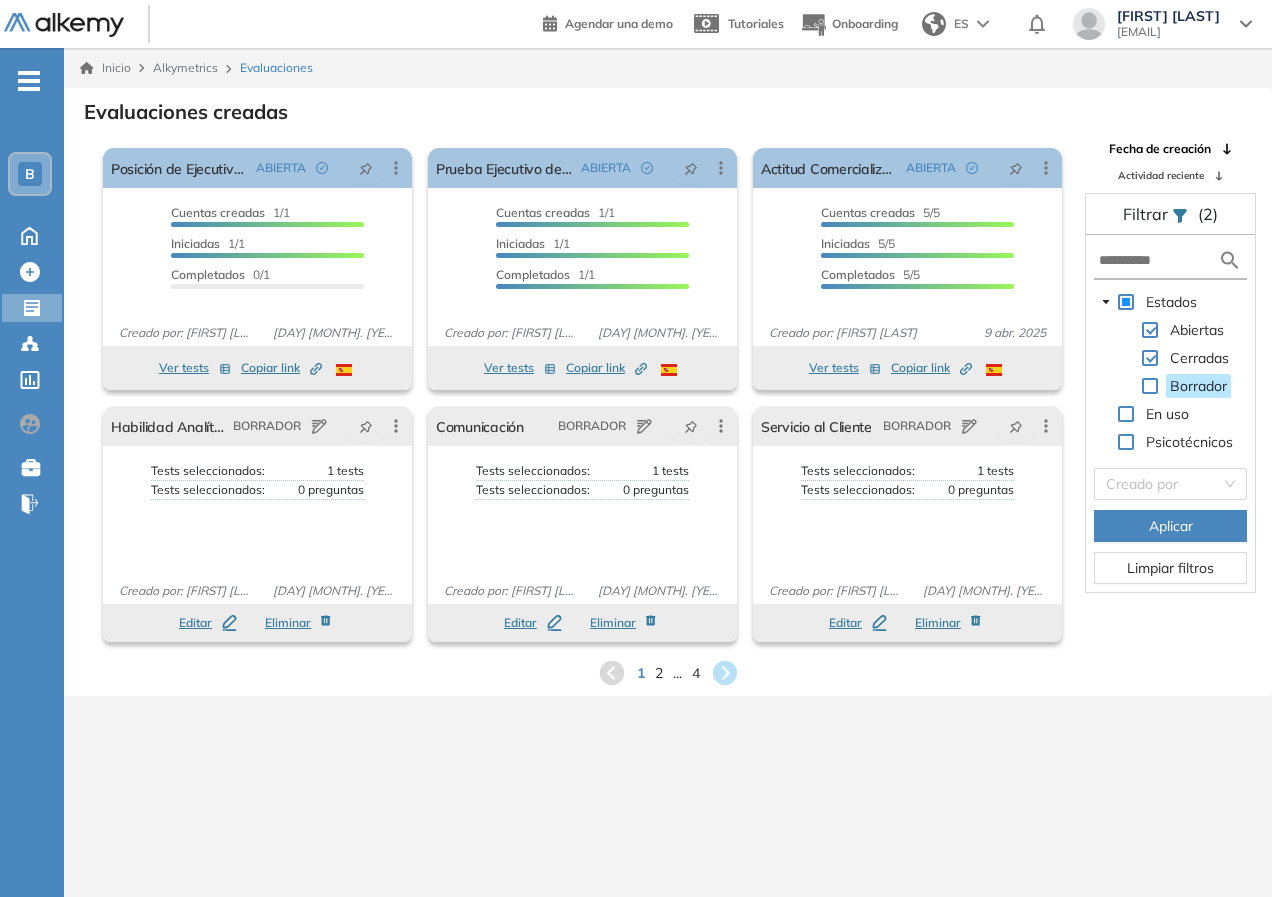 click on "Cerradas" at bounding box center (1163, 360) 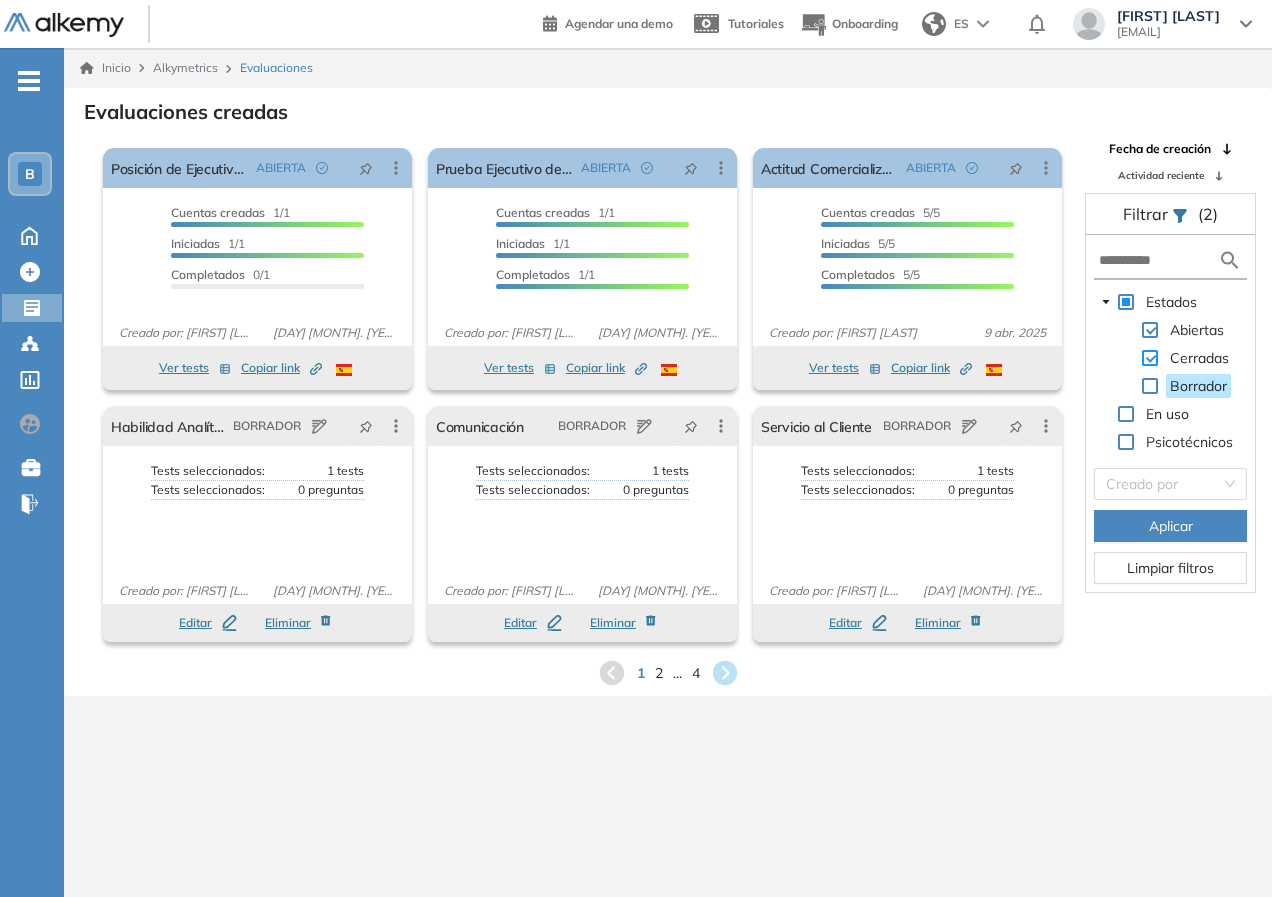 click at bounding box center [1150, 358] 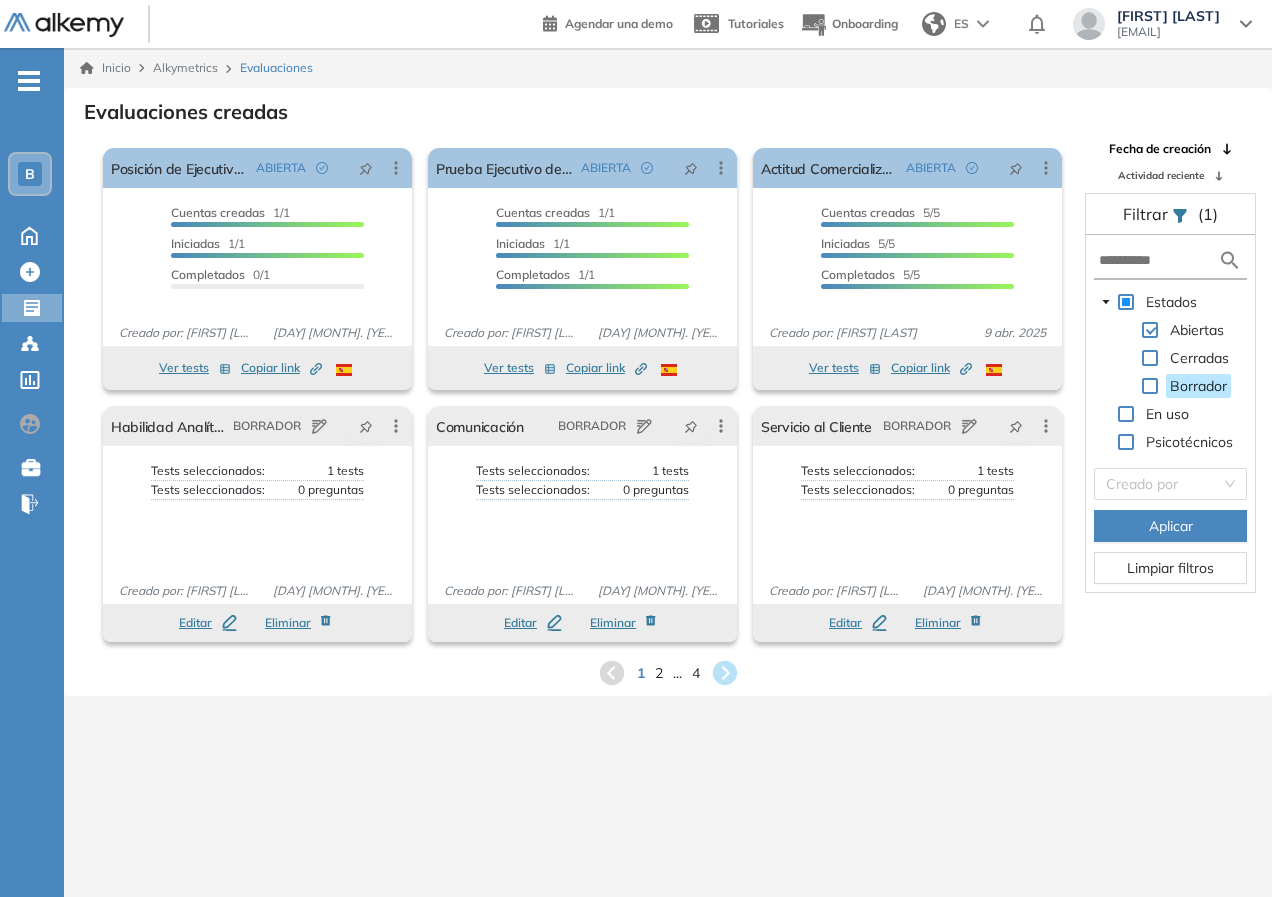 click on "Aplicar" at bounding box center (1171, 526) 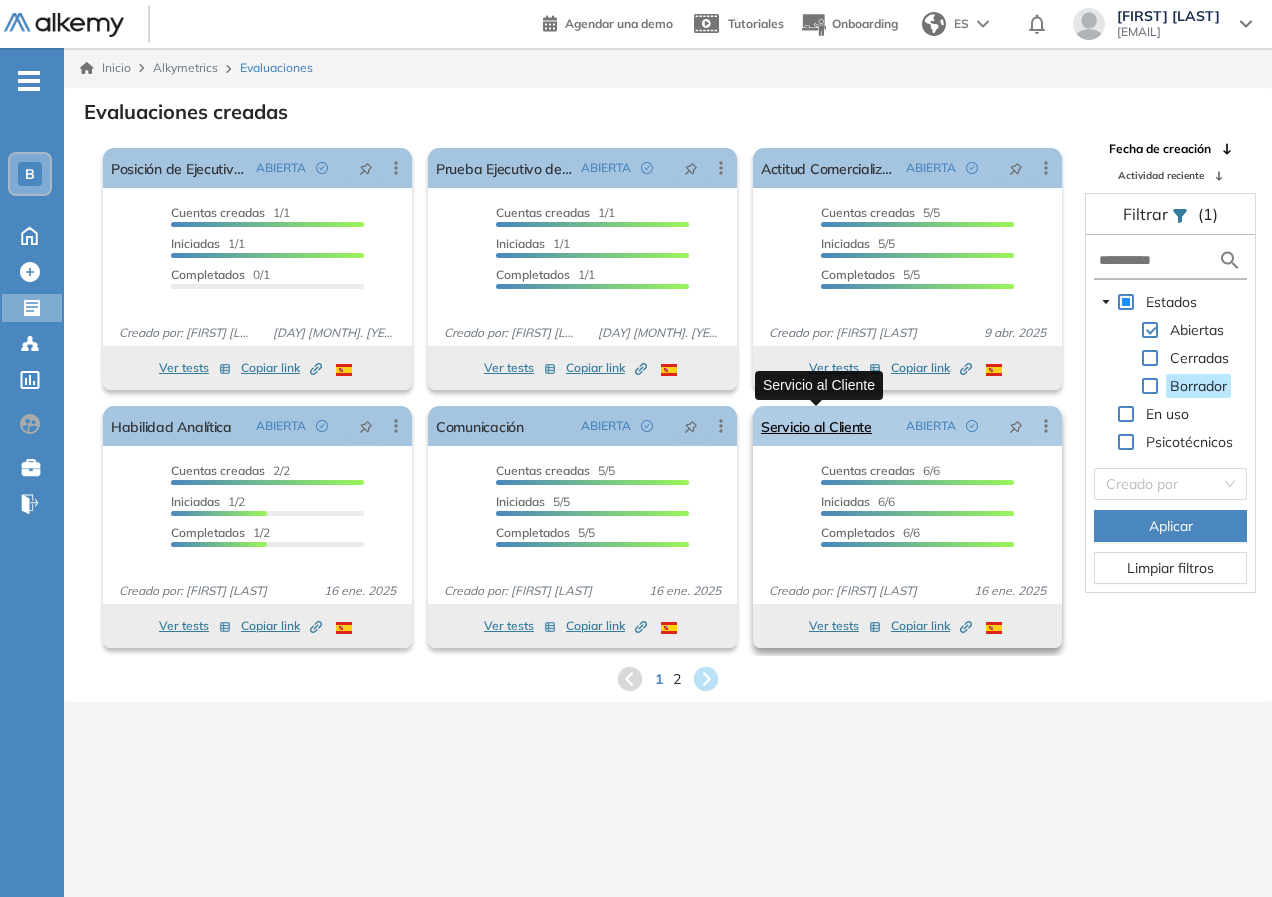 click on "Servicio al Cliente" at bounding box center [816, 426] 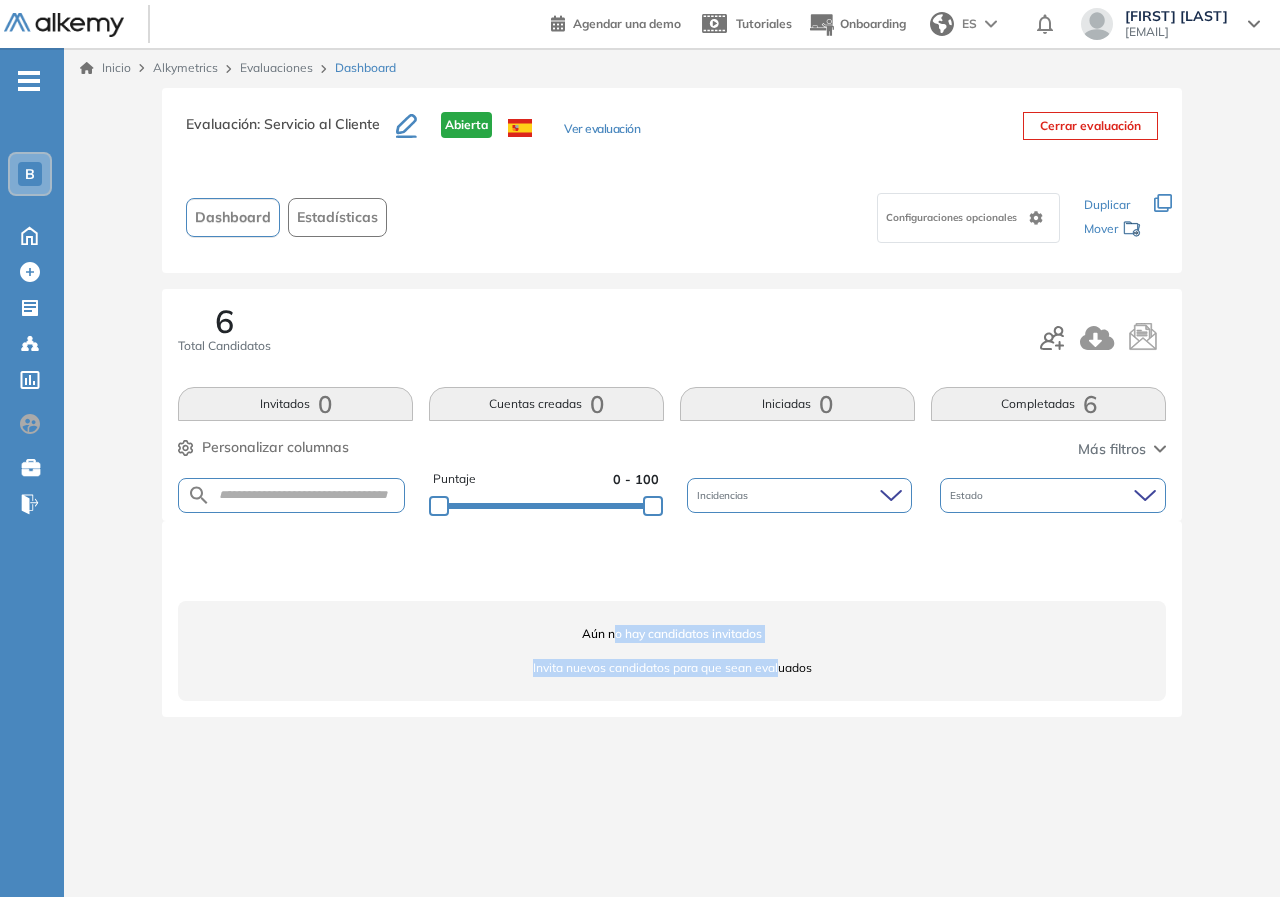 drag, startPoint x: 613, startPoint y: 642, endPoint x: 779, endPoint y: 679, distance: 170.07352 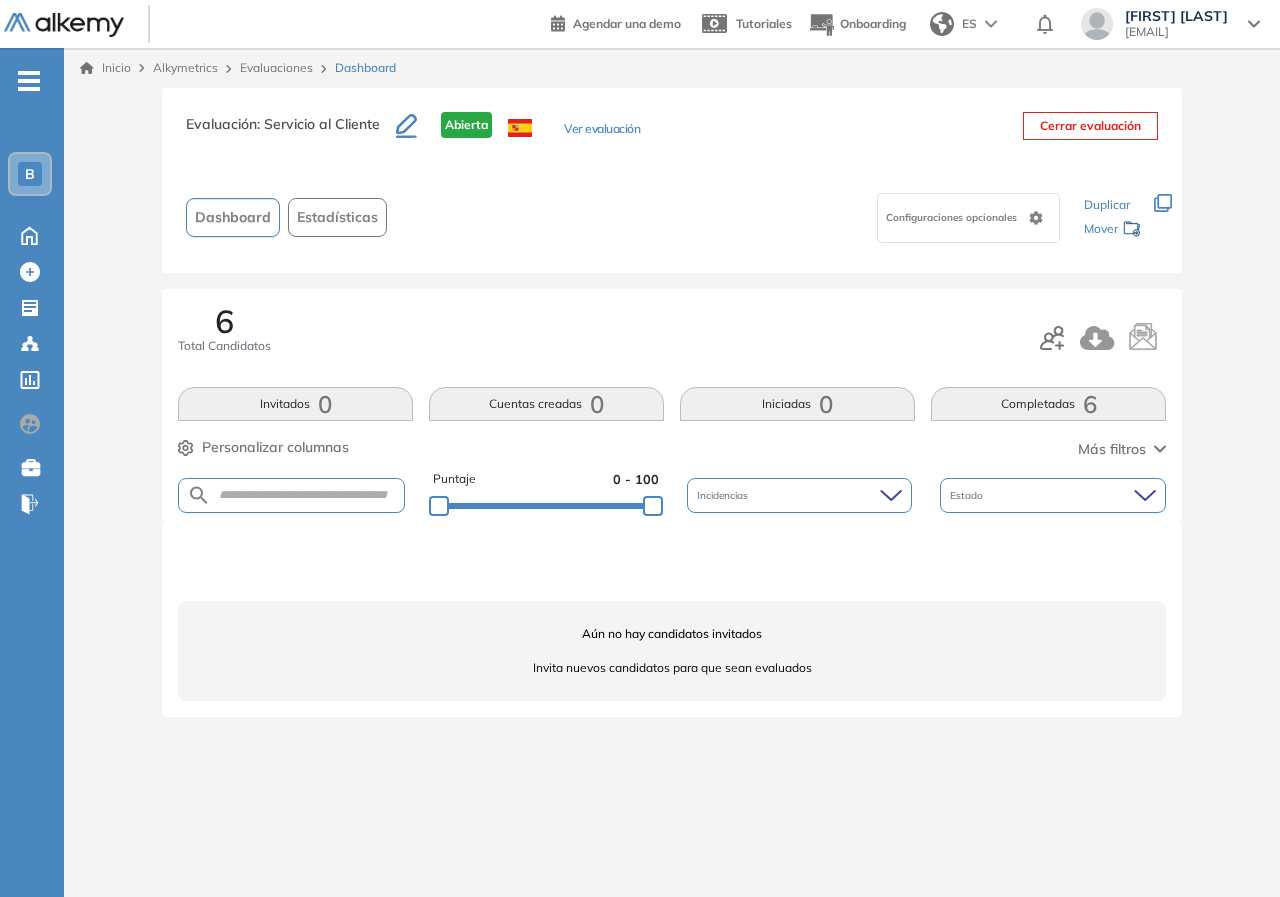 drag, startPoint x: 224, startPoint y: 602, endPoint x: 233, endPoint y: 447, distance: 155.26108 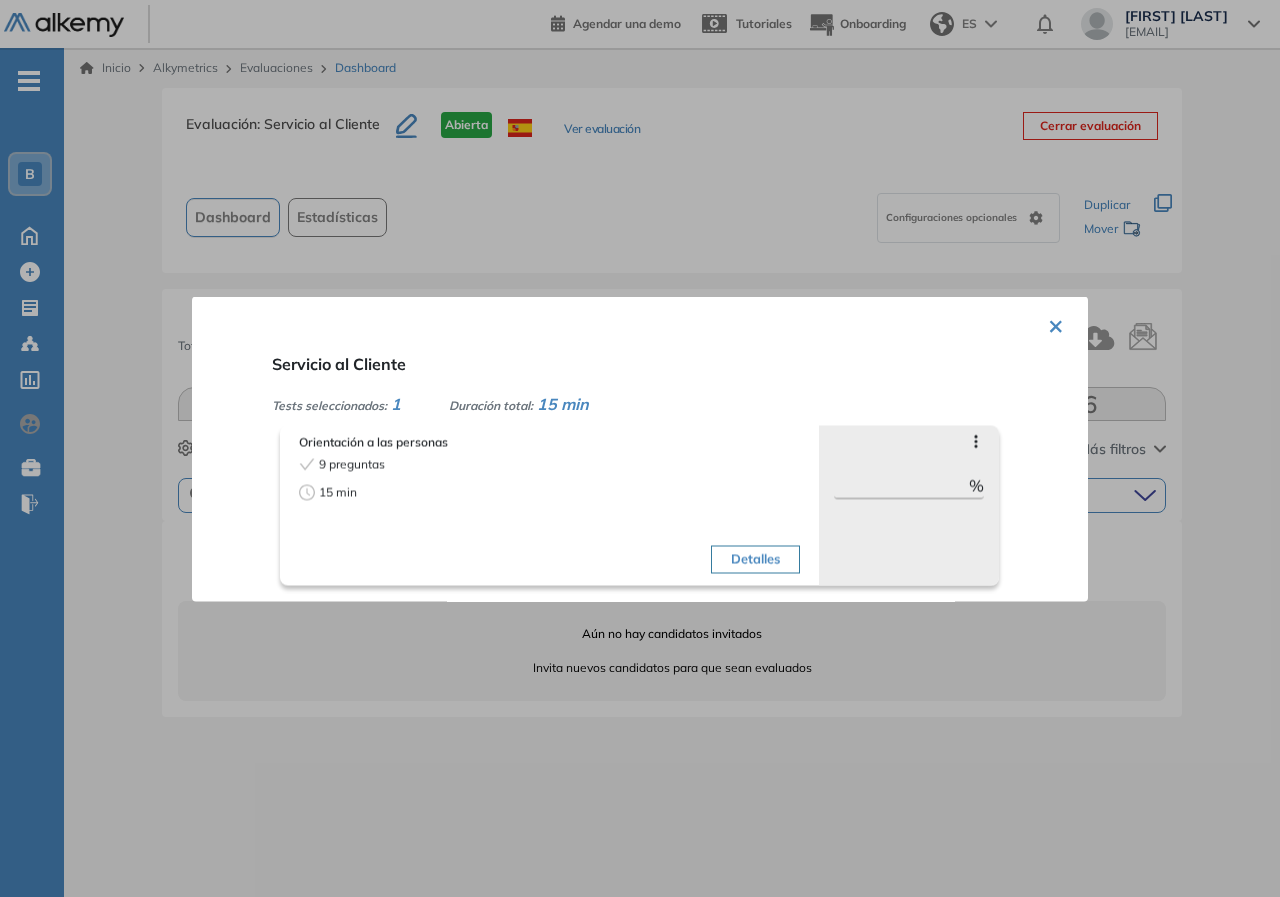 click on "×" at bounding box center [1056, 323] 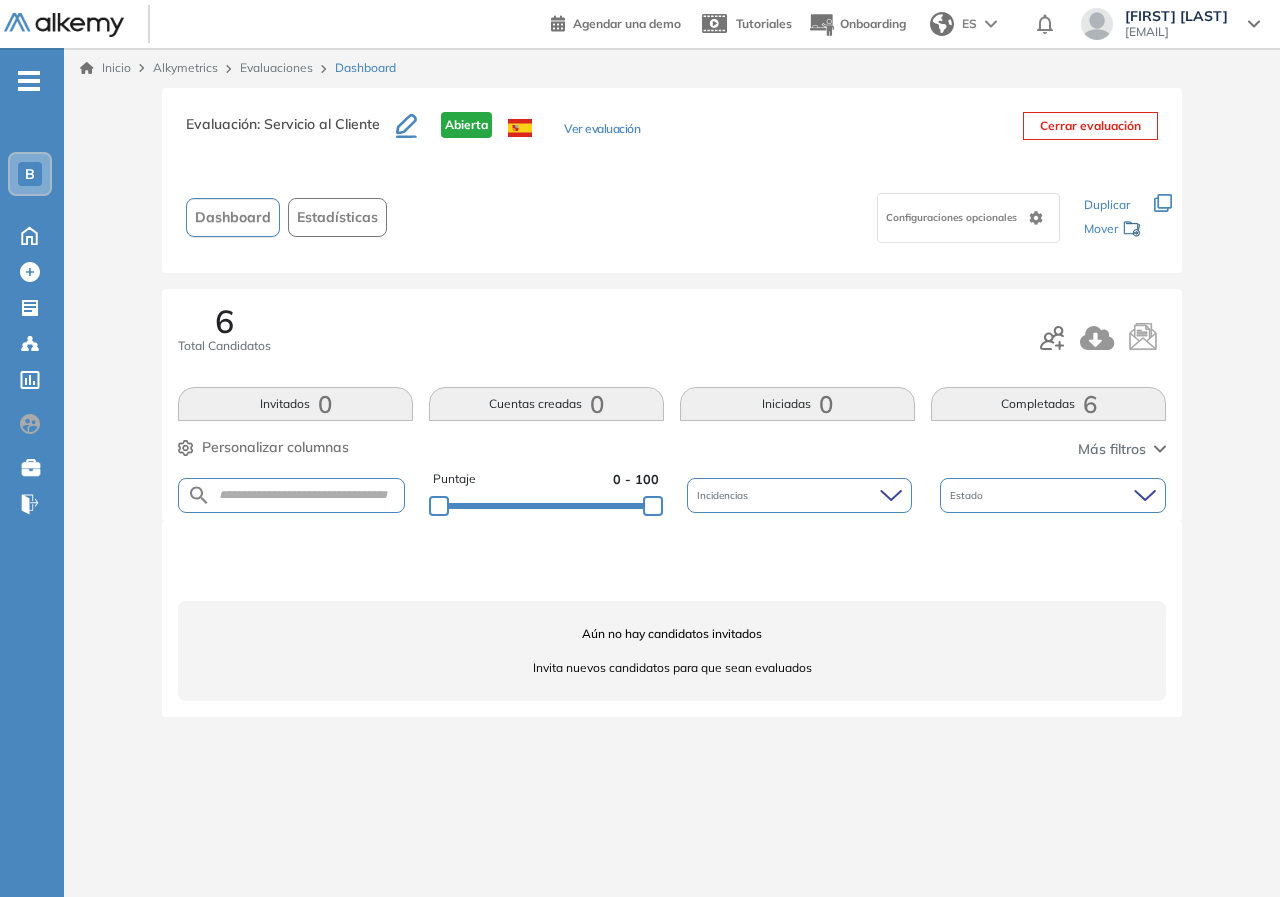 drag, startPoint x: 1254, startPoint y: 508, endPoint x: 1165, endPoint y: 340, distance: 190.11838 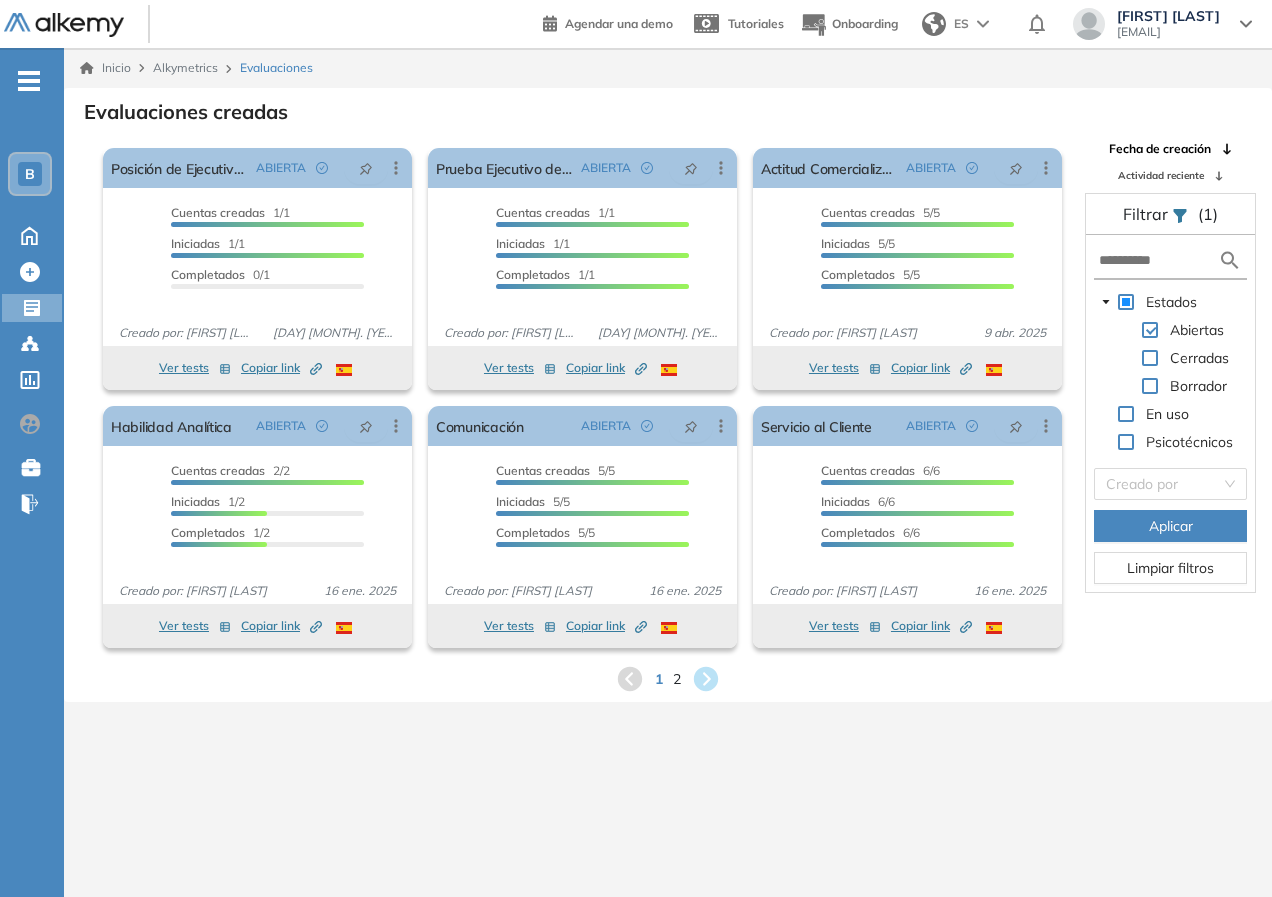 scroll, scrollTop: 48, scrollLeft: 0, axis: vertical 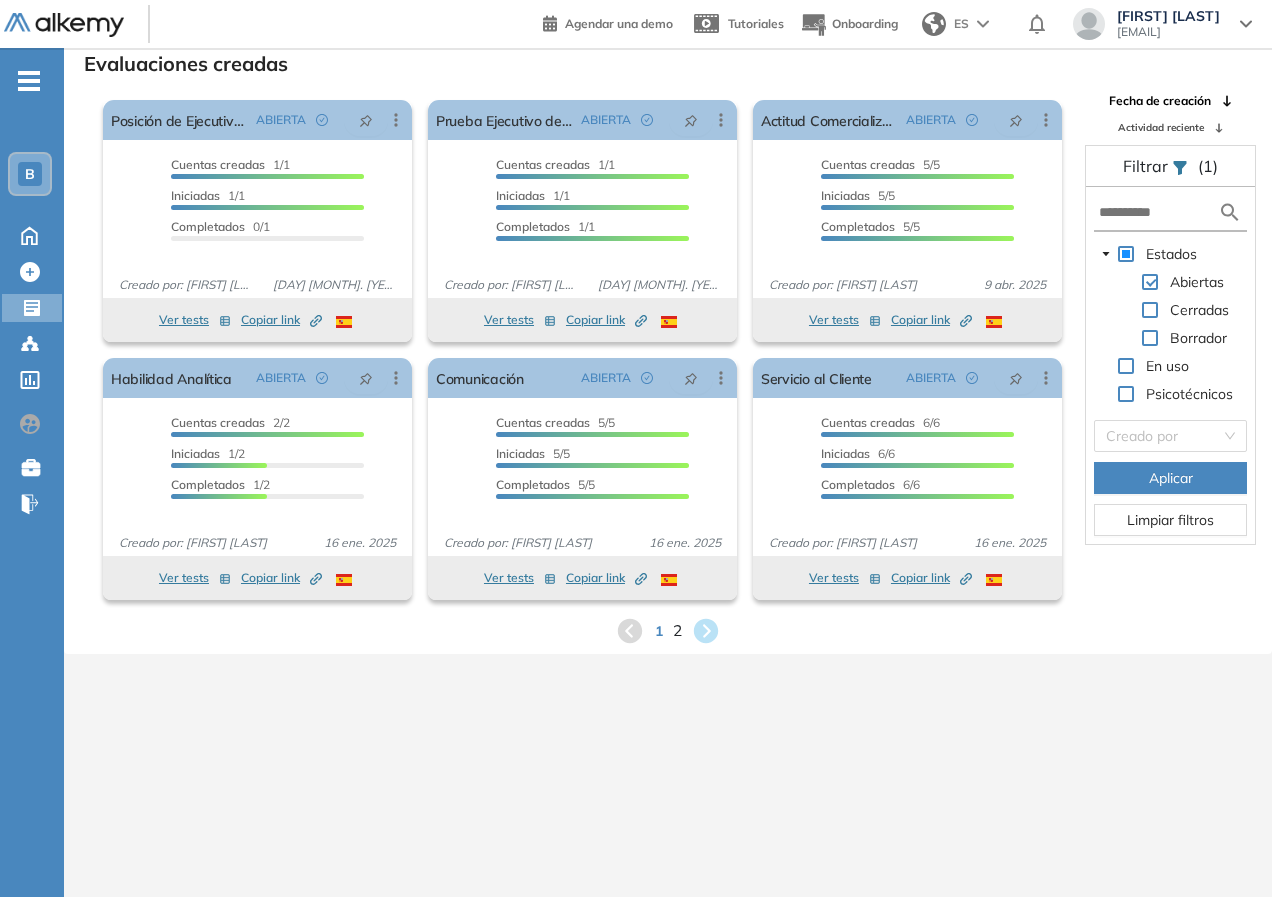 click on "2" at bounding box center [677, 630] 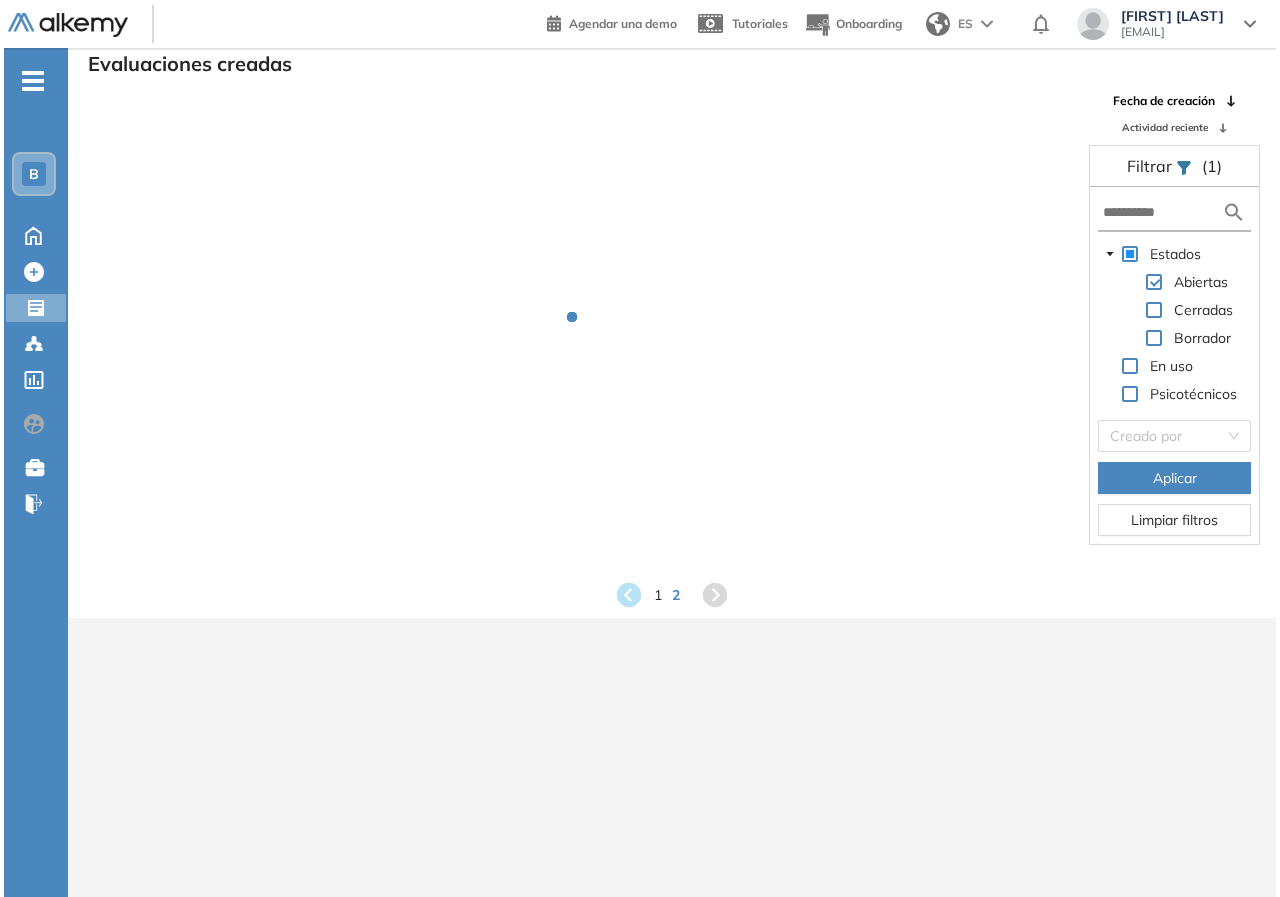 scroll, scrollTop: 0, scrollLeft: 0, axis: both 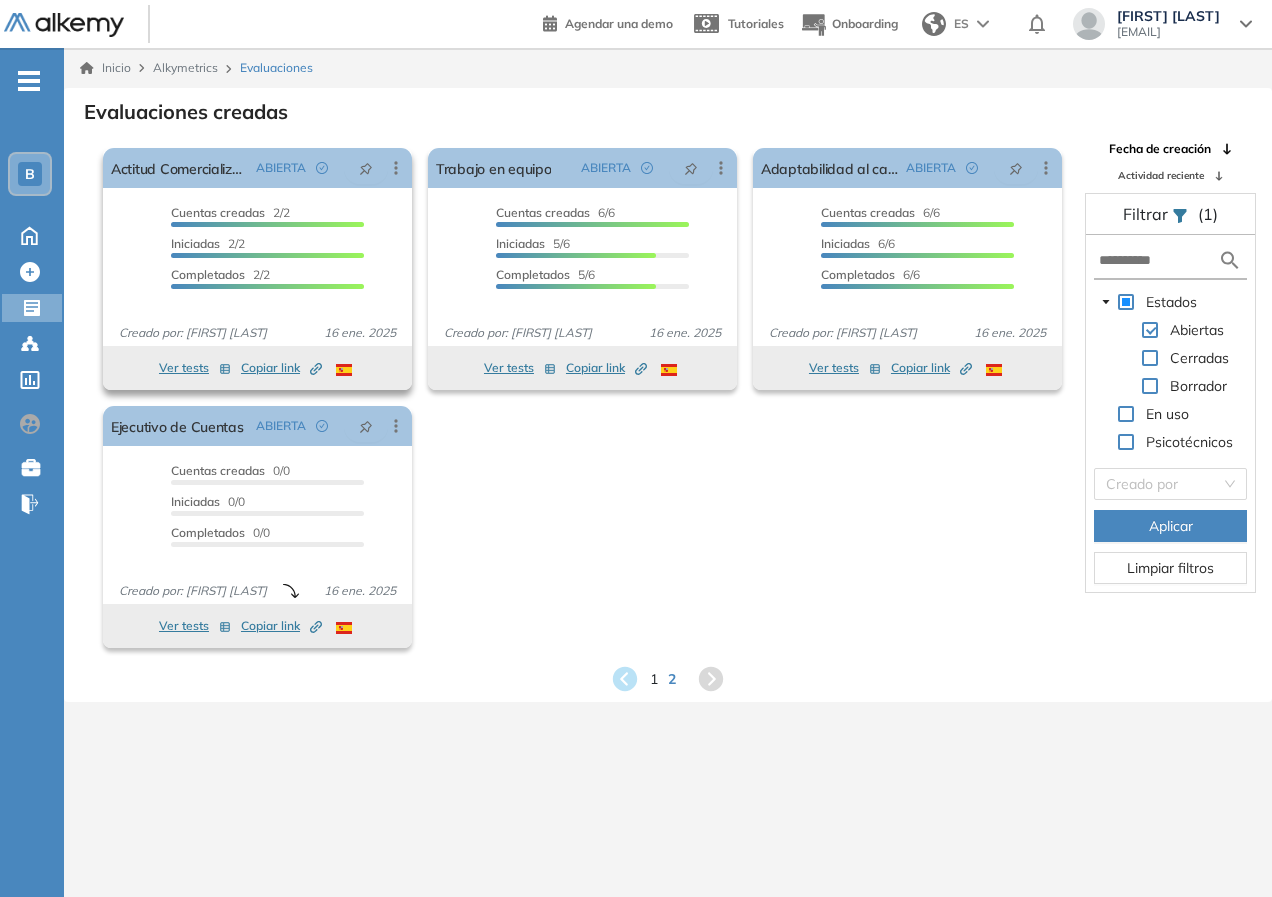 click on "Iniciadas 2/2" at bounding box center (267, 246) 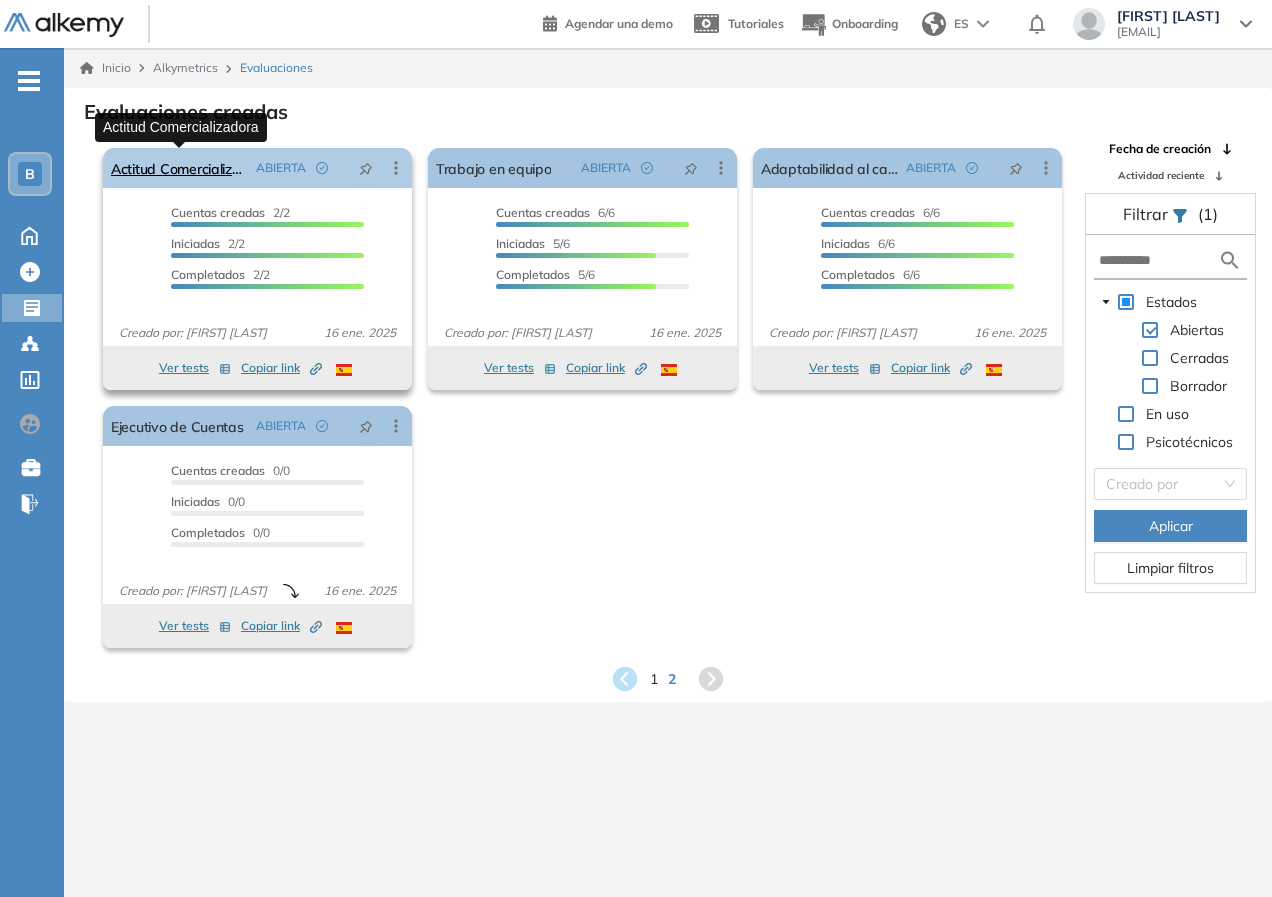 click on "Actitud Comercializadora" at bounding box center [179, 168] 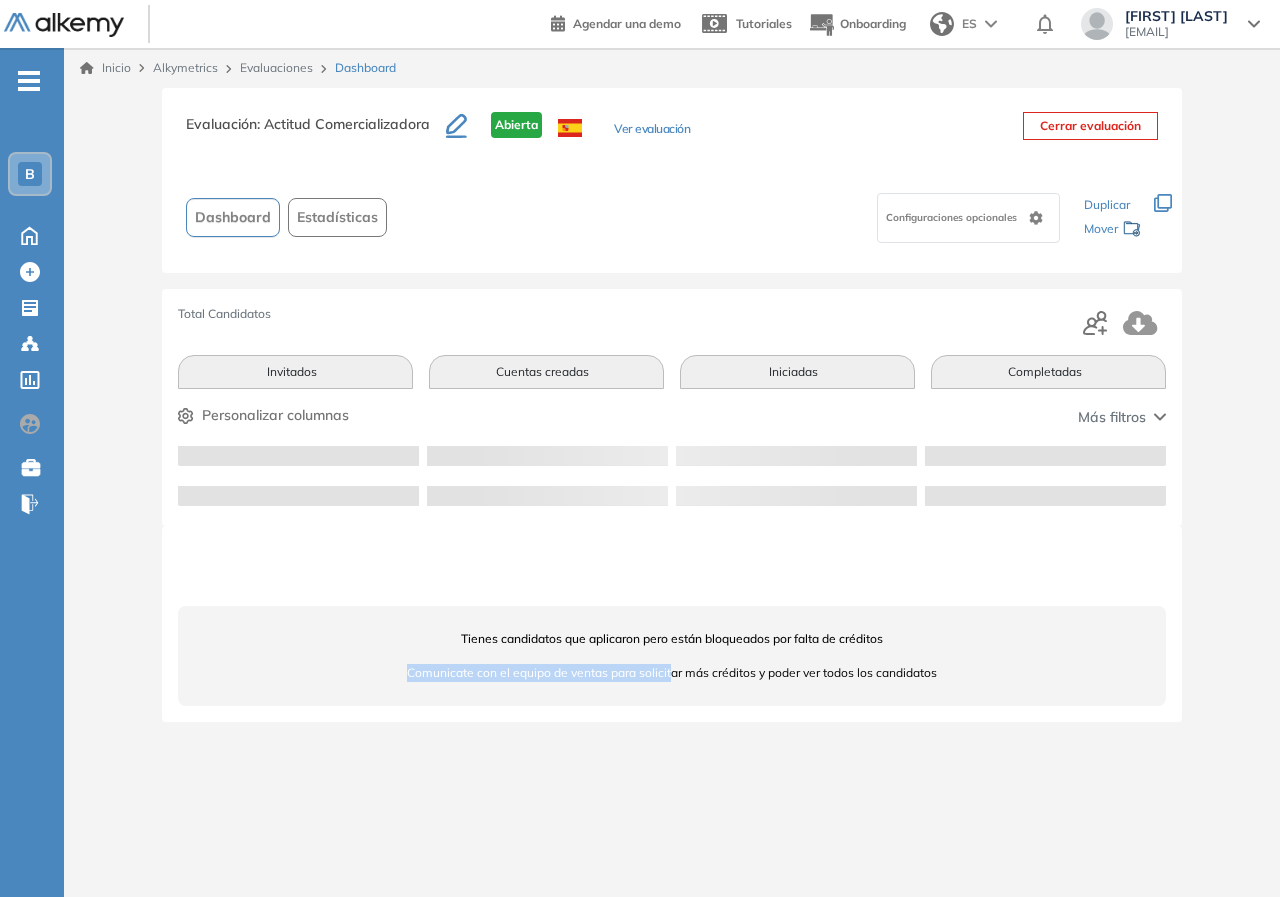 drag, startPoint x: 396, startPoint y: 662, endPoint x: 673, endPoint y: 670, distance: 277.1155 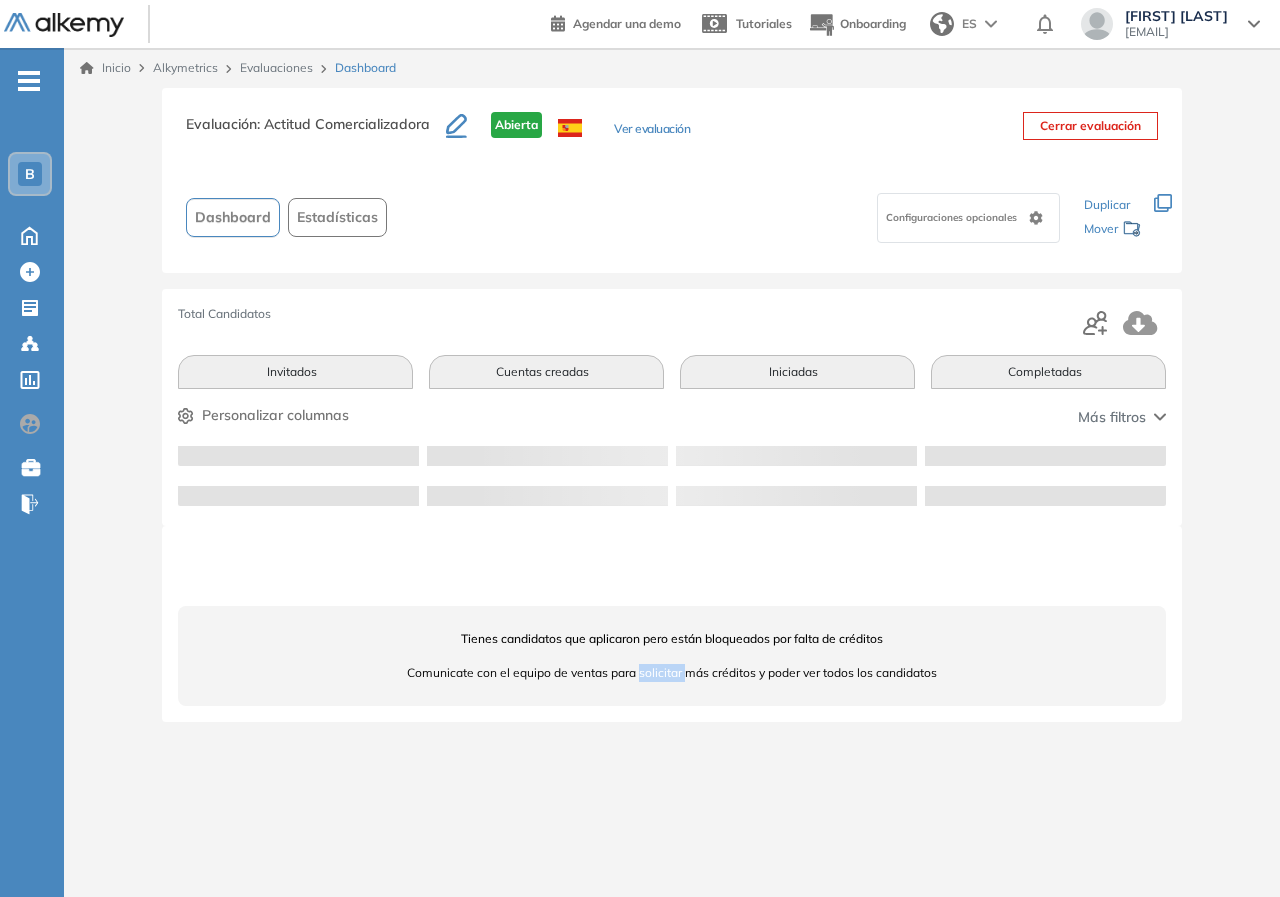 click on "Comunicate con el equipo de ventas para solicitar más créditos y poder ver todos los candidatos" at bounding box center (672, 673) 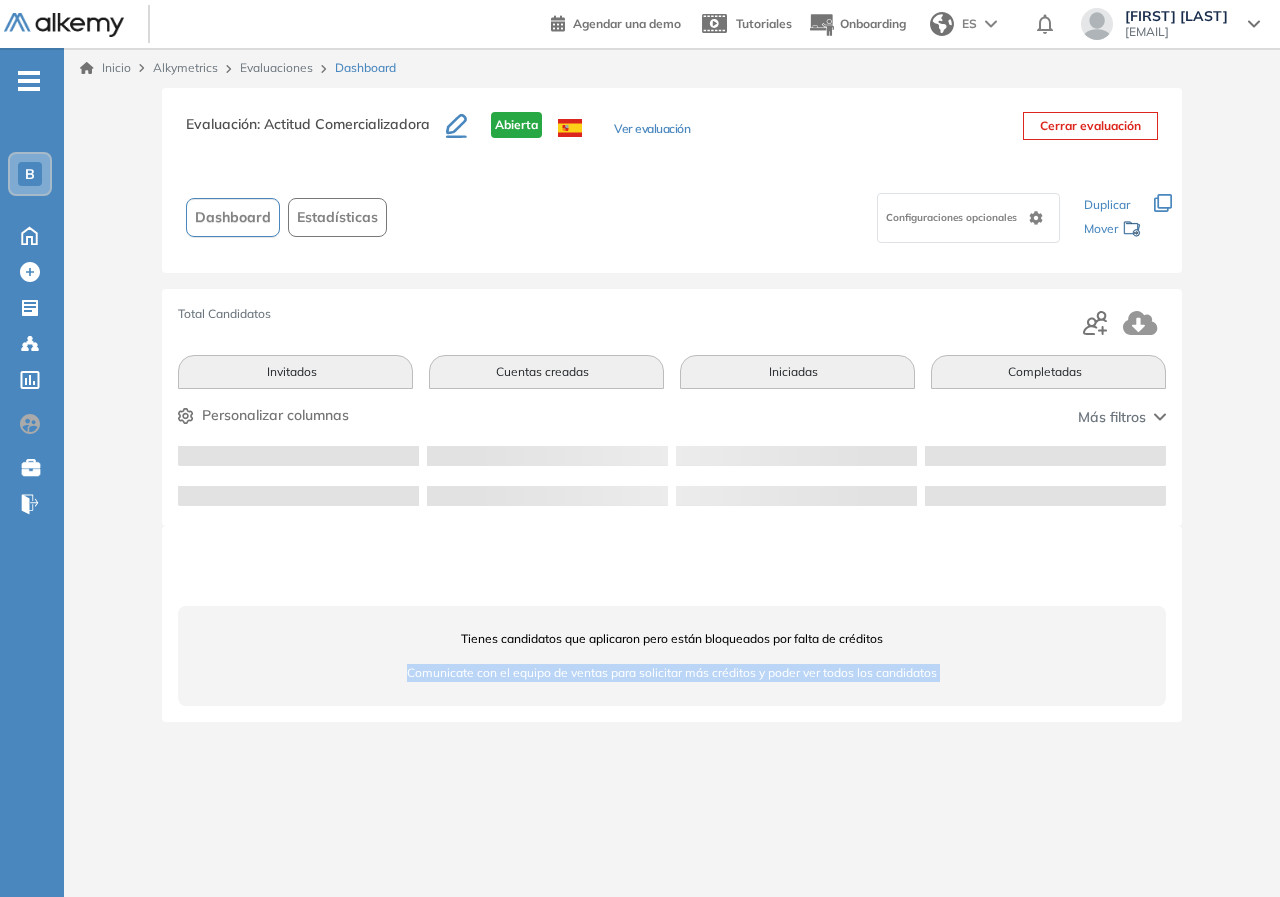click on "Comunicate con el equipo de ventas para solicitar más créditos y poder ver todos los candidatos" at bounding box center [672, 673] 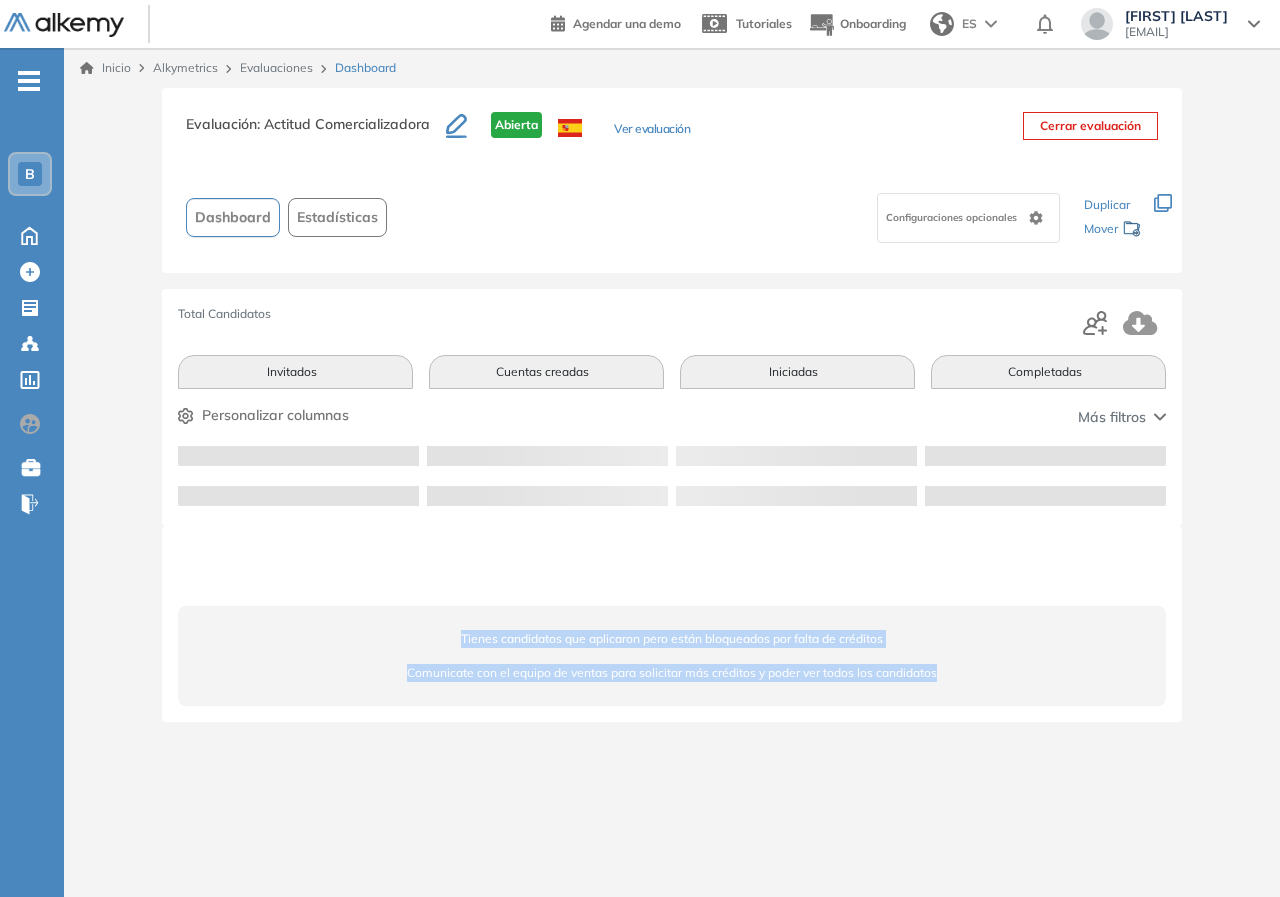 drag, startPoint x: 454, startPoint y: 625, endPoint x: 918, endPoint y: 698, distance: 469.70737 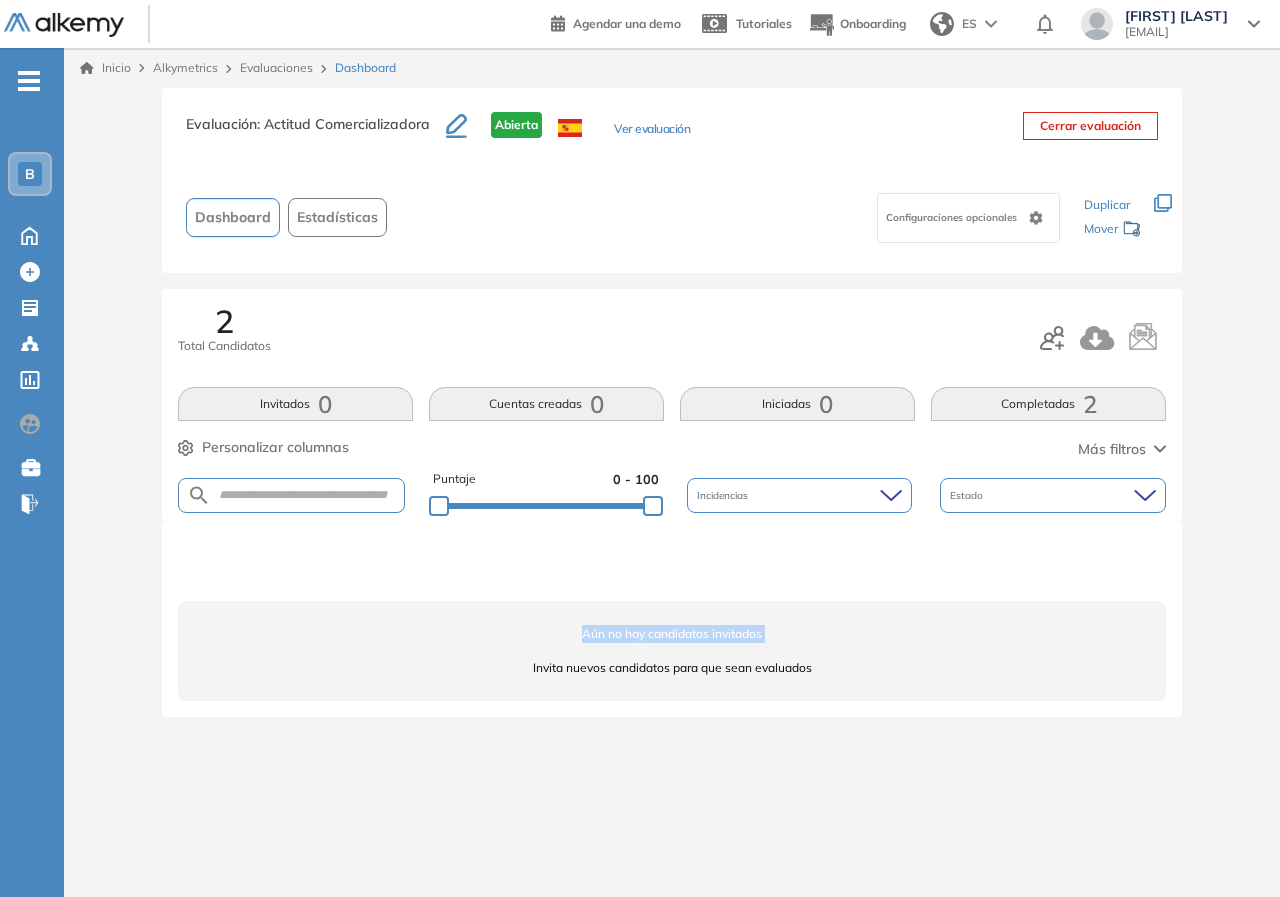 click on "Aún no hay candidatos invitados" at bounding box center [672, 634] 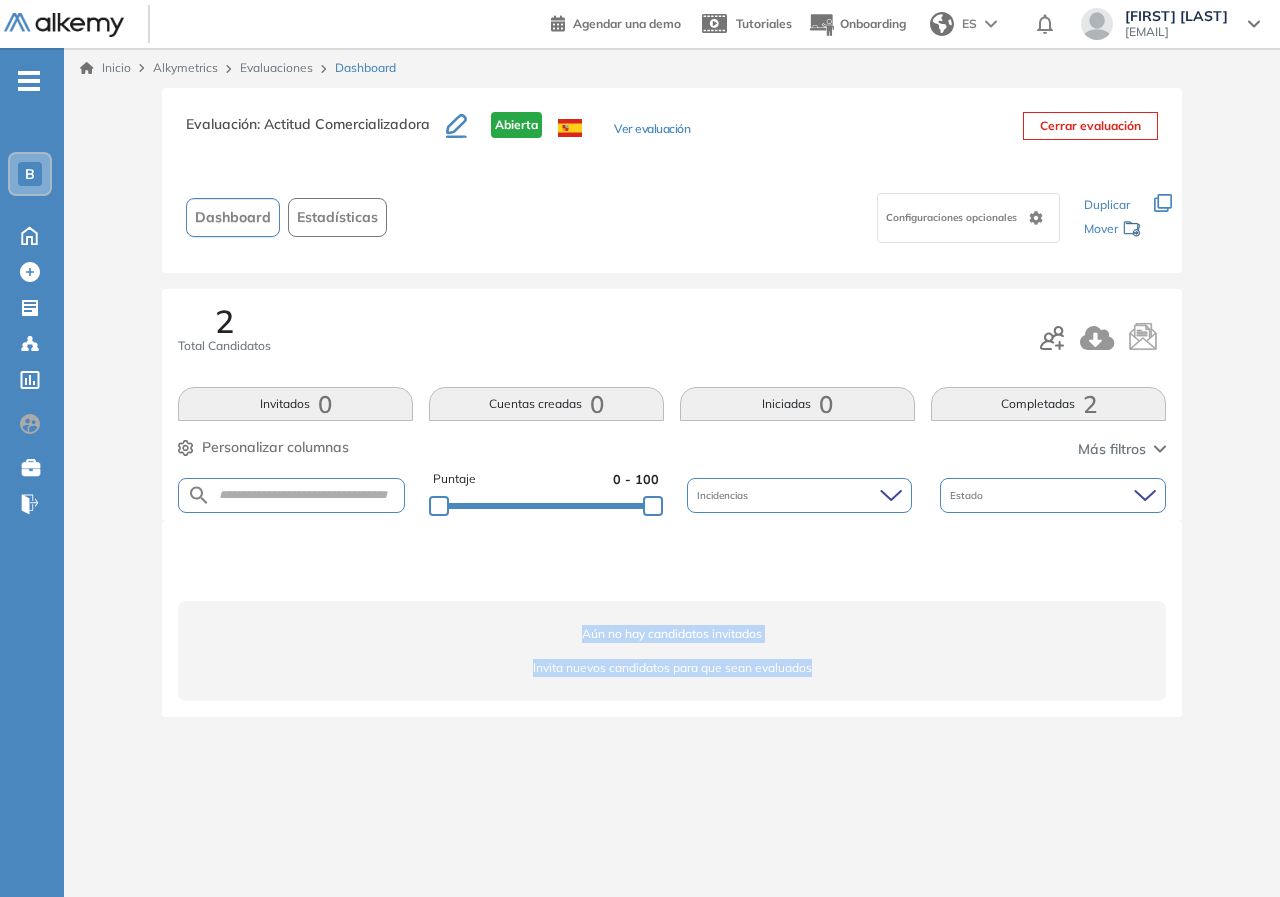 drag, startPoint x: 596, startPoint y: 641, endPoint x: 540, endPoint y: 598, distance: 70.60453 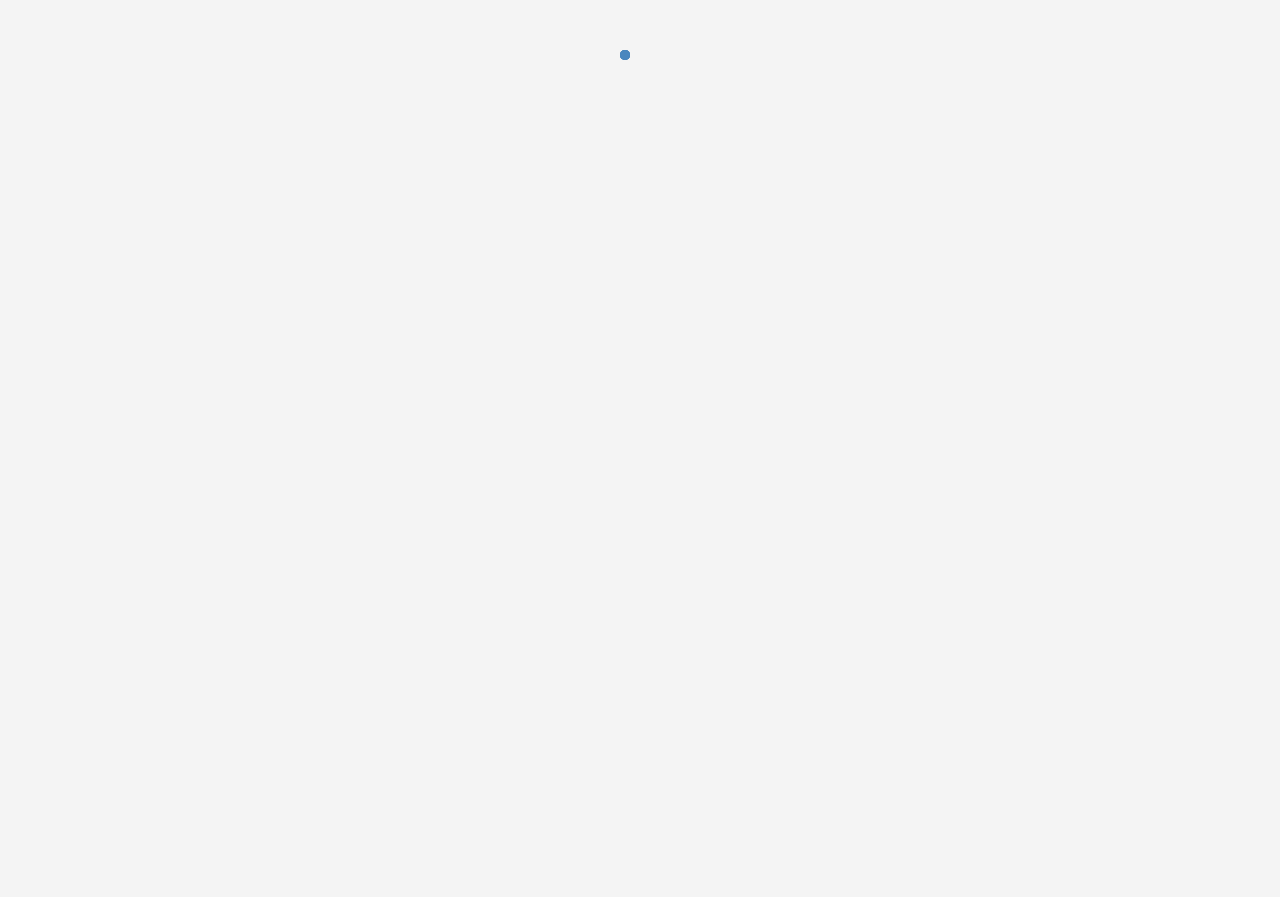 scroll, scrollTop: 0, scrollLeft: 0, axis: both 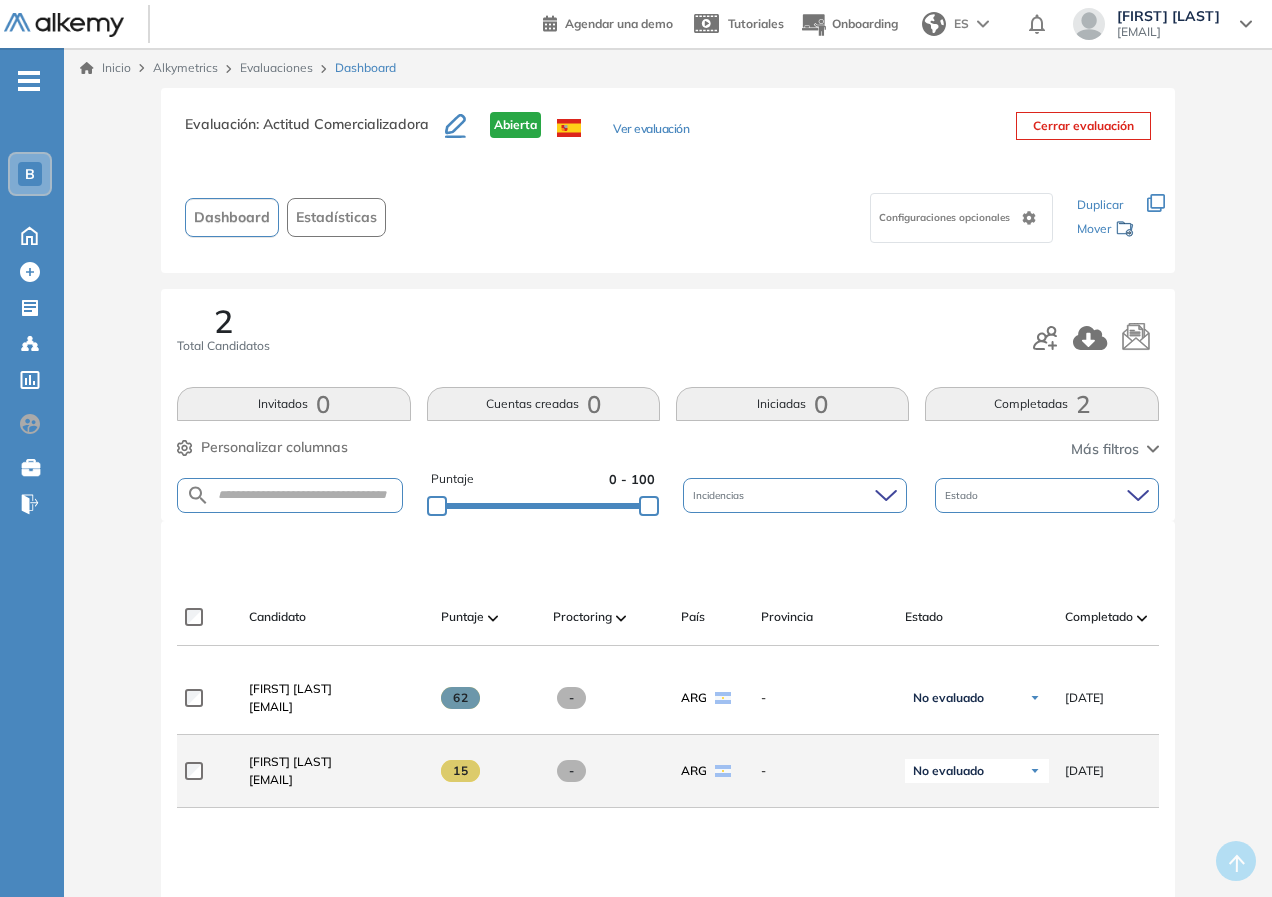 click on "**********" at bounding box center (849, 771) 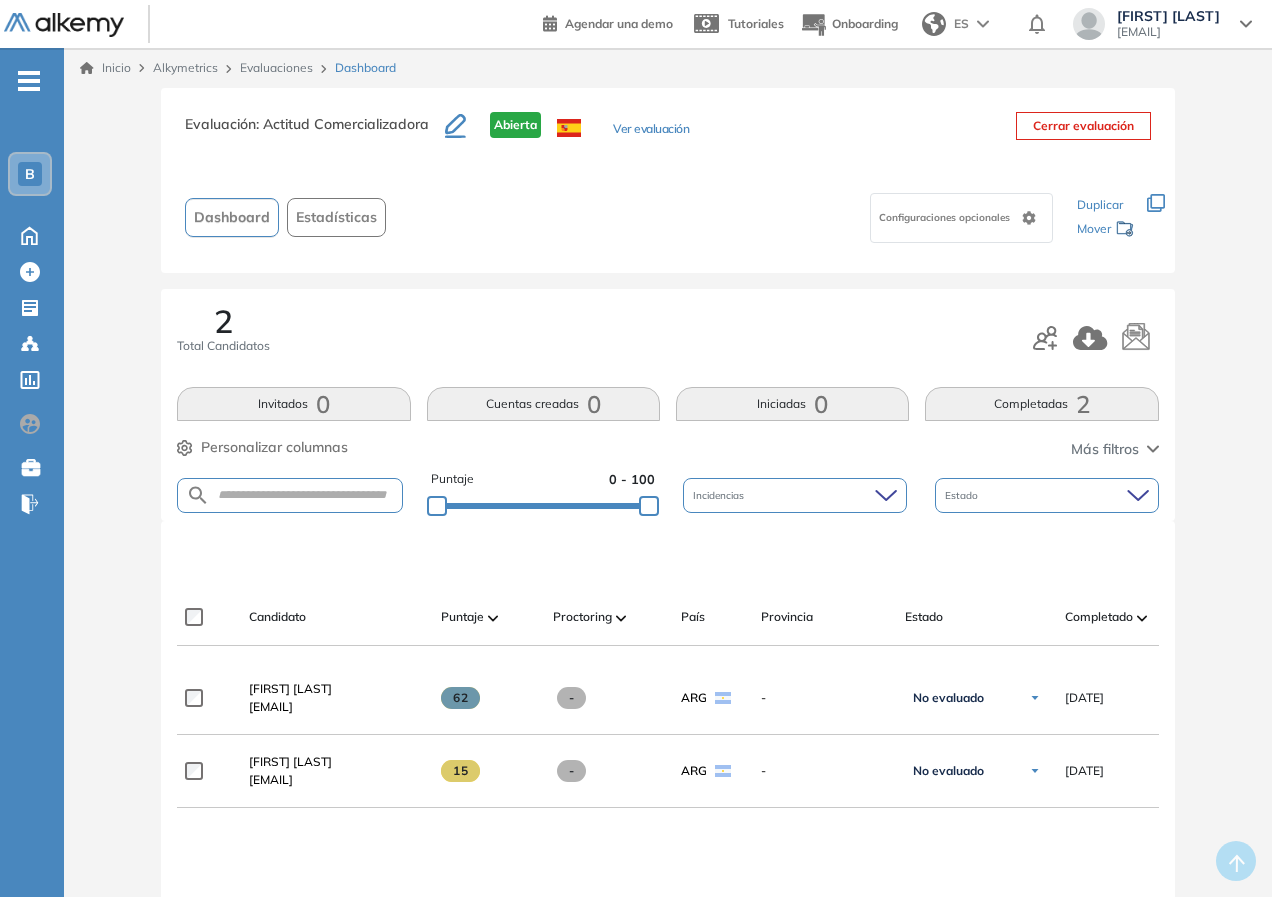 click on "Evaluaciones" at bounding box center (276, 67) 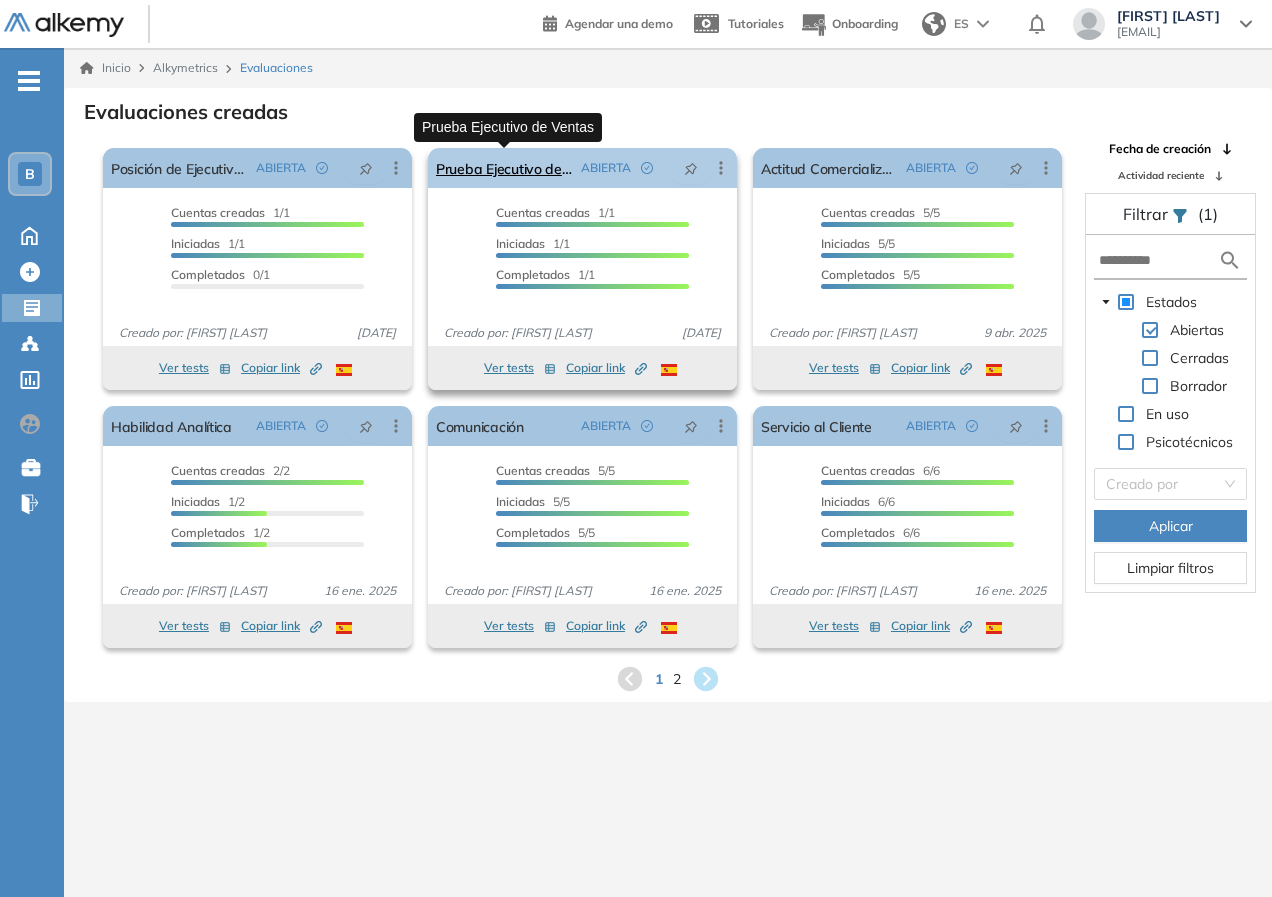 click on "Prueba Ejecutivo de Ventas" at bounding box center [504, 168] 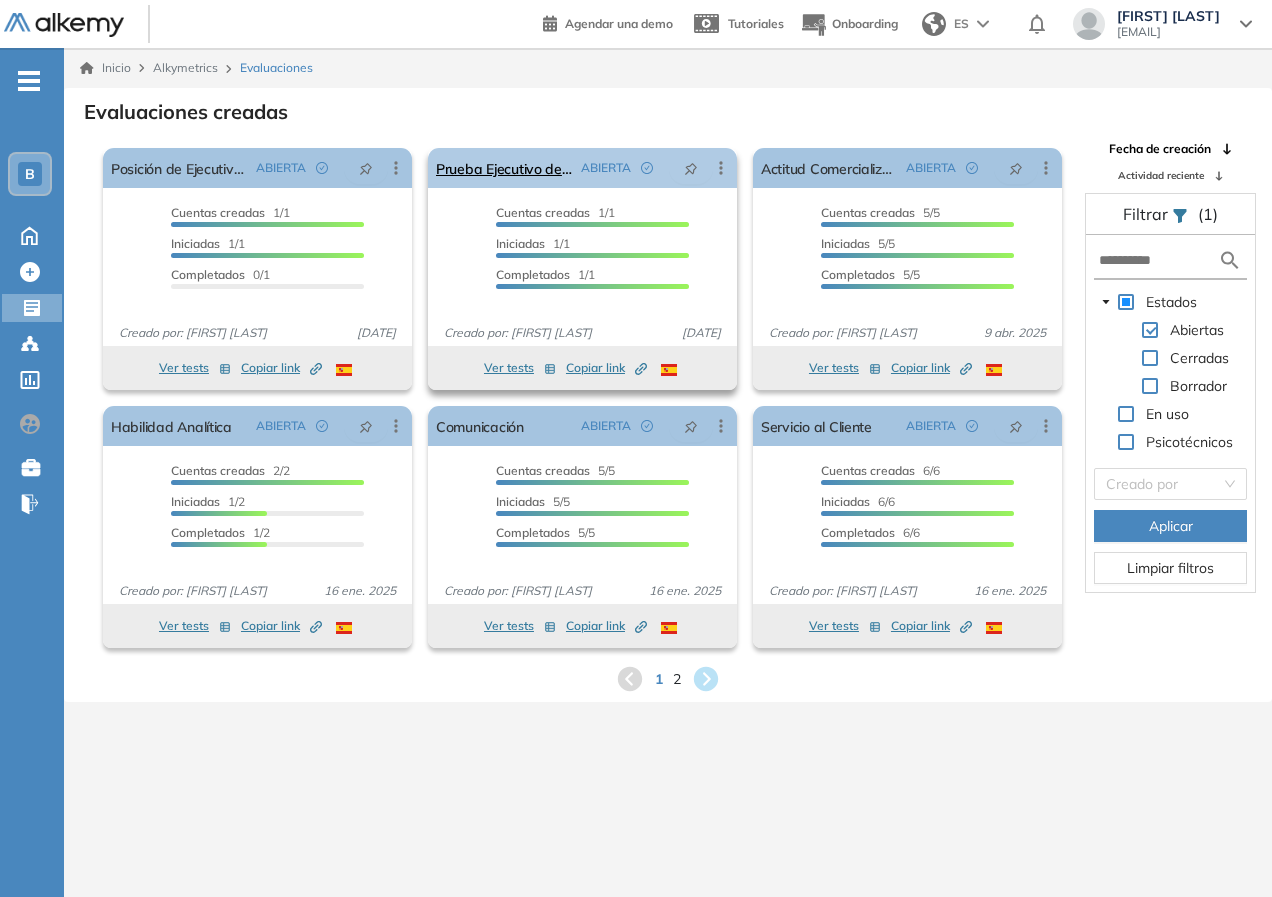 click on "Prueba Ejecutivo de Ventas" at bounding box center (504, 168) 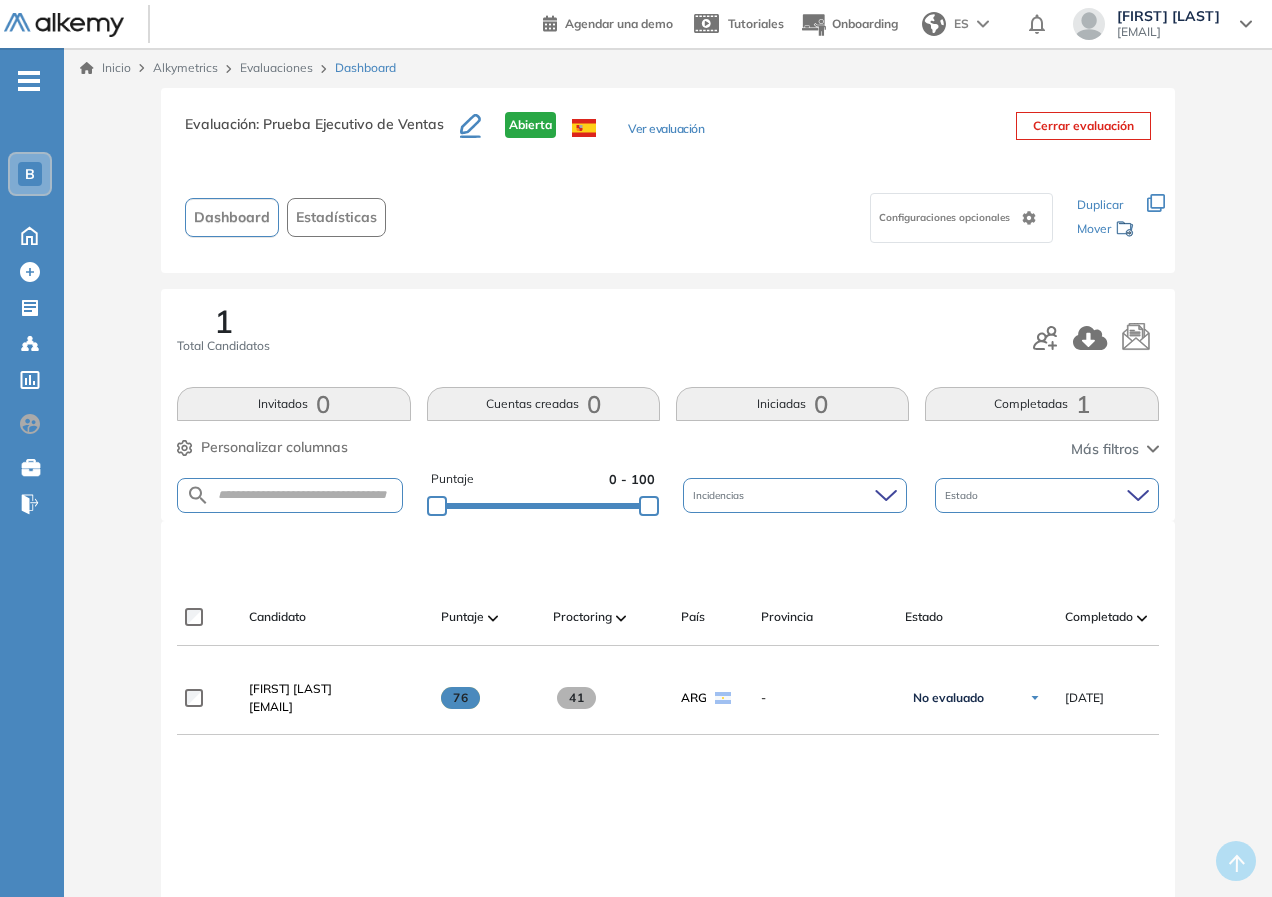 click on "**********" at bounding box center (667, 866) 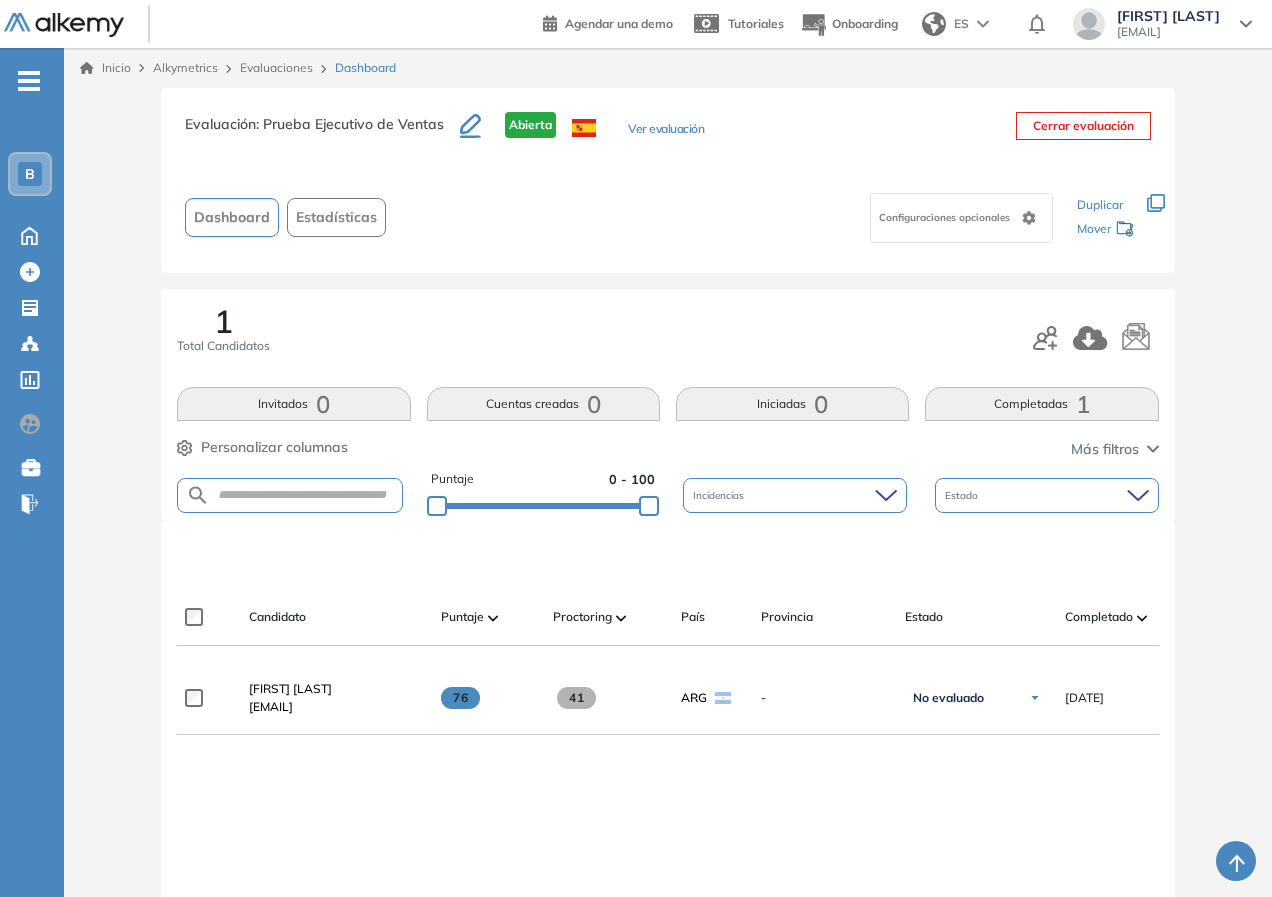scroll, scrollTop: 200, scrollLeft: 0, axis: vertical 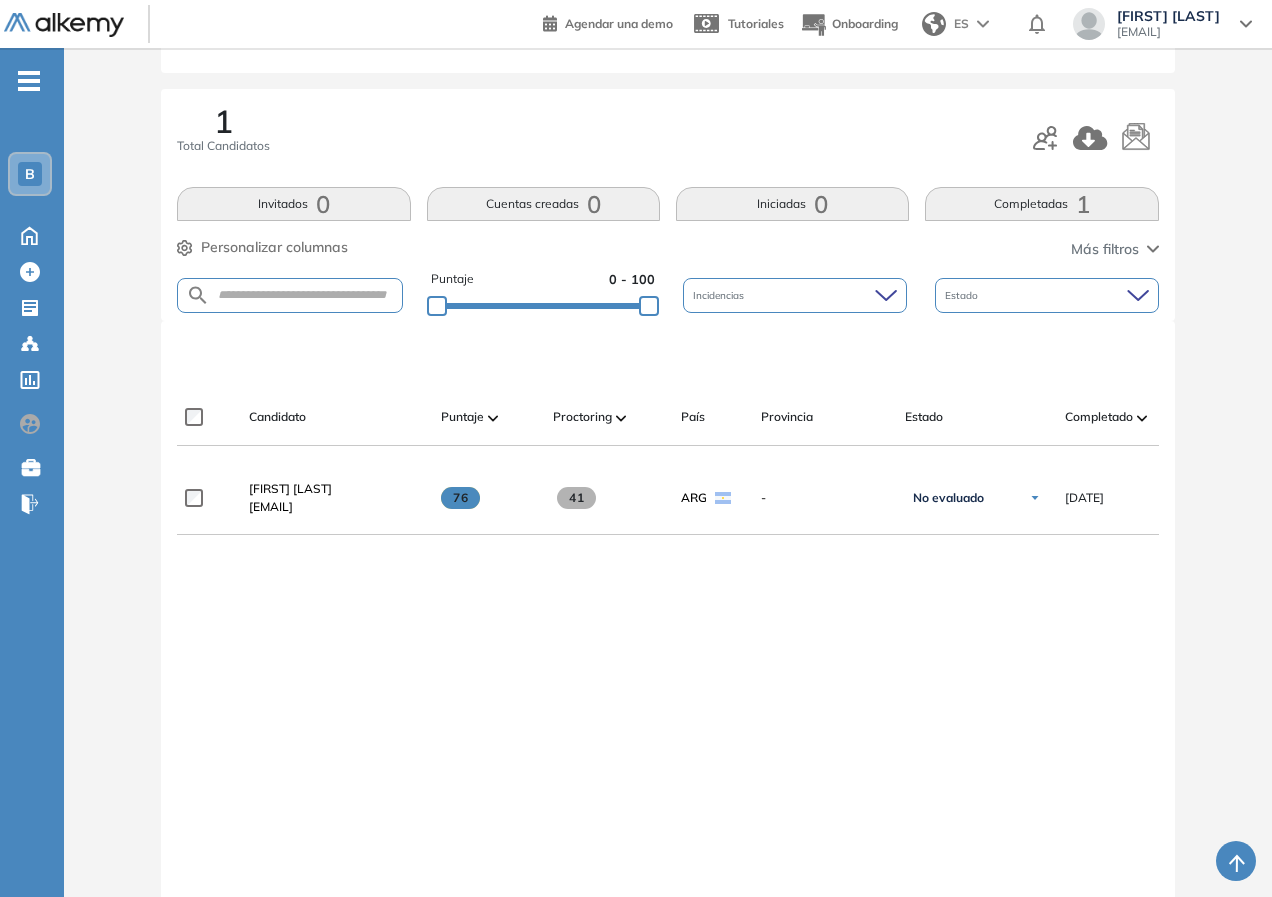 click on "**********" at bounding box center (667, 666) 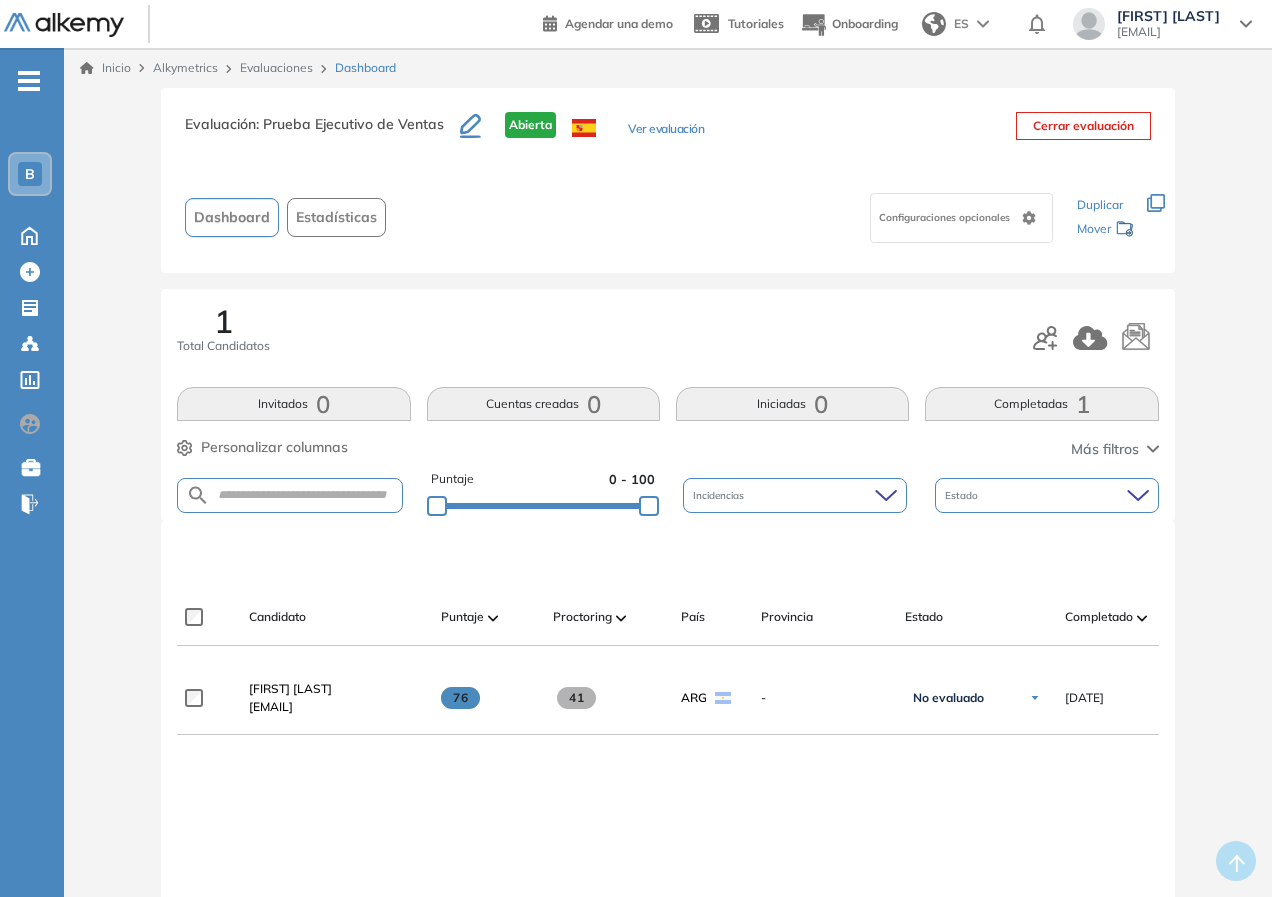 click on "**********" at bounding box center [667, 866] 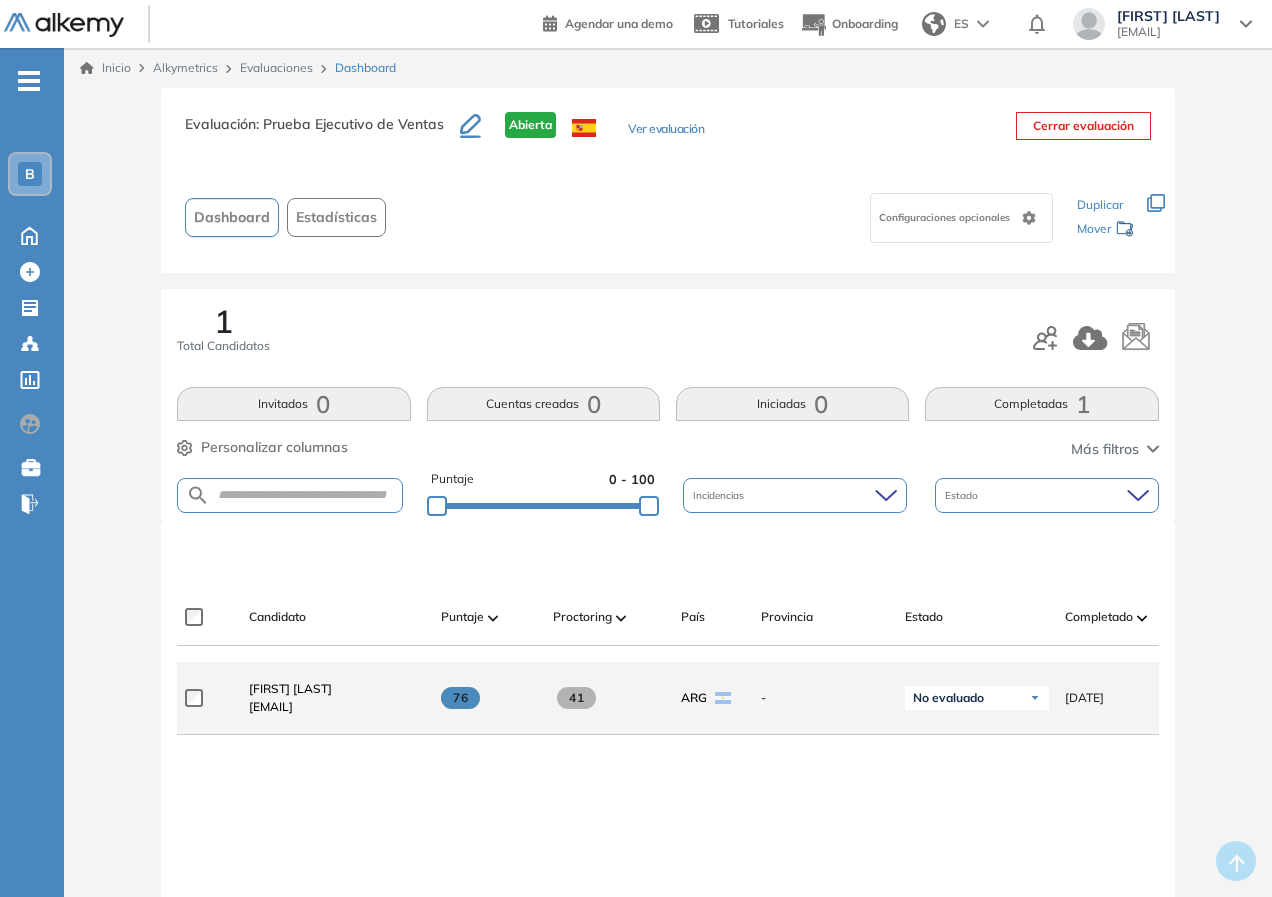 drag, startPoint x: 590, startPoint y: 763, endPoint x: 569, endPoint y: 726, distance: 42.544094 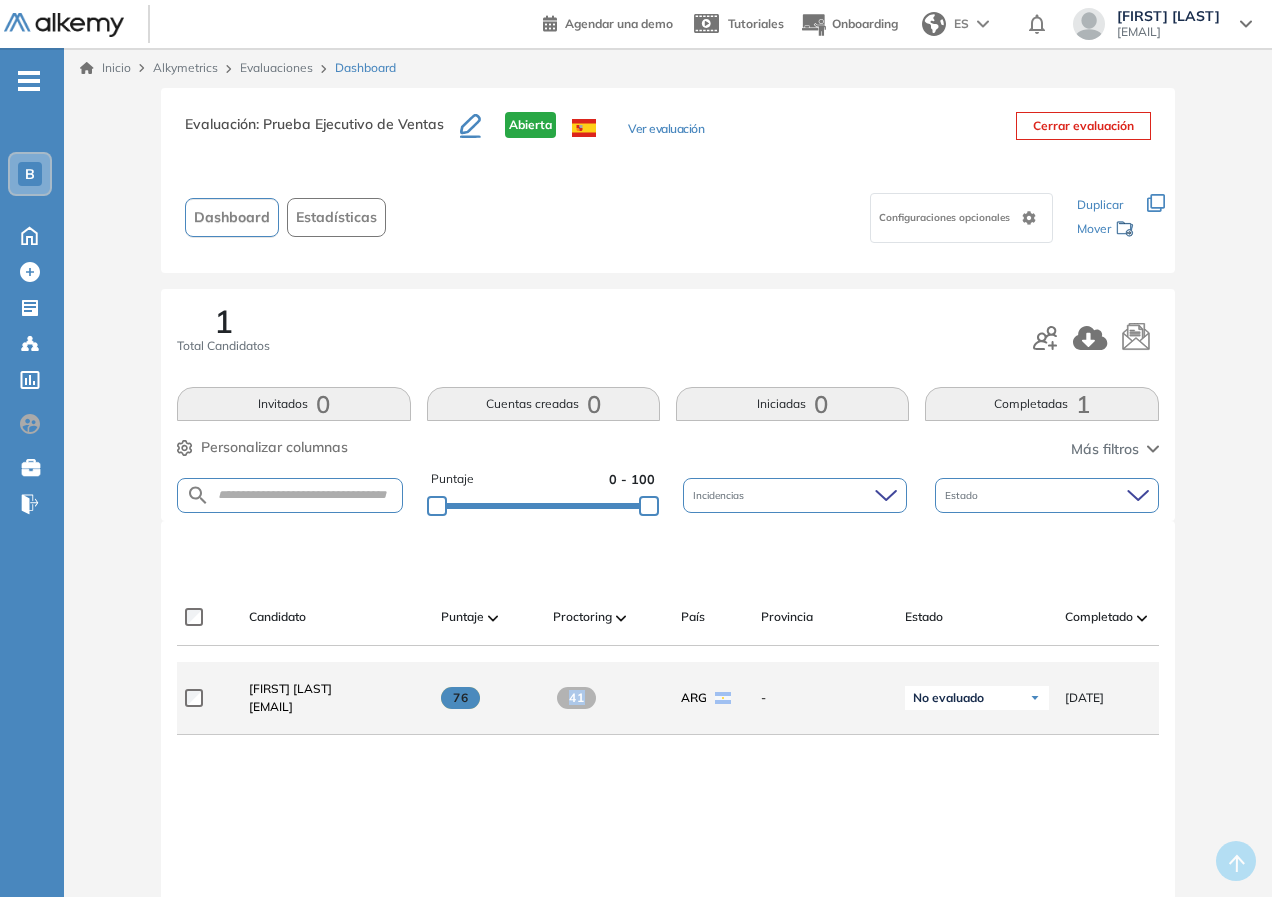 click on "41" at bounding box center [576, 698] 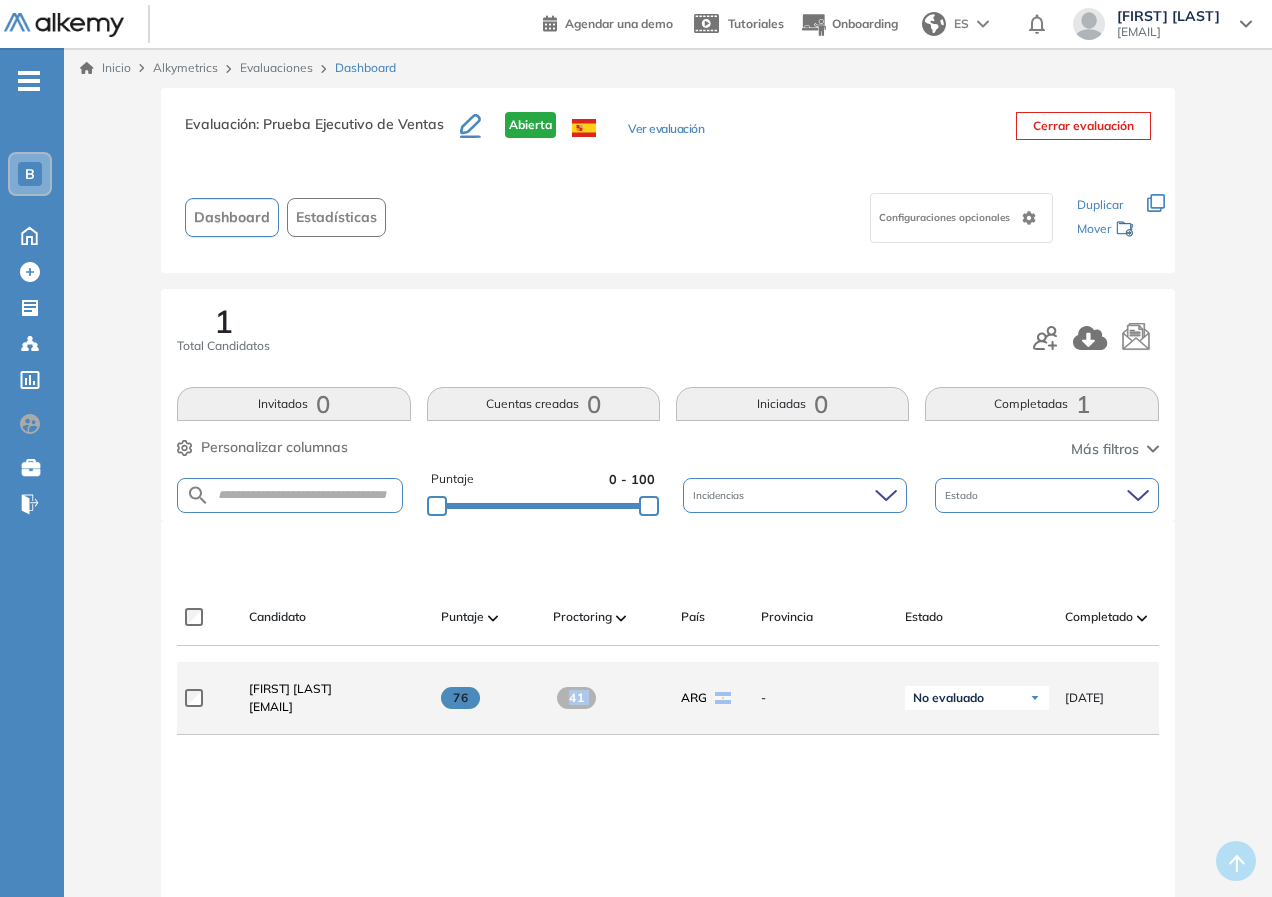 click on "41" at bounding box center (576, 698) 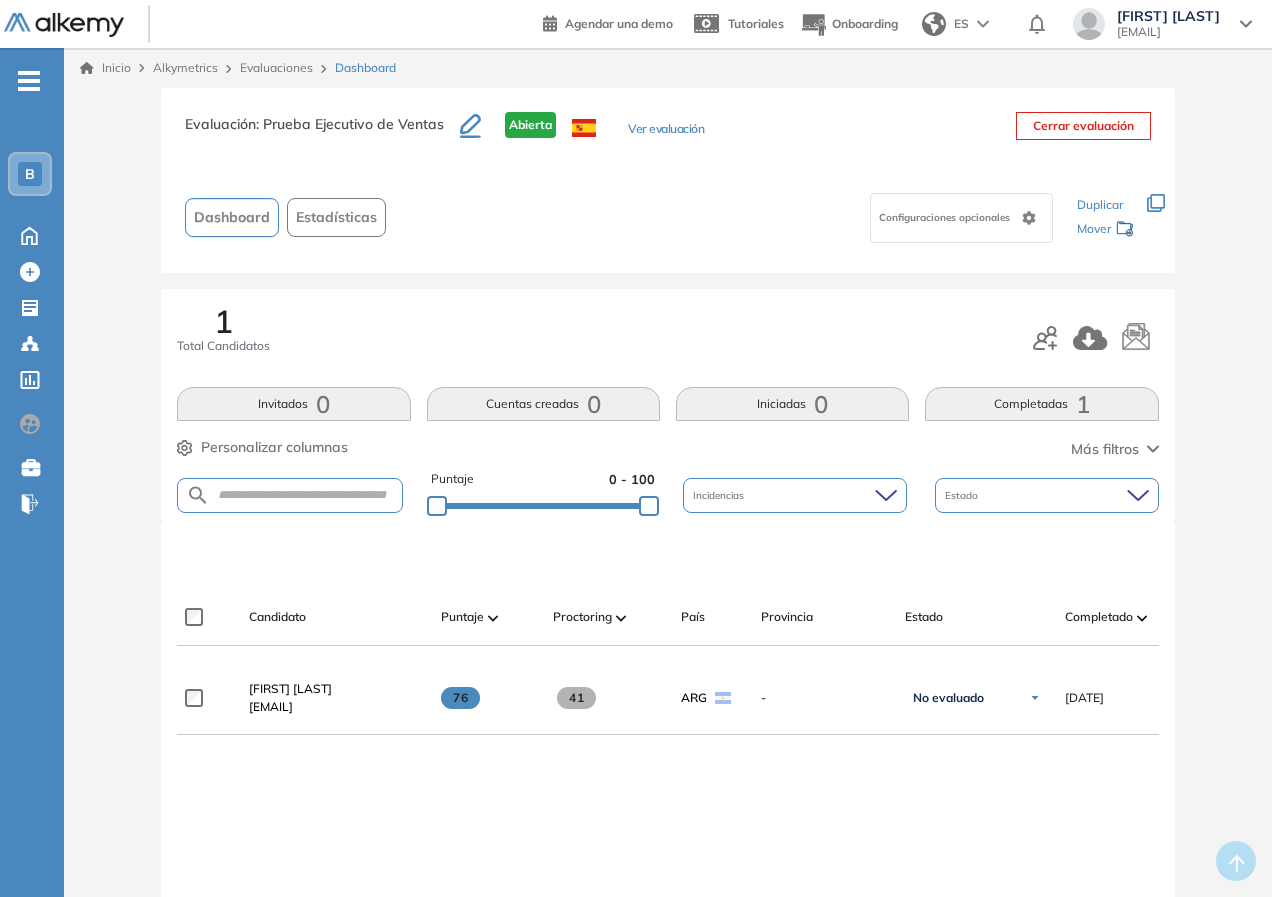drag, startPoint x: 608, startPoint y: 764, endPoint x: 595, endPoint y: 748, distance: 20.615528 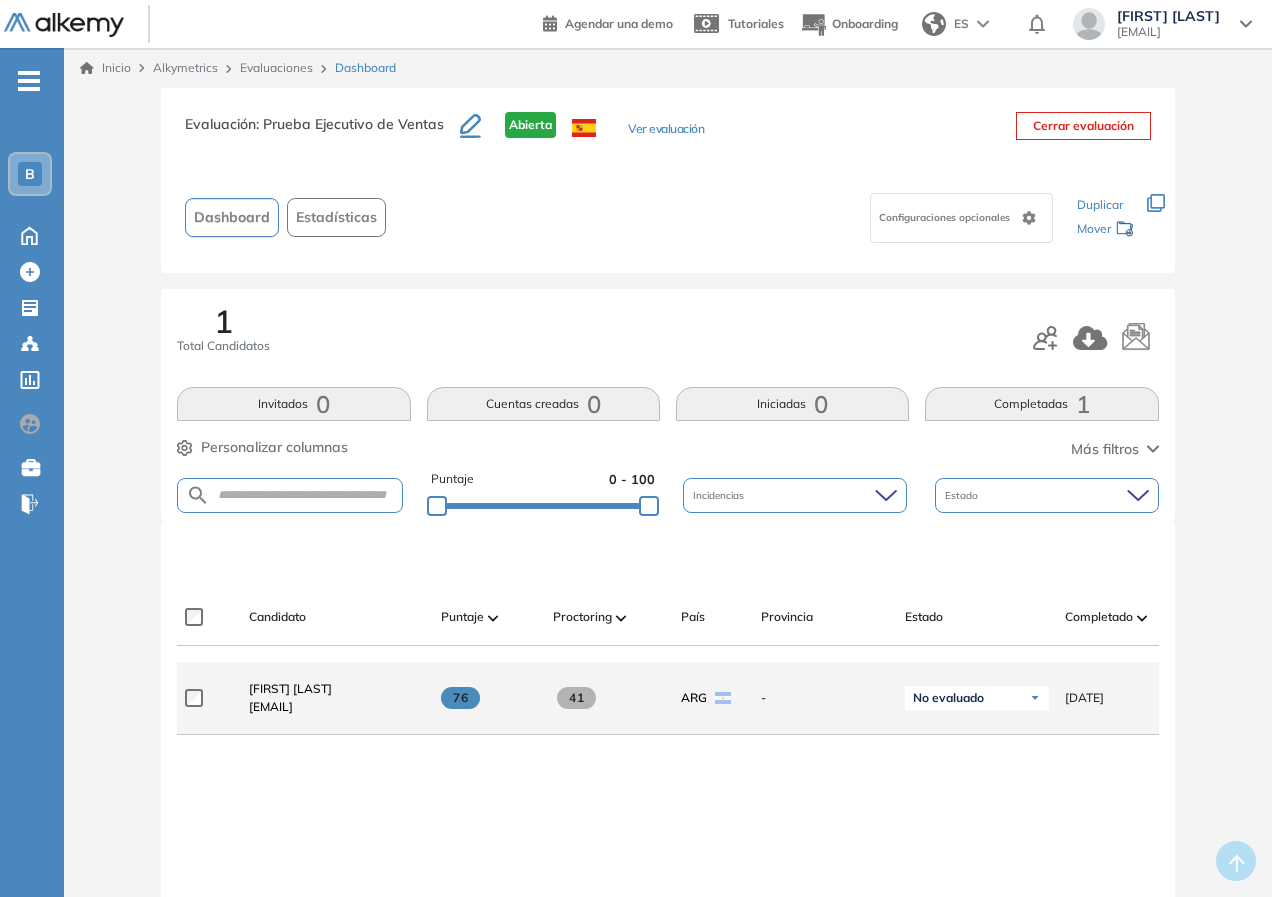 click on "41" 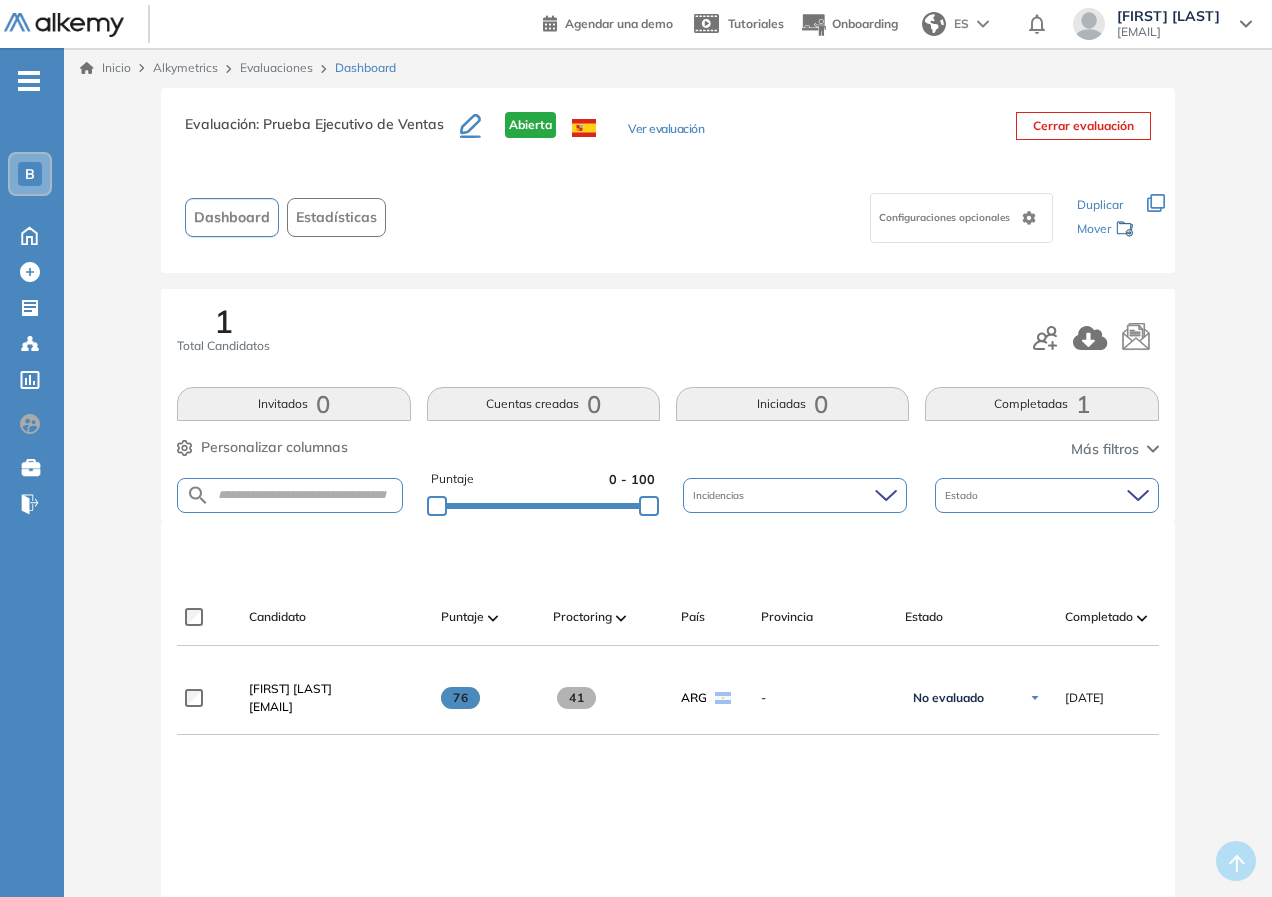 click on "Configuraciones opcionales" at bounding box center [946, 217] 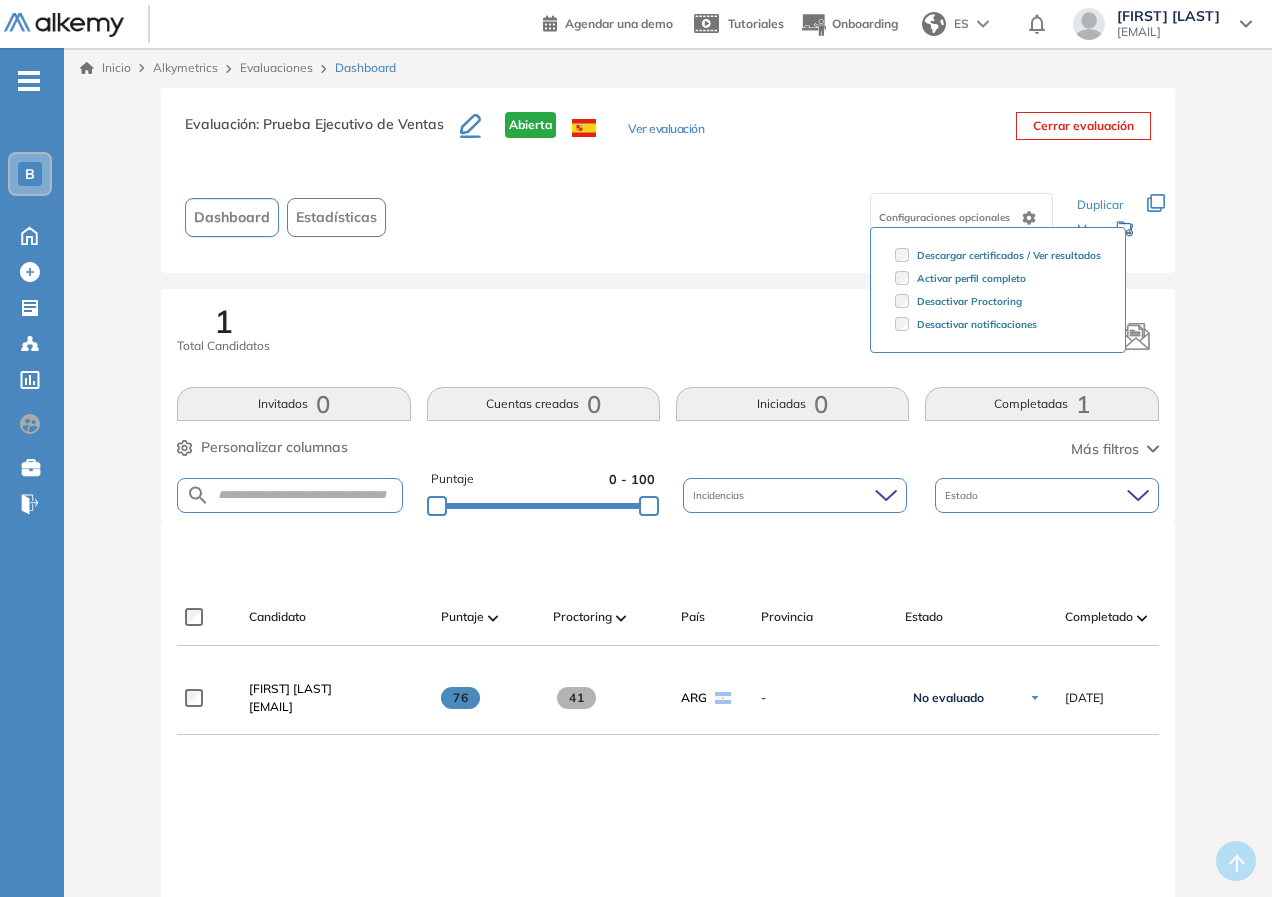 click on "Configuraciones opcionales" at bounding box center [946, 217] 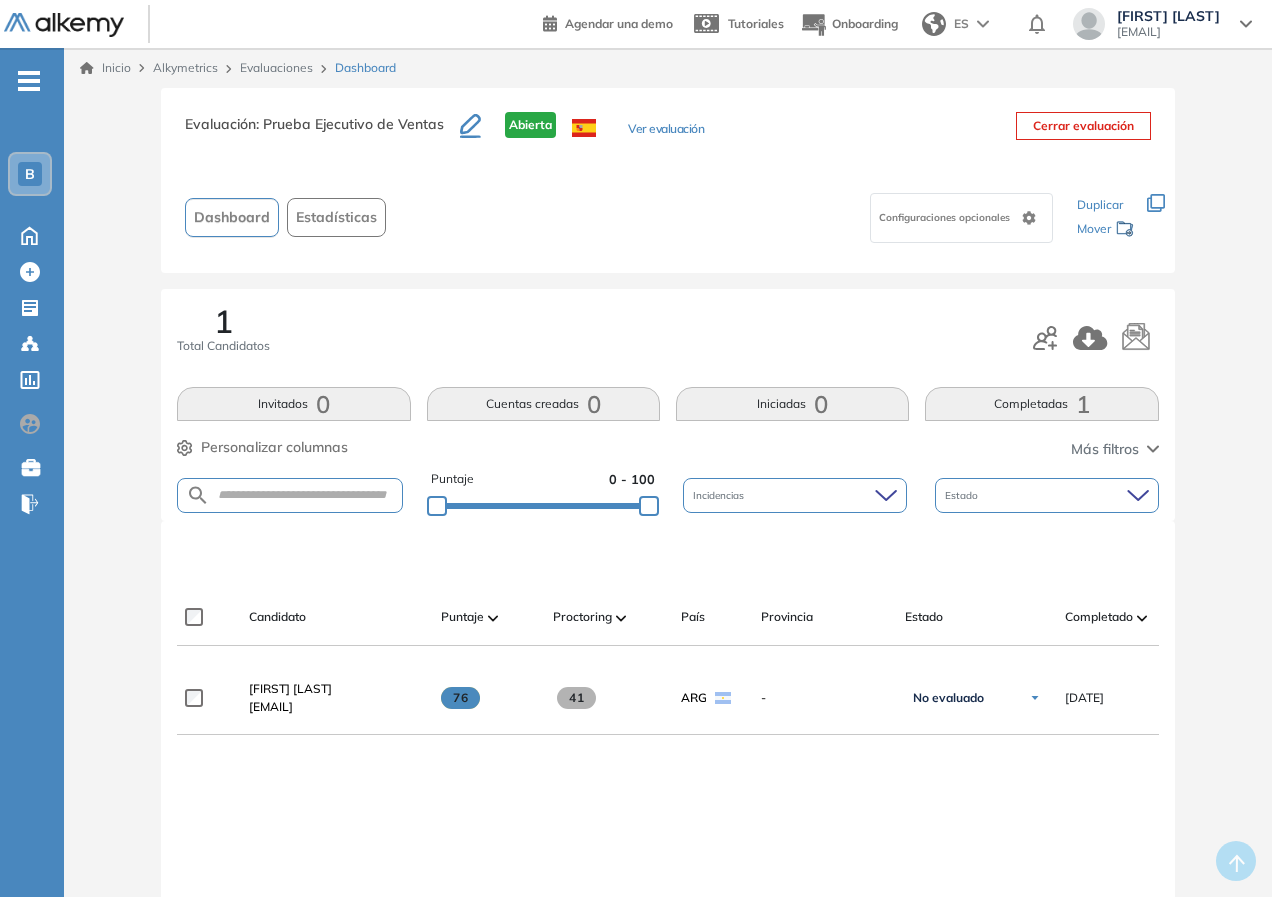 click on "Evaluaciones" at bounding box center [279, 68] 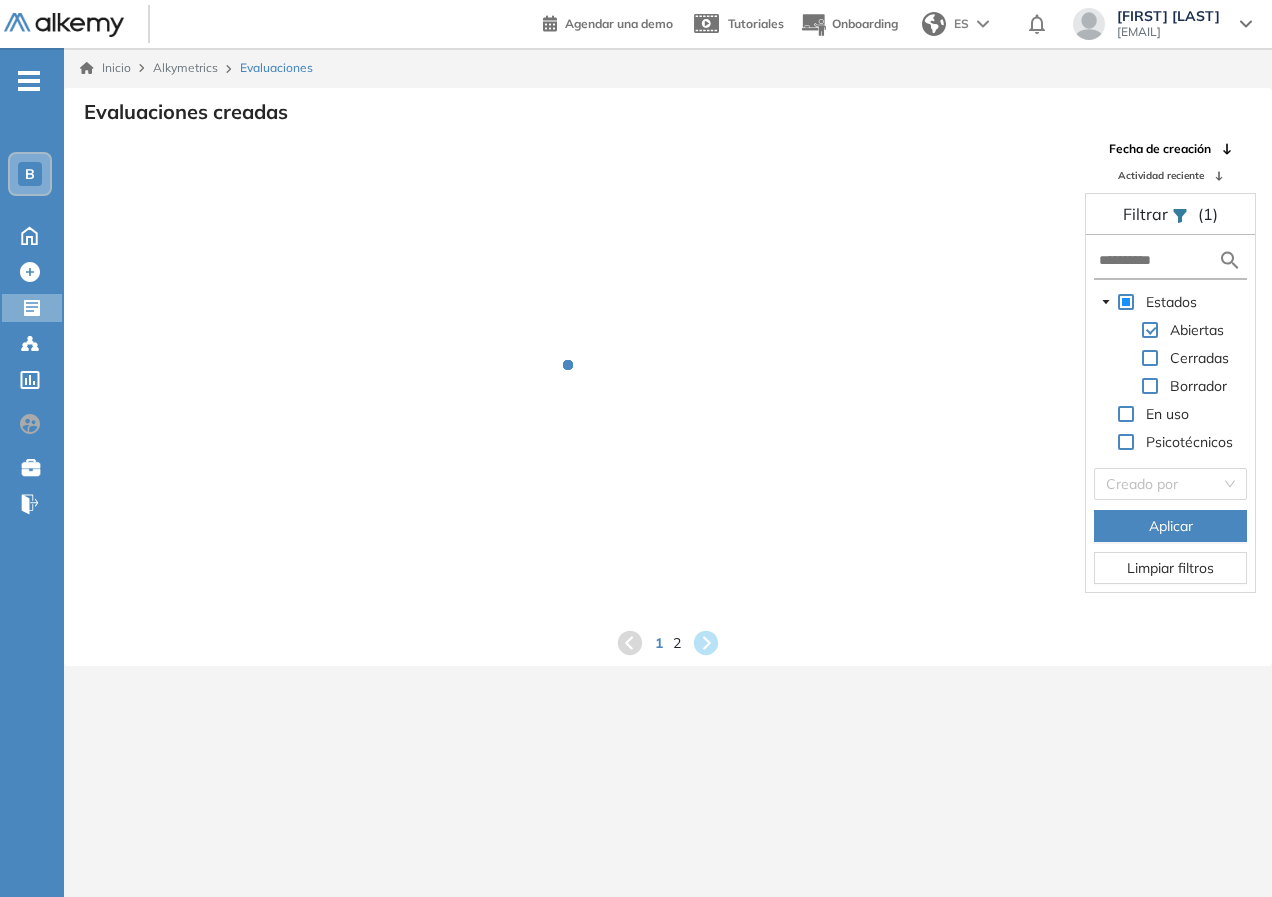 scroll, scrollTop: 48, scrollLeft: 0, axis: vertical 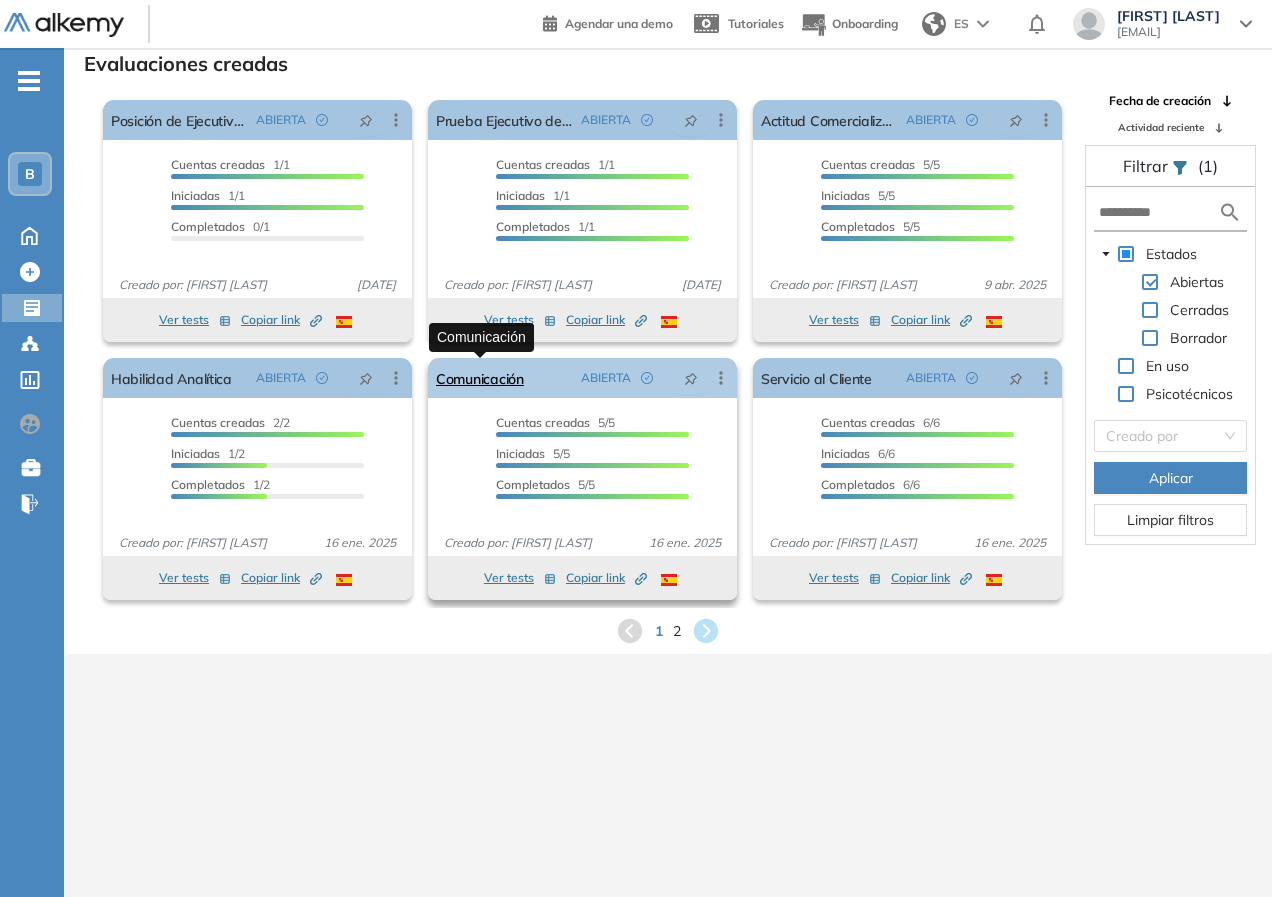 click on "Comunicación" at bounding box center (480, 378) 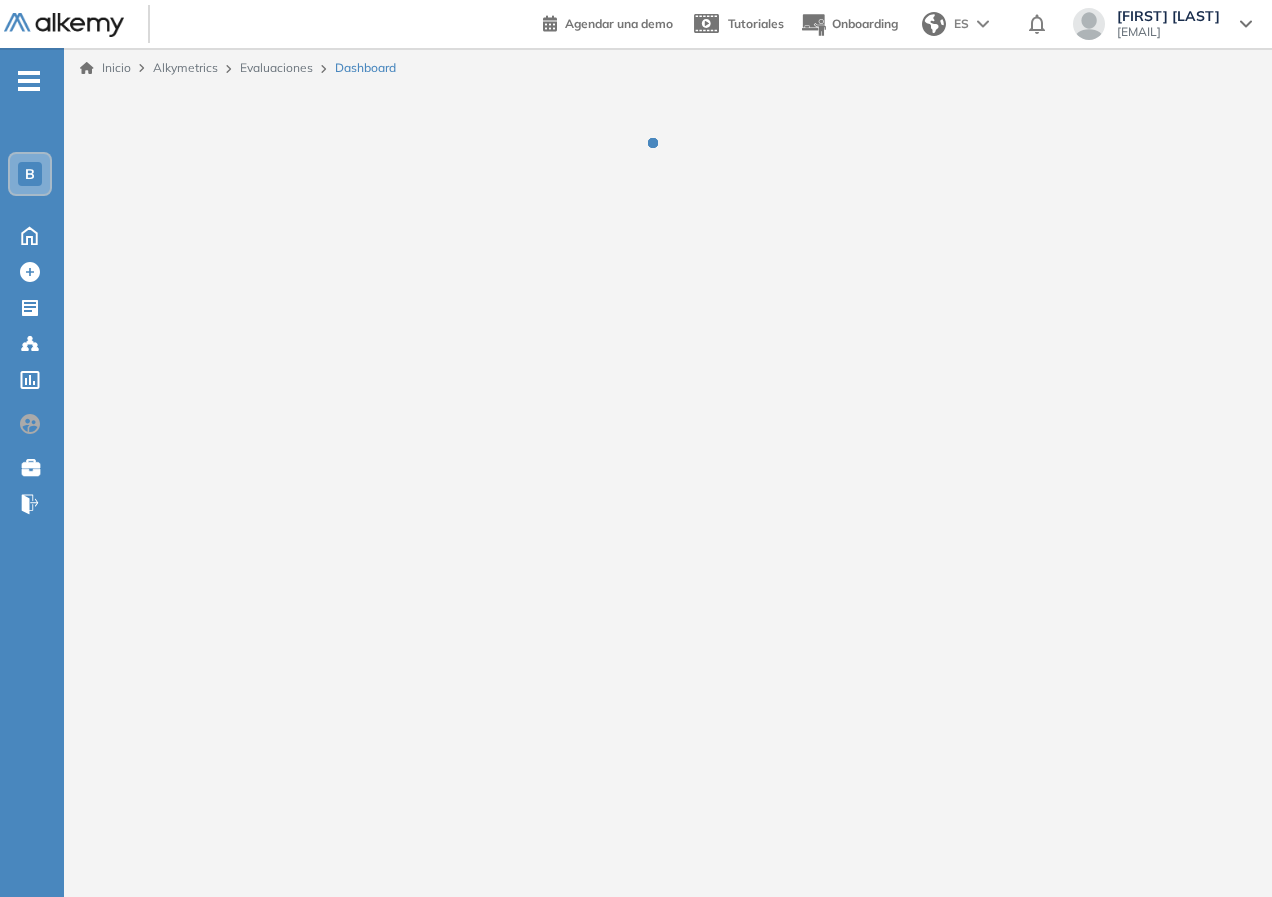 scroll, scrollTop: 0, scrollLeft: 0, axis: both 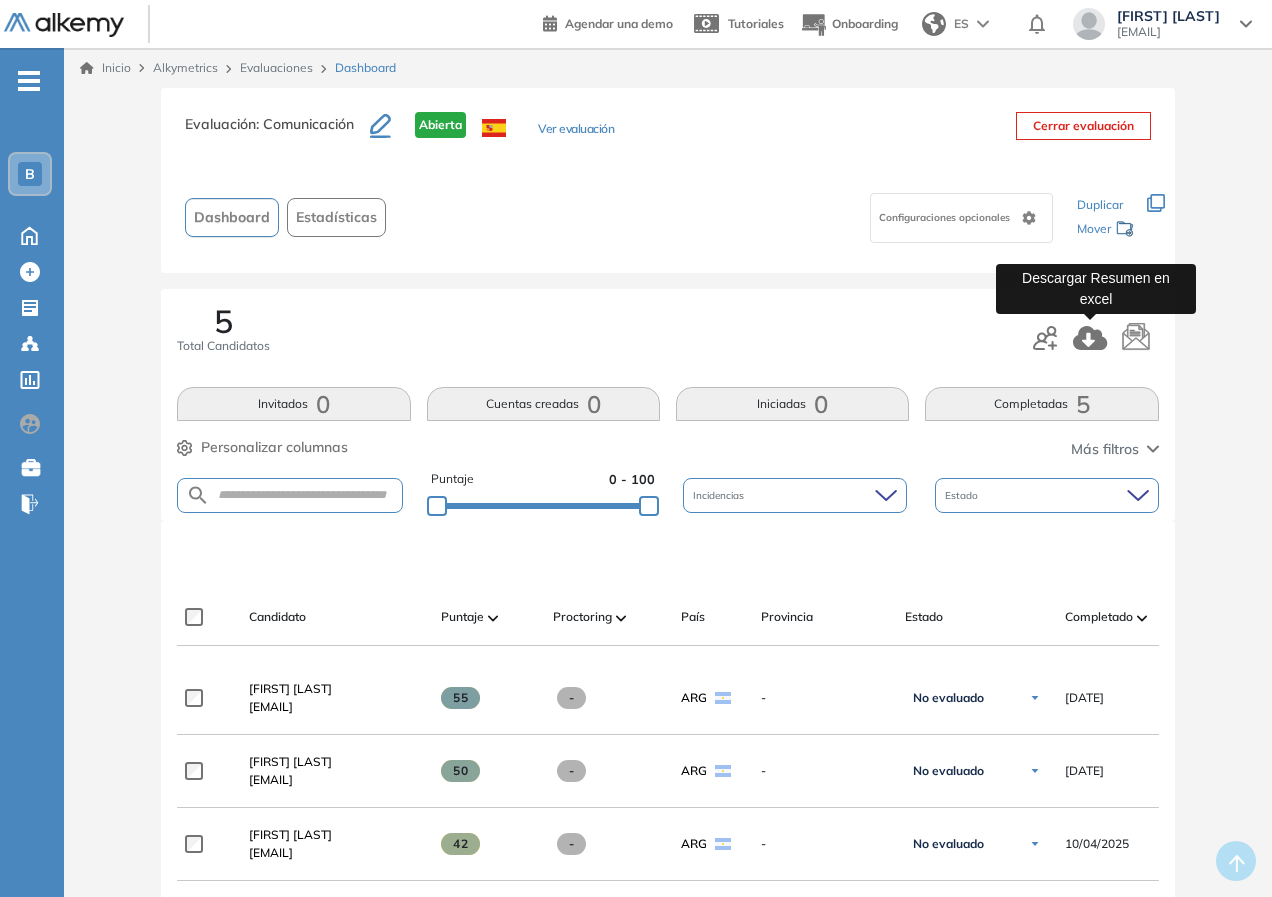 click 